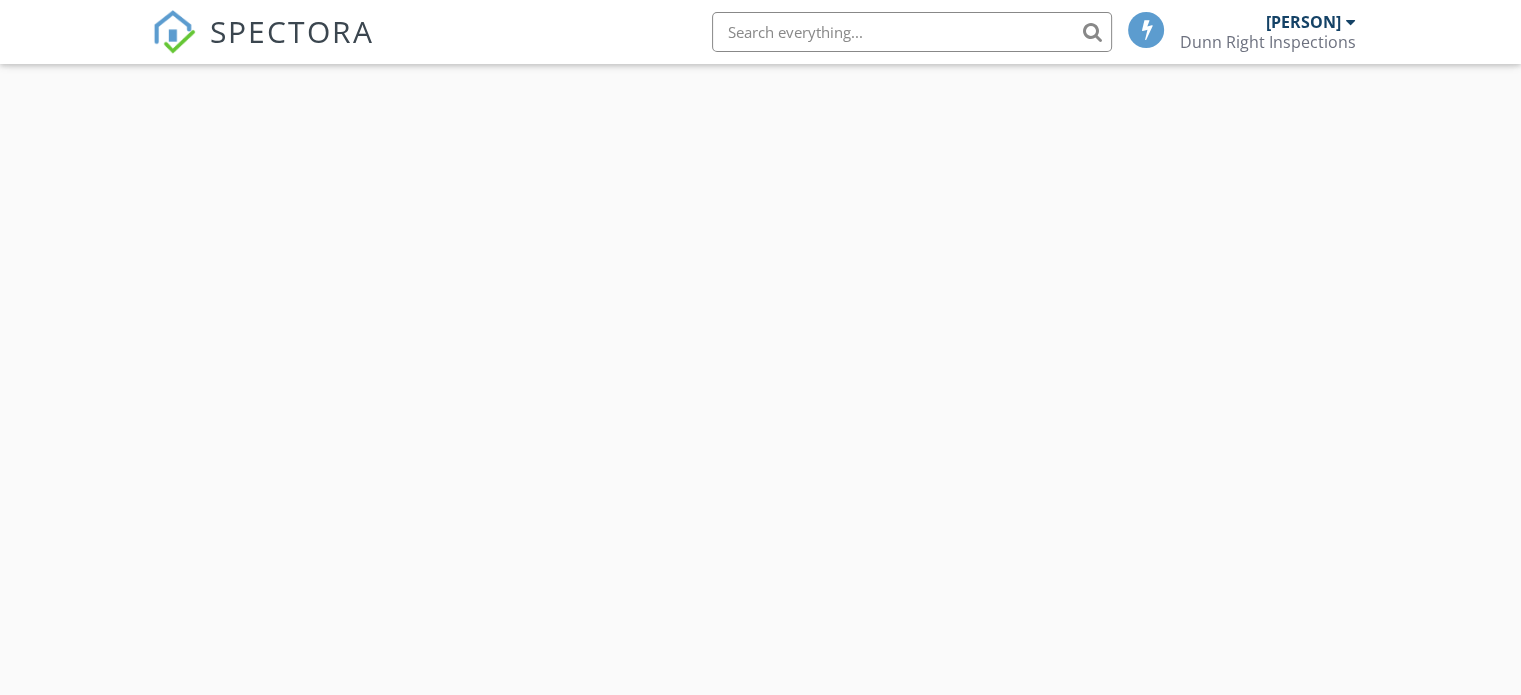 select on "7" 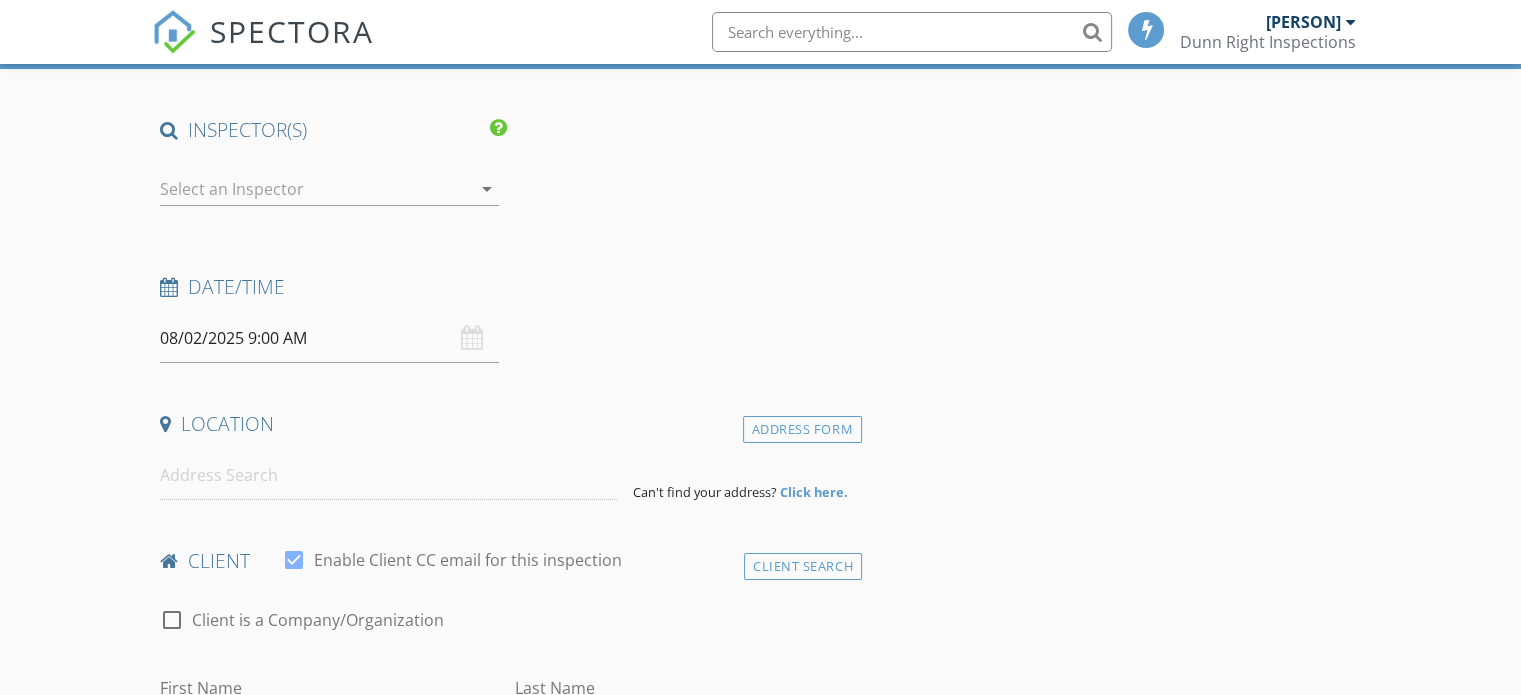 scroll, scrollTop: 136, scrollLeft: 0, axis: vertical 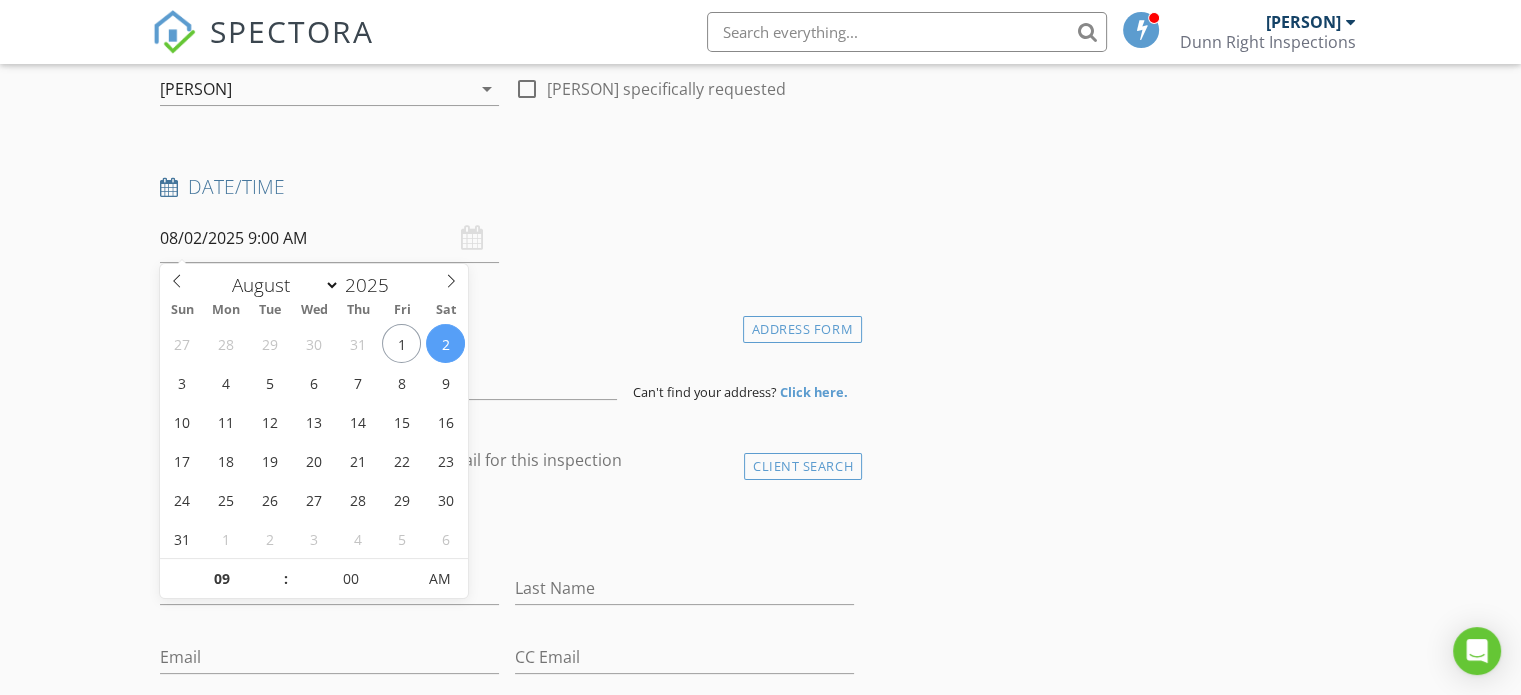 click on "08/02/2025 9:00 AM" at bounding box center (329, 238) 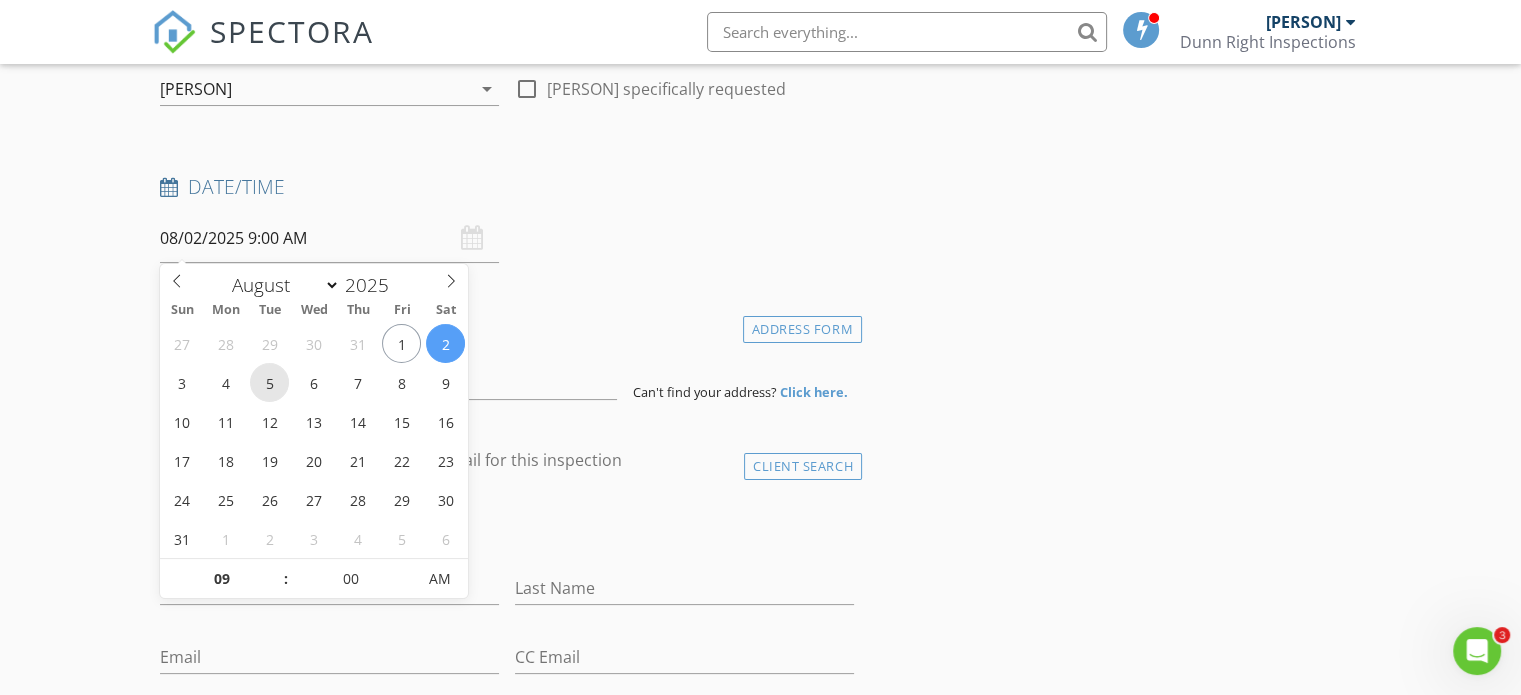 scroll, scrollTop: 0, scrollLeft: 0, axis: both 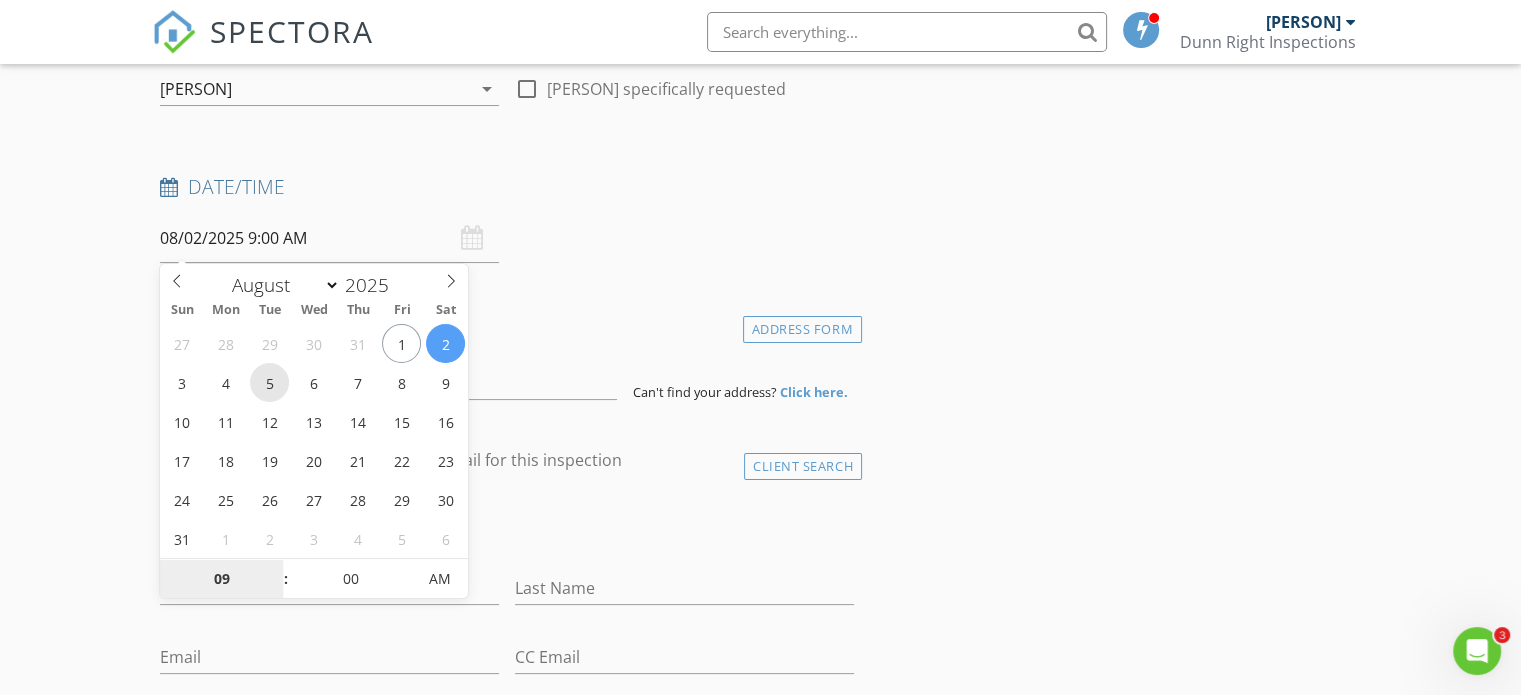 type on "08/05/2025 9:00 AM" 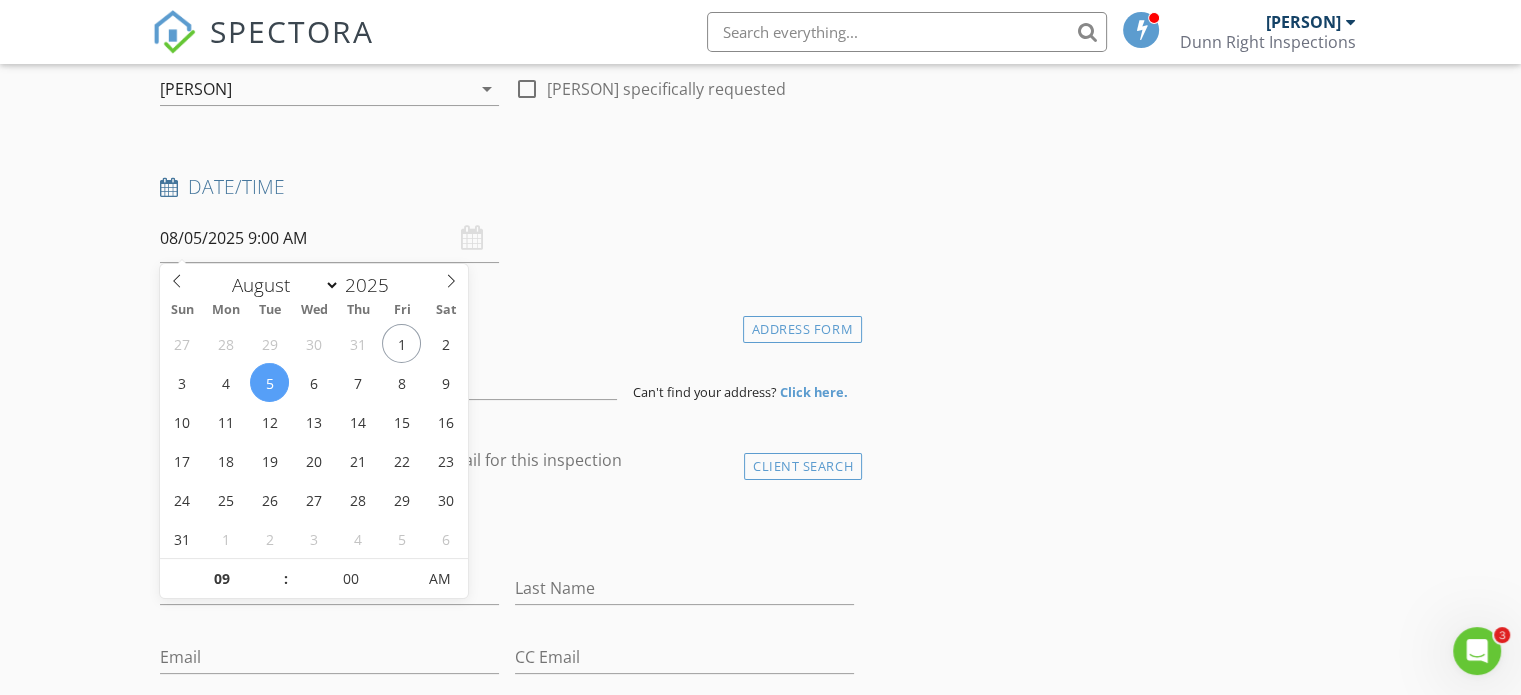 click on "New Inspection
Click here to use the New Order Form
INSPECTOR(S)
check_box   Robert Dunn   PRIMARY   Robert Dunn arrow_drop_down   check_box_outline_blank Robert Dunn specifically requested
Date/Time
08/05/2025 9:00 AM
Location
Address Form       Can't find your address?   Click here.
client
check_box Enable Client CC email for this inspection   Client Search     check_box_outline_blank Client is a Company/Organization     First Name   Last Name   Email   CC Email   Phone           Notes   Private Notes
ADD ADDITIONAL client
SERVICES
check_box_outline_blank   Residential Inspection Mini Home   Mini Home w/ Crawlspace check_box_outline_blank   Residential Inspection Discount   Discounted Price check_box_outline_blank   Residential Inspection" at bounding box center [760, 1485] 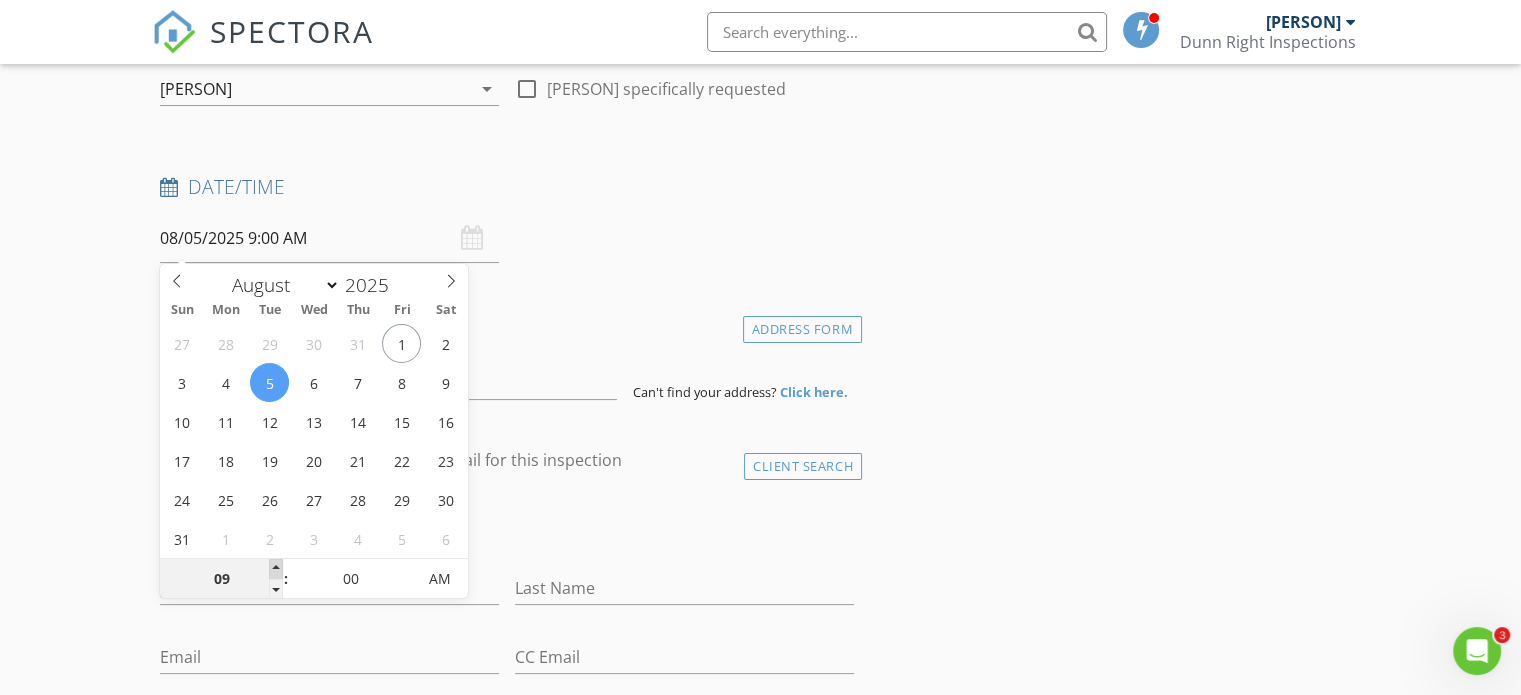 type on "10" 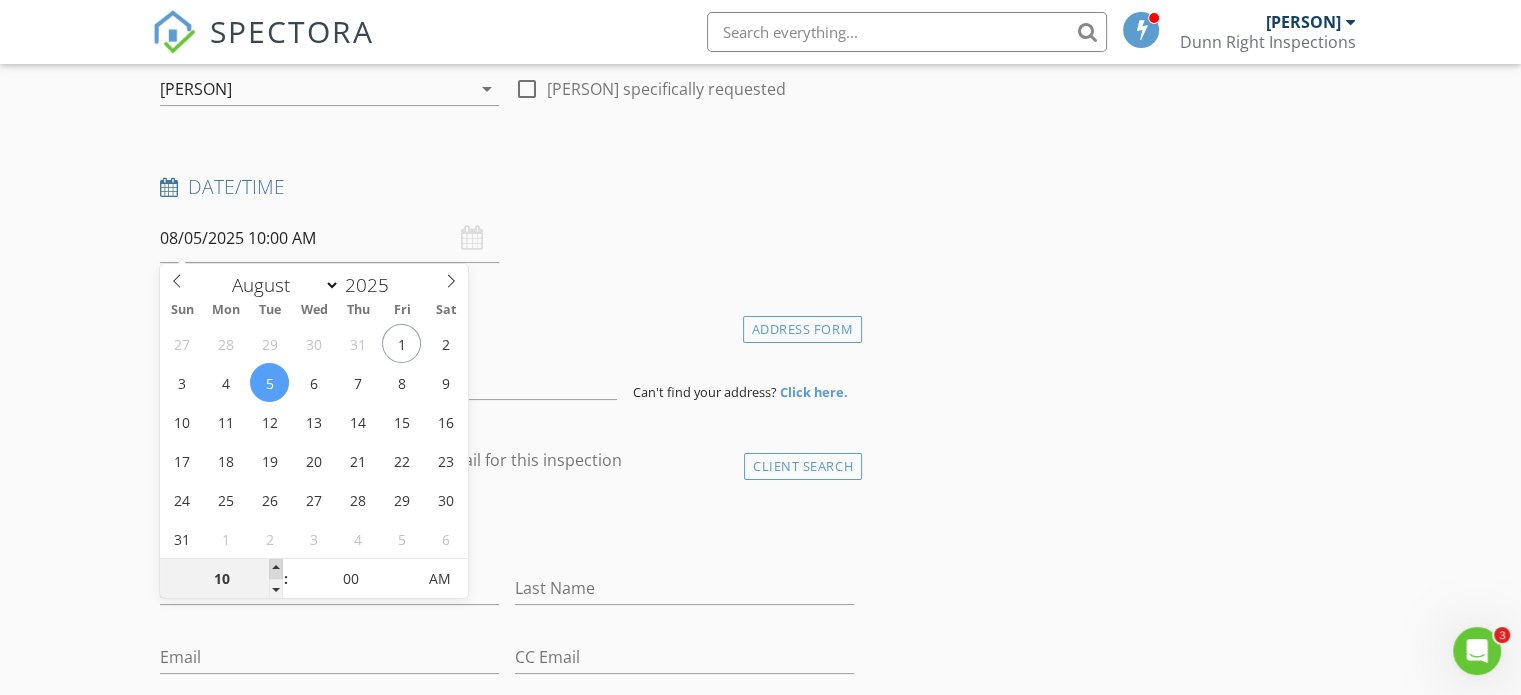 click at bounding box center [276, 569] 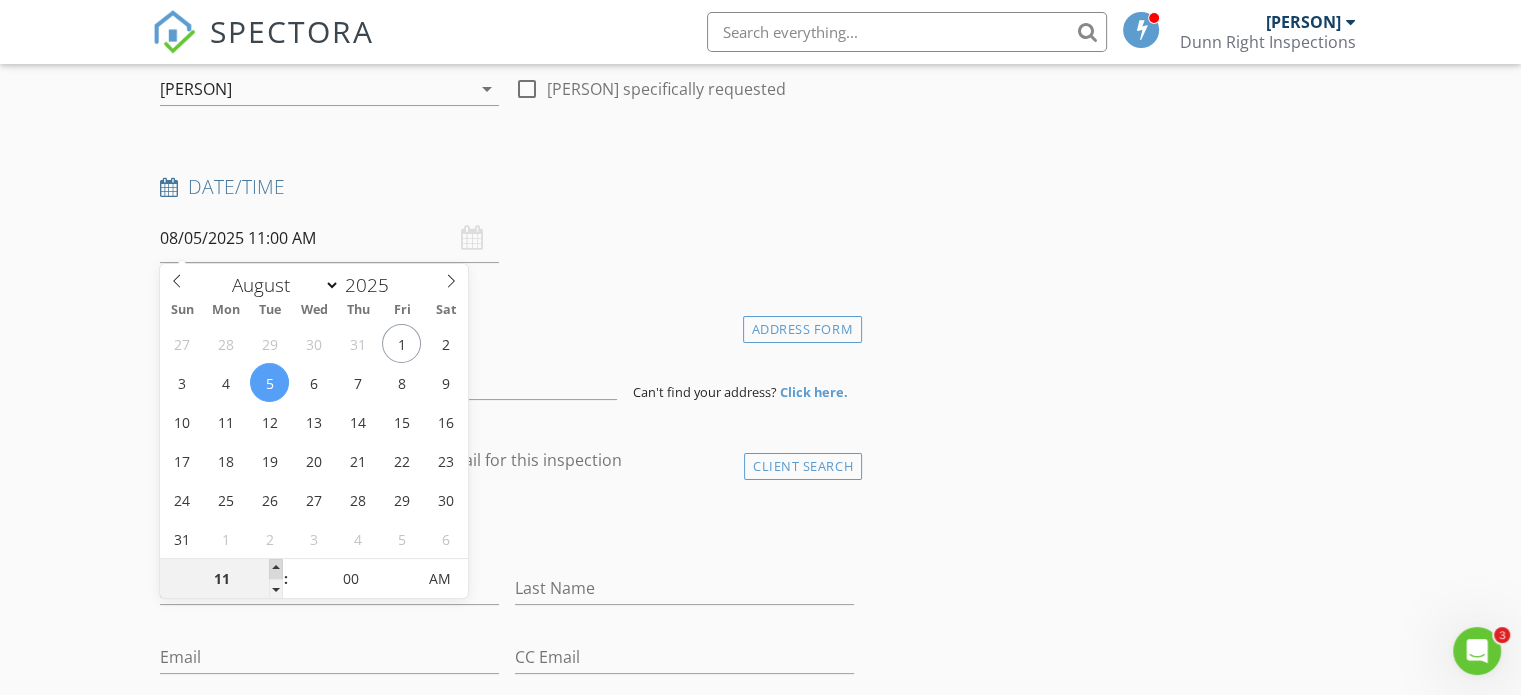 click at bounding box center (276, 569) 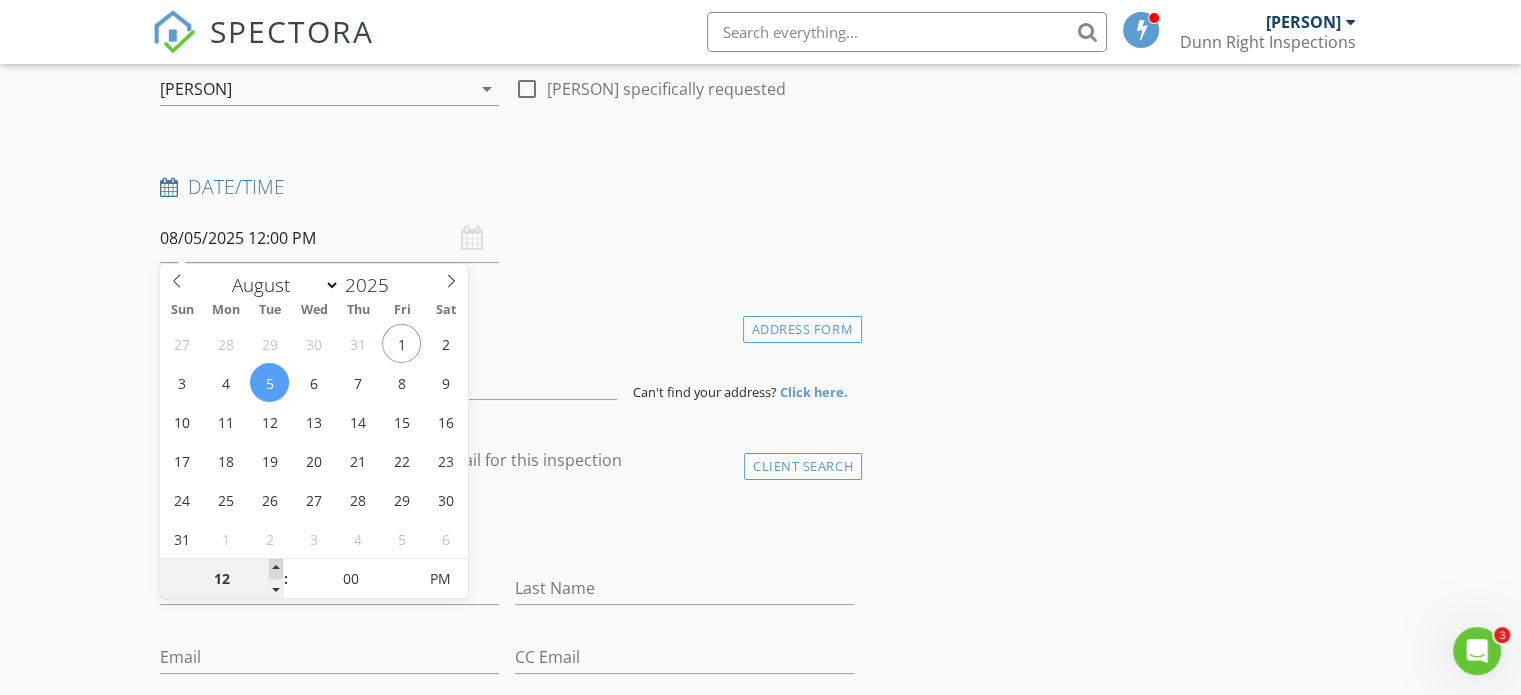 click at bounding box center [276, 569] 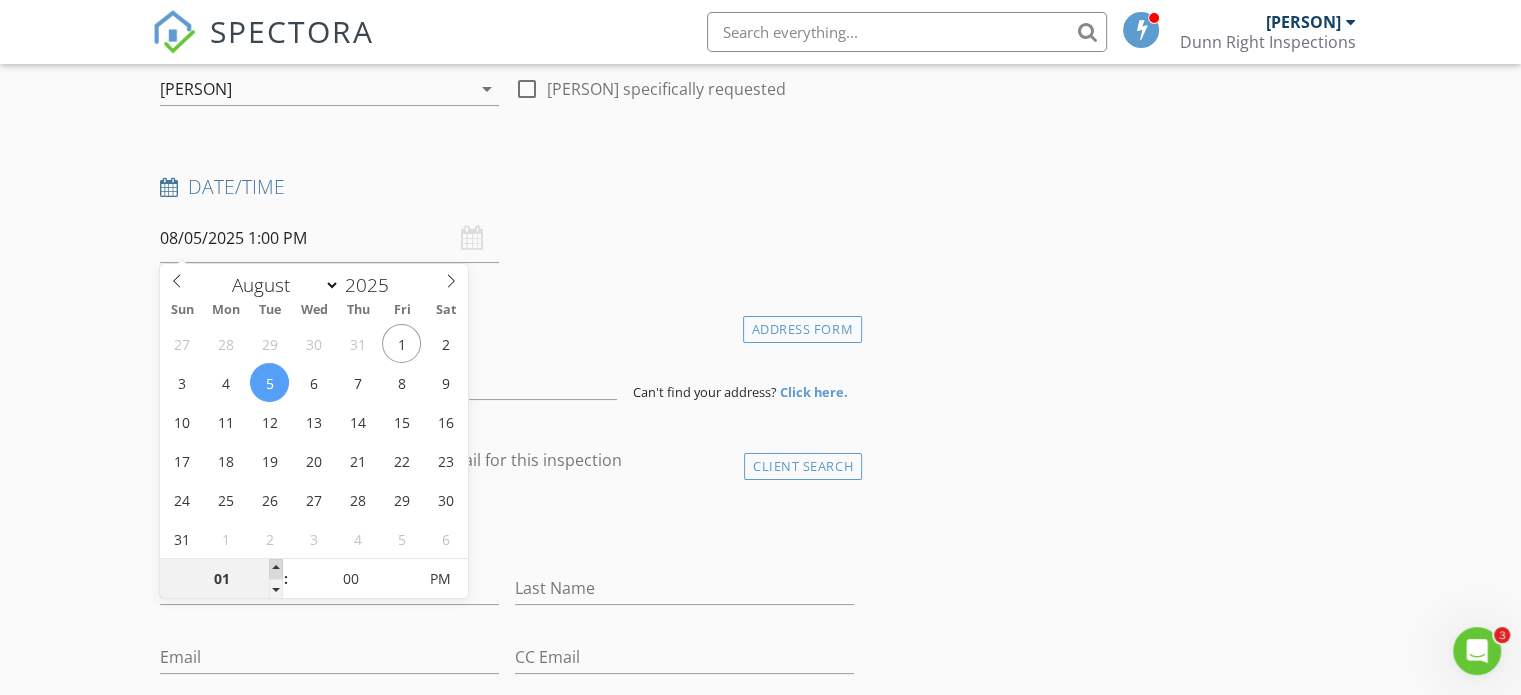 click at bounding box center [276, 569] 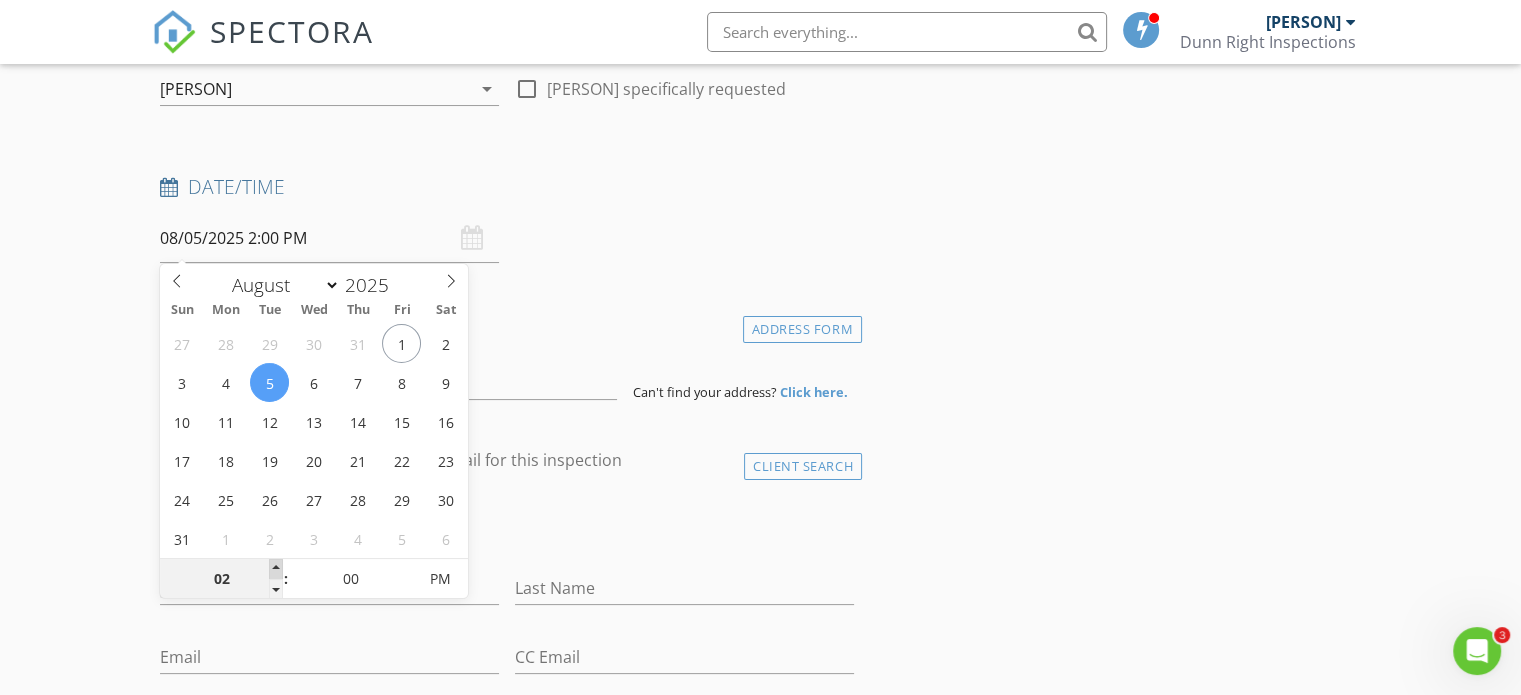 click at bounding box center [276, 569] 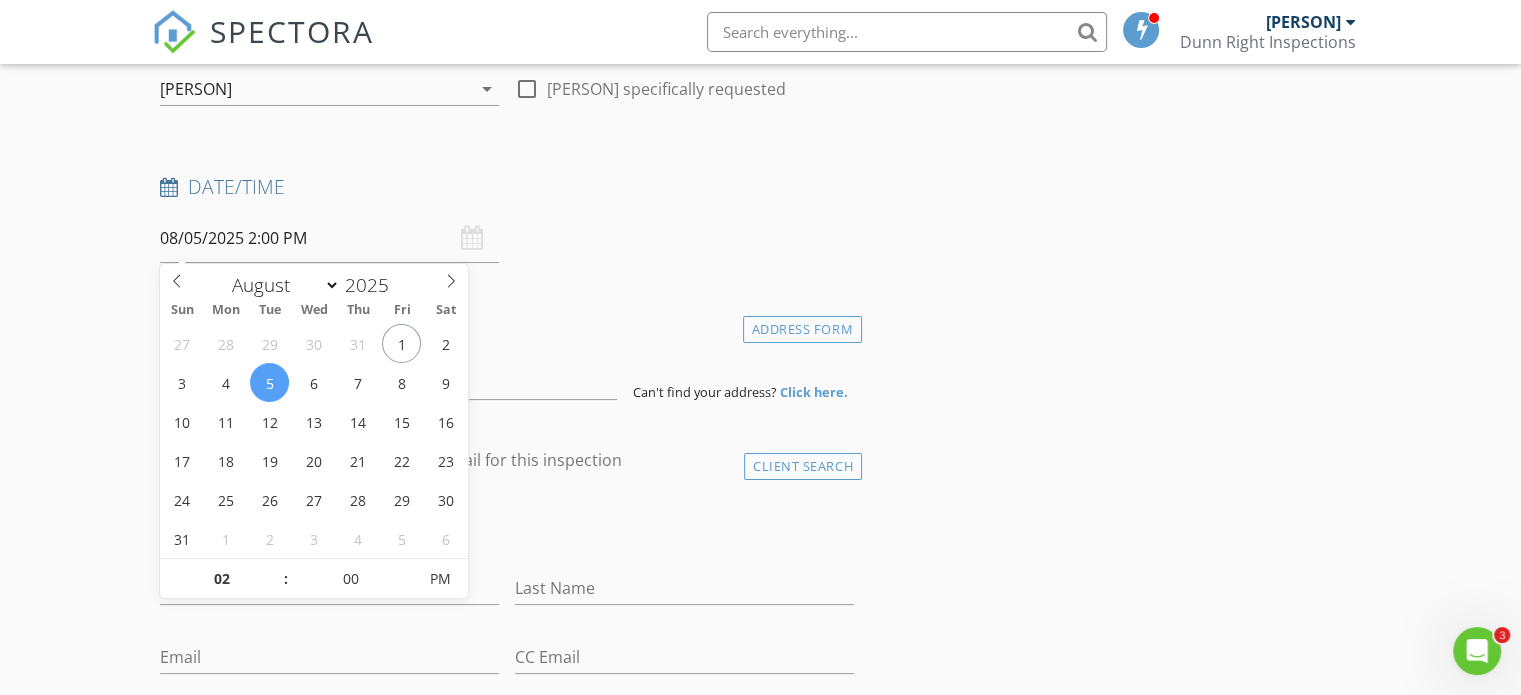 click on "New Inspection
Click here to use the New Order Form
INSPECTOR(S)
check_box   Robert Dunn   PRIMARY   Robert Dunn arrow_drop_down   check_box_outline_blank Robert Dunn specifically requested
Date/Time
08/05/2025 2:00 PM
Location
Address Form       Can't find your address?   Click here.
client
check_box Enable Client CC email for this inspection   Client Search     check_box_outline_blank Client is a Company/Organization     First Name   Last Name   Email   CC Email   Phone           Notes   Private Notes
ADD ADDITIONAL client
SERVICES
check_box_outline_blank   Residential Inspection Mini Home   Mini Home w/ Crawlspace check_box_outline_blank   Residential Inspection Discount   Discounted Price check_box_outline_blank   Residential Inspection" at bounding box center (760, 1485) 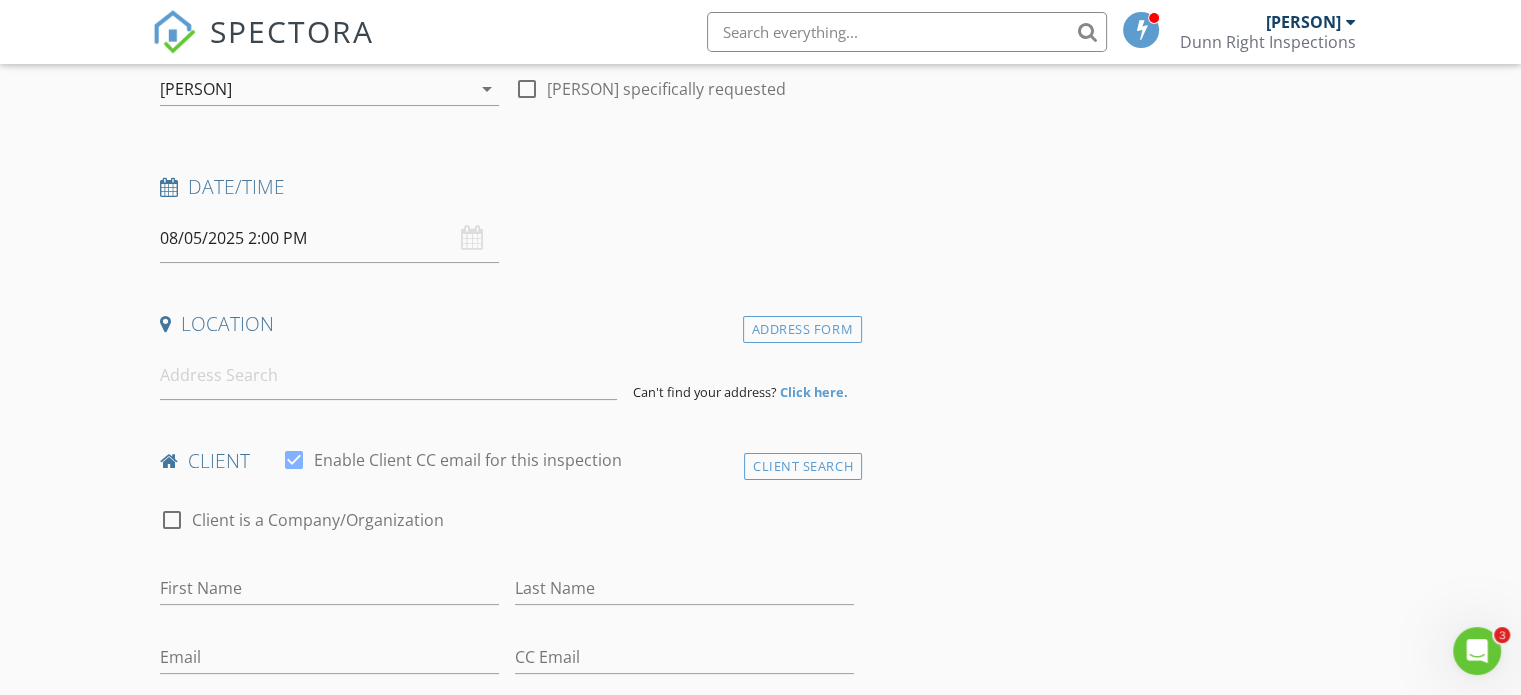 click on "08/05/2025 2:00 PM" at bounding box center (329, 238) 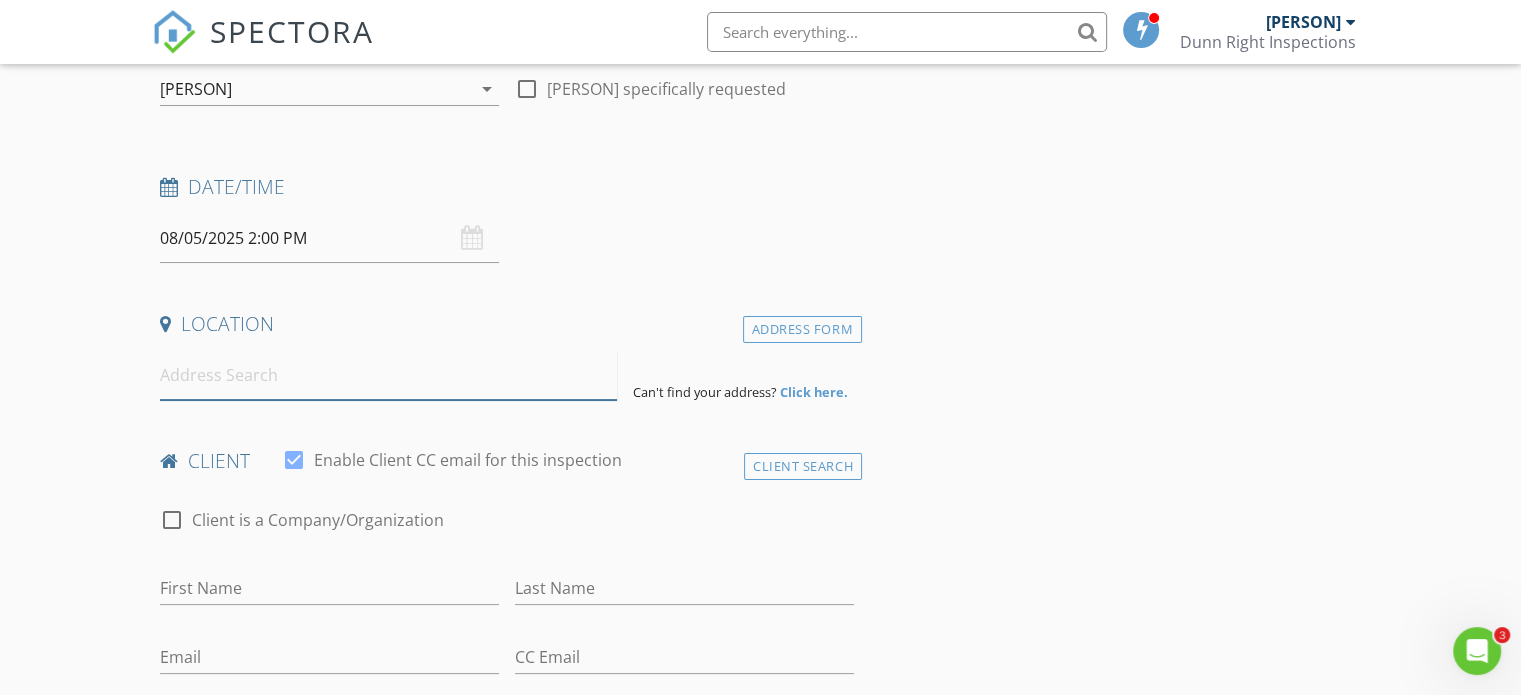 click at bounding box center [388, 375] 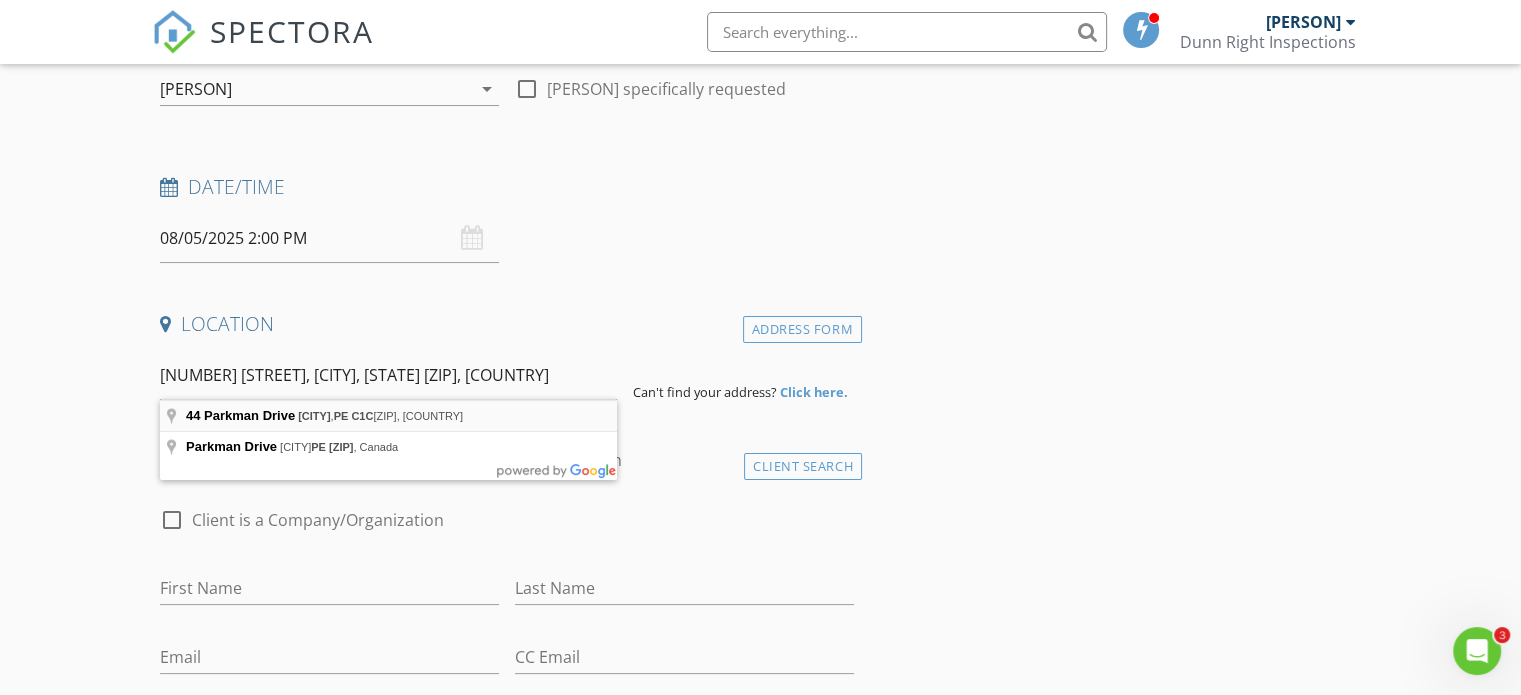 type on "44 Parkman Drive, Charlottetown, PE C1C 1L2, Canada" 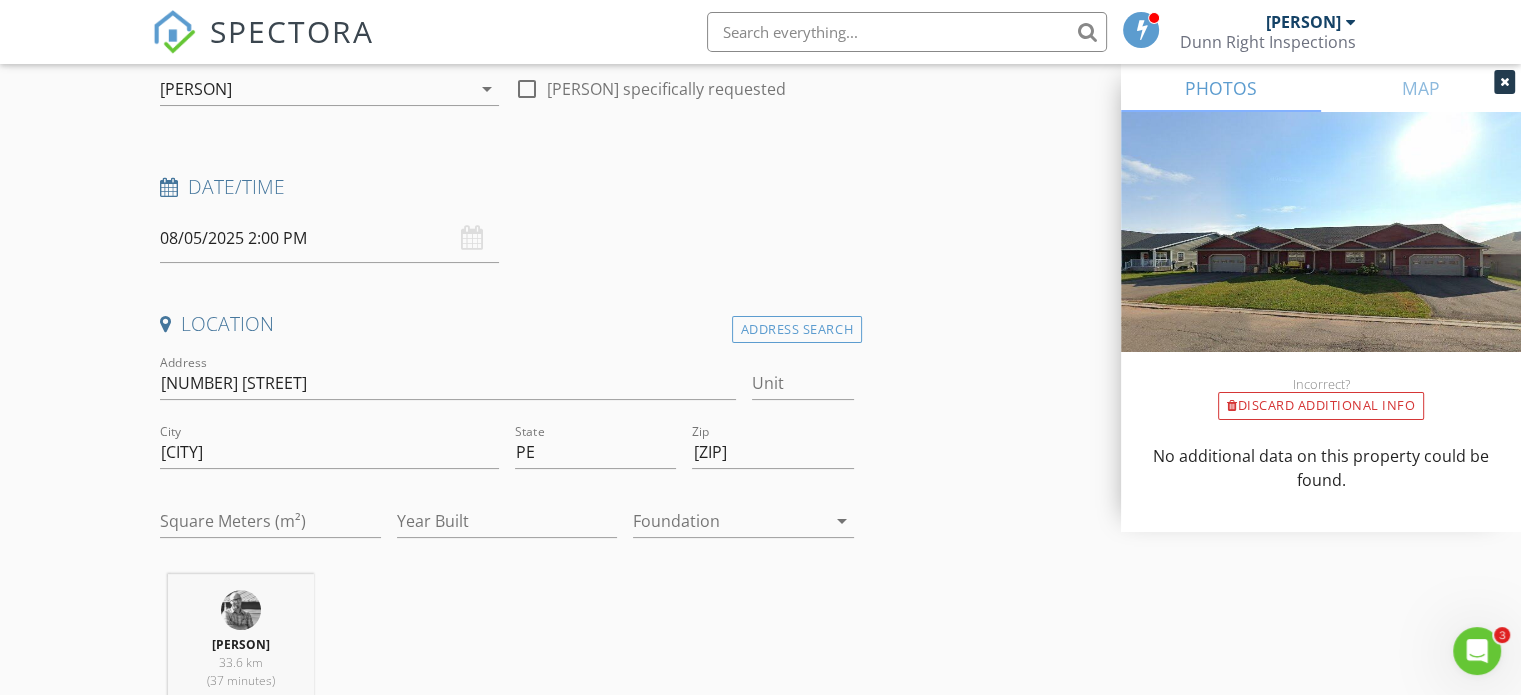 click at bounding box center (729, 521) 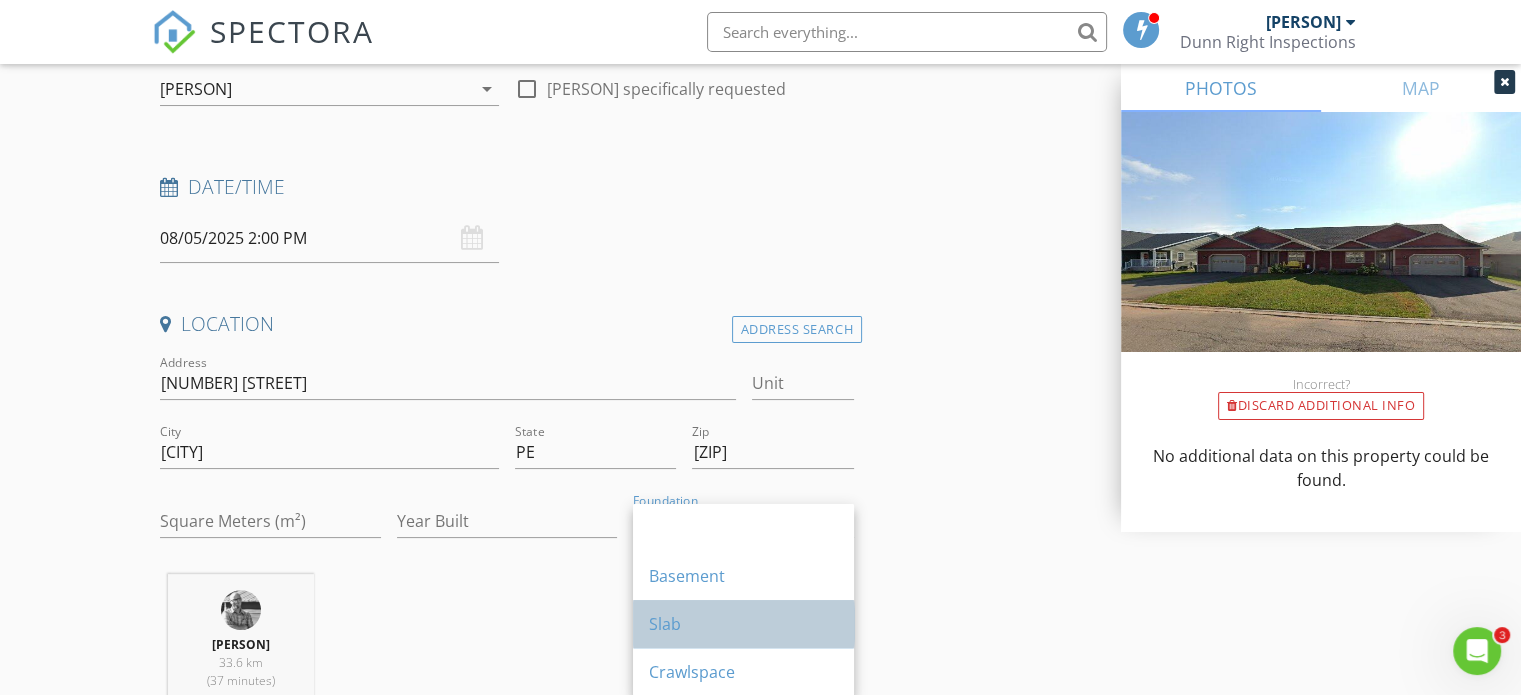 click on "Slab" at bounding box center [743, 624] 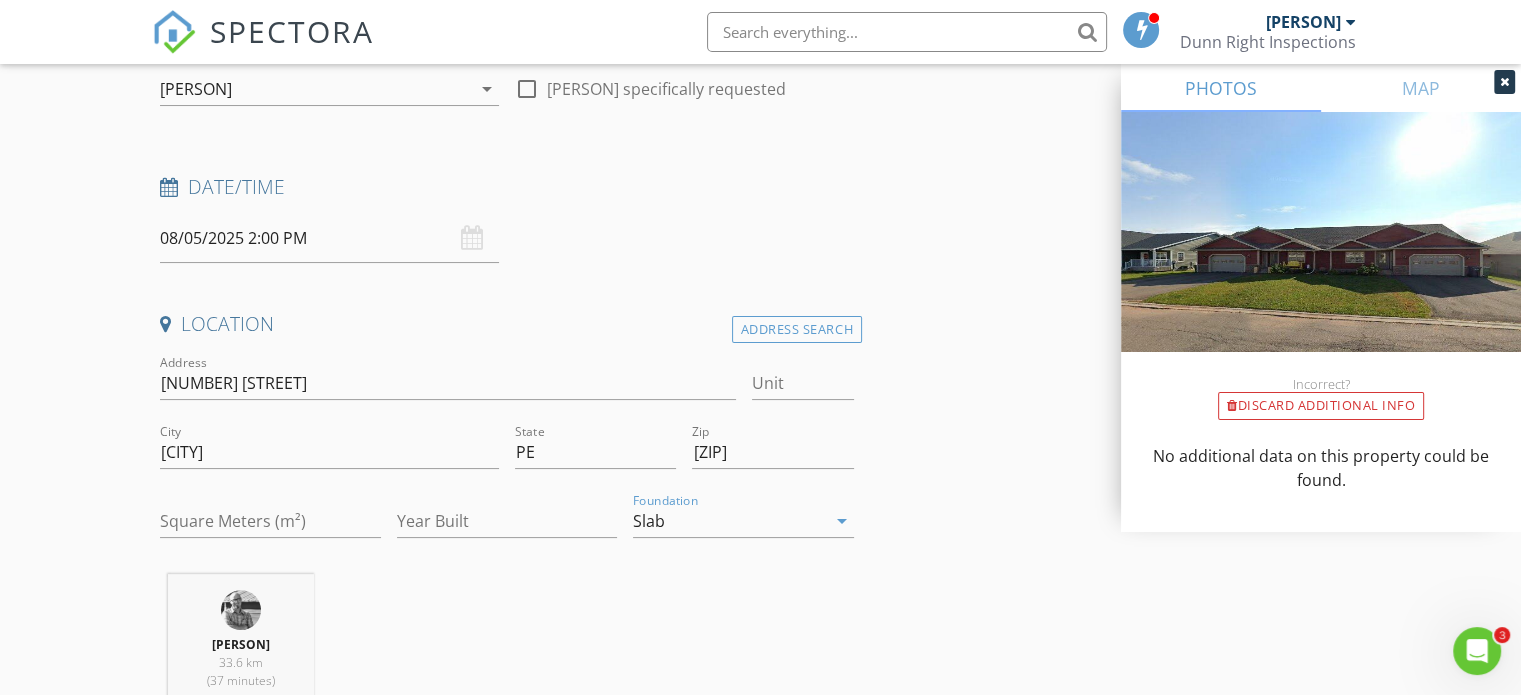 click on "New Inspection
Click here to use the New Order Form
INSPECTOR(S)
check_box   Robert Dunn   PRIMARY   Robert Dunn arrow_drop_down   check_box_outline_blank Robert Dunn specifically requested
Date/Time
08/05/2025 2:00 PM
Location
Address Search       Address 44 Parkman Dr   Unit   City Charlottetown   State PE   Zip C1C 1L2     Square Meters (m²)   Year Built   Foundation Slab arrow_drop_down     Robert Dunn     33.6 km     (37 minutes)
client
check_box Enable Client CC email for this inspection   Client Search     check_box_outline_blank Client is a Company/Organization     First Name   Last Name   Email   CC Email   Phone           Notes   Private Notes
ADD ADDITIONAL client
SERVICES
check_box_outline_blank   Residential Inspection Mini Home" at bounding box center (760, 1655) 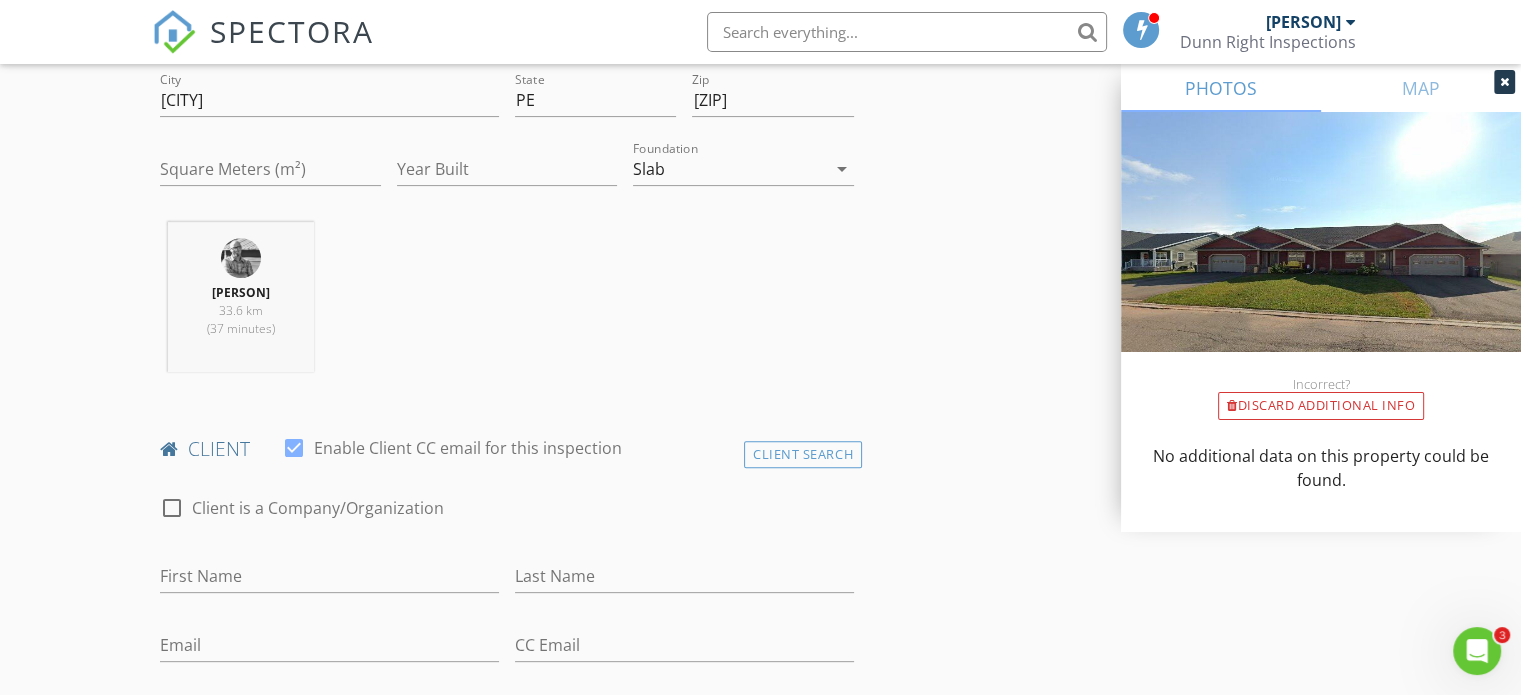 scroll, scrollTop: 636, scrollLeft: 0, axis: vertical 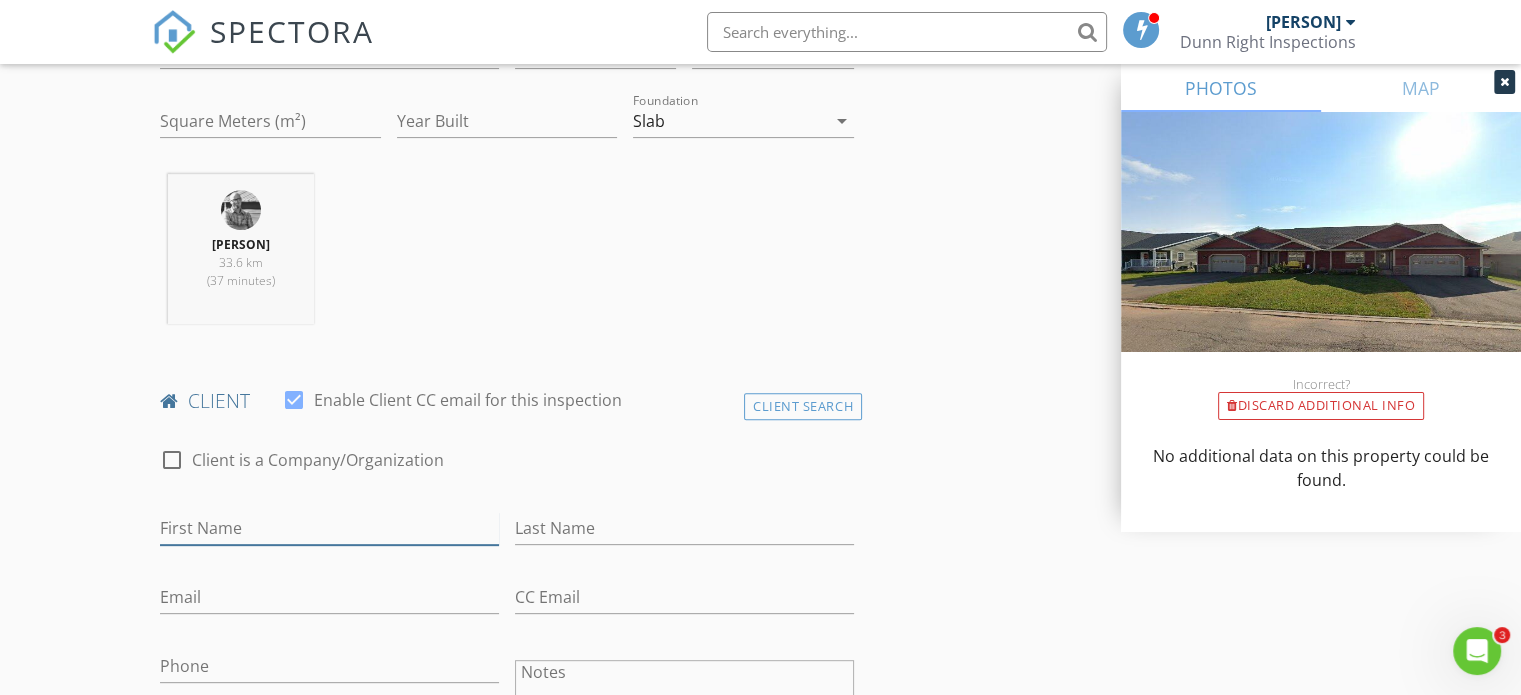click on "First Name" at bounding box center [329, 528] 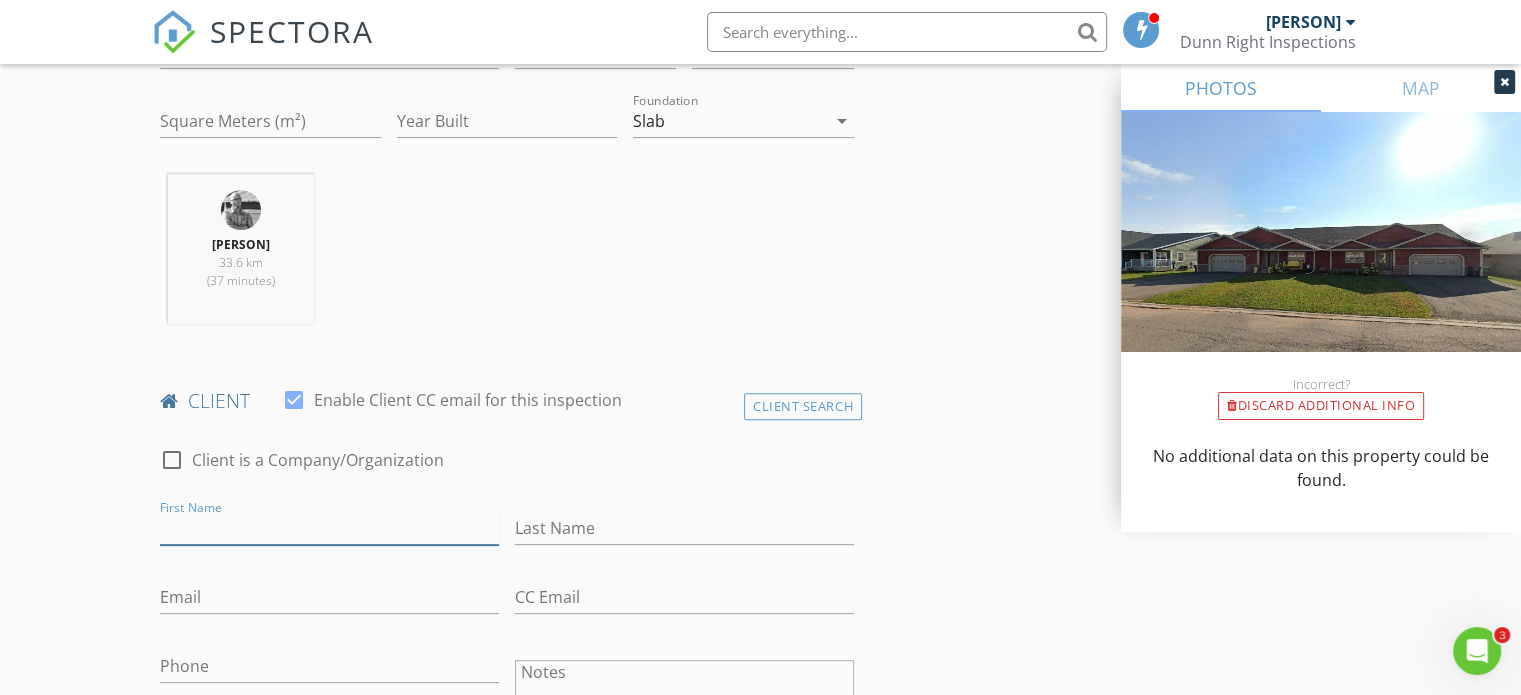 paste on "Philip Varghese" 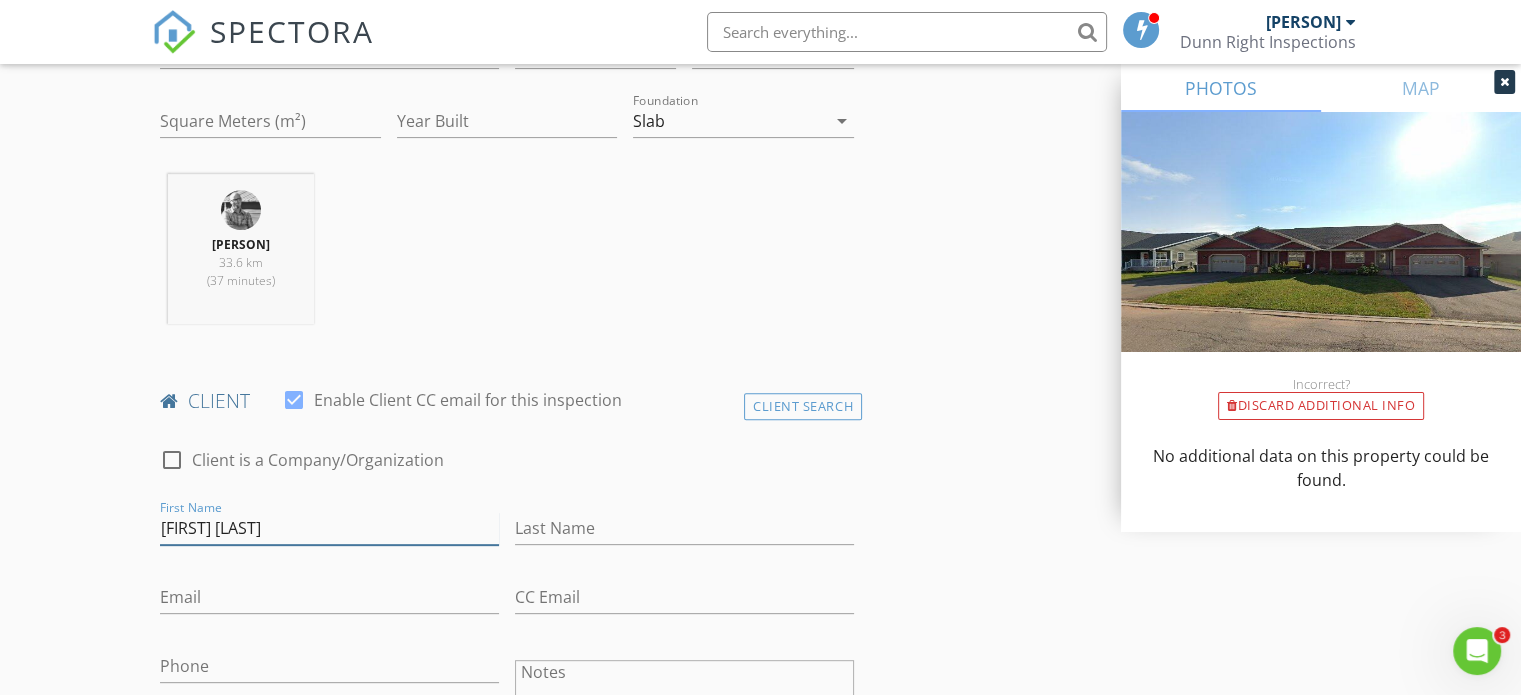 type on "Philip Varghese" 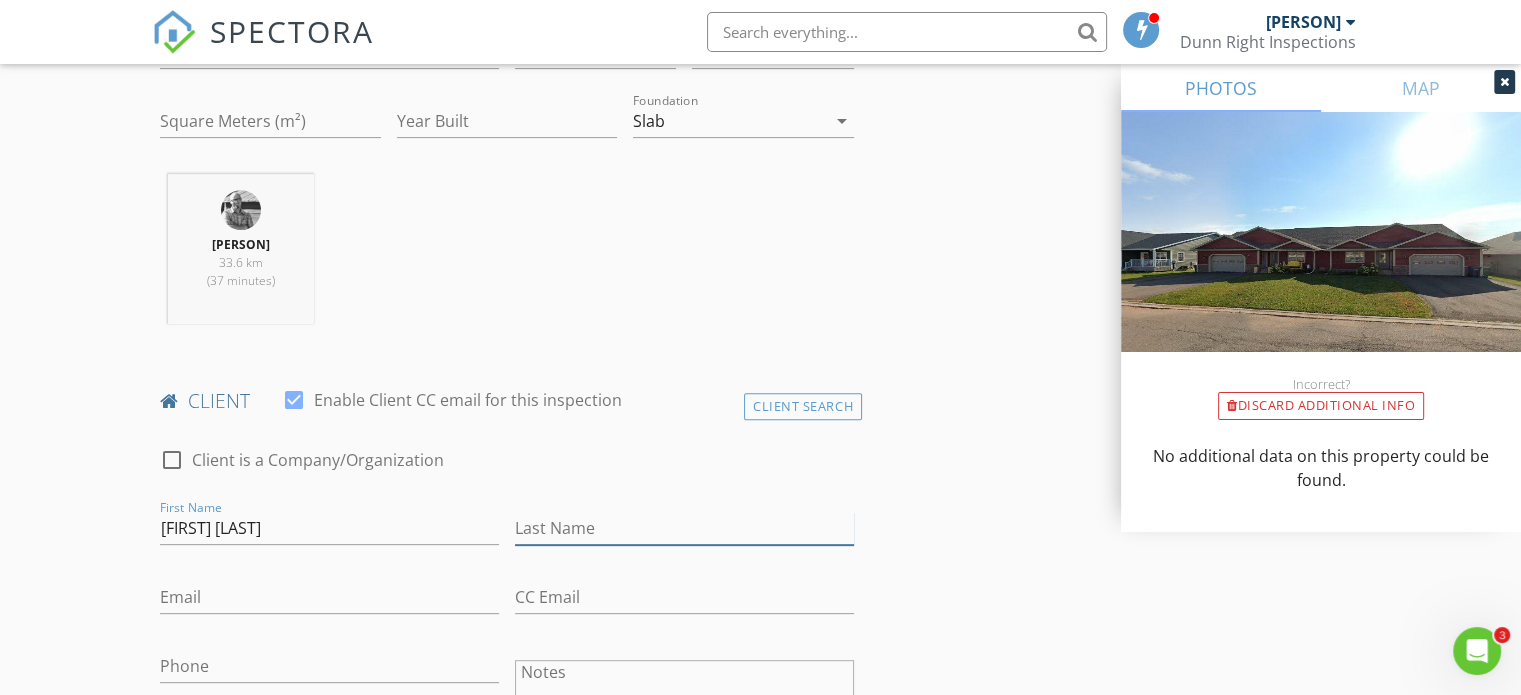 click on "Last Name" at bounding box center (684, 528) 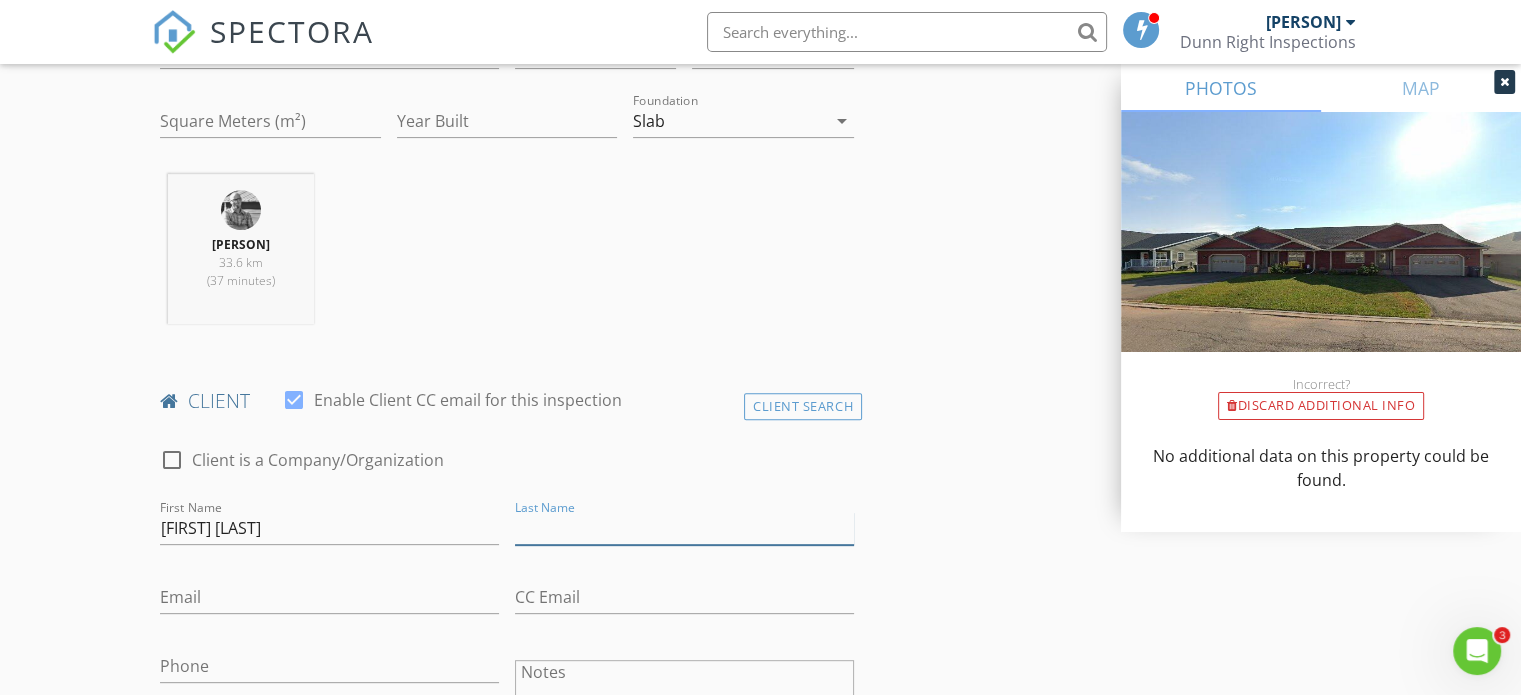 paste on "Philip Varghese" 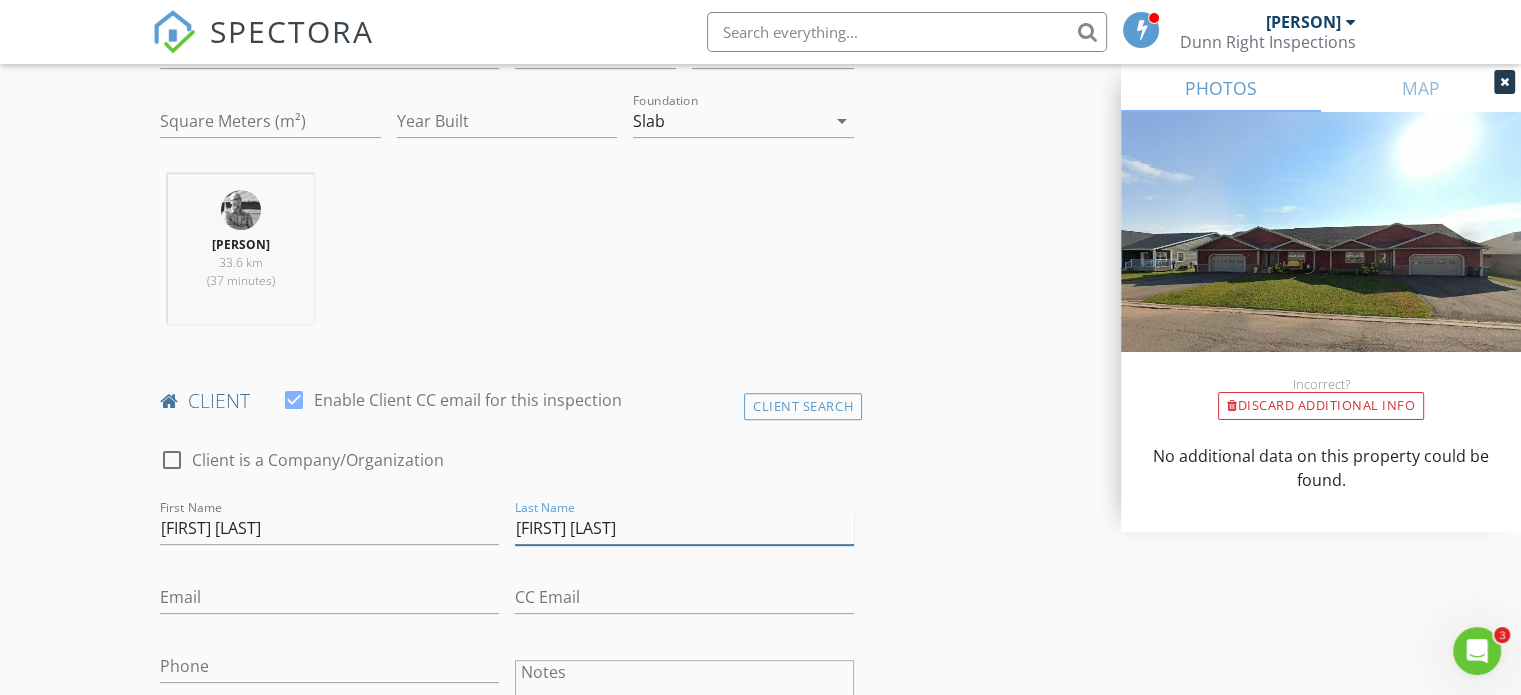 drag, startPoint x: 560, startPoint y: 528, endPoint x: 488, endPoint y: 537, distance: 72.56032 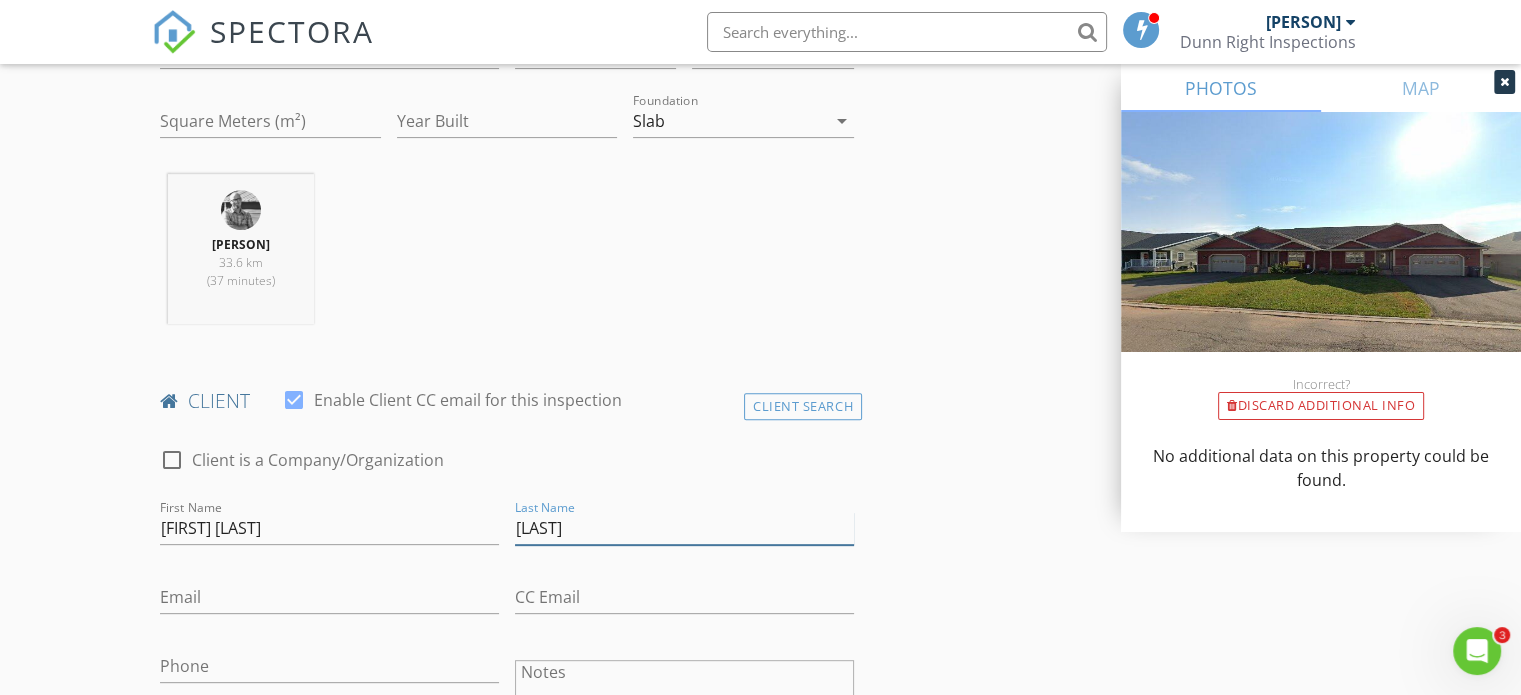type on "Varghese" 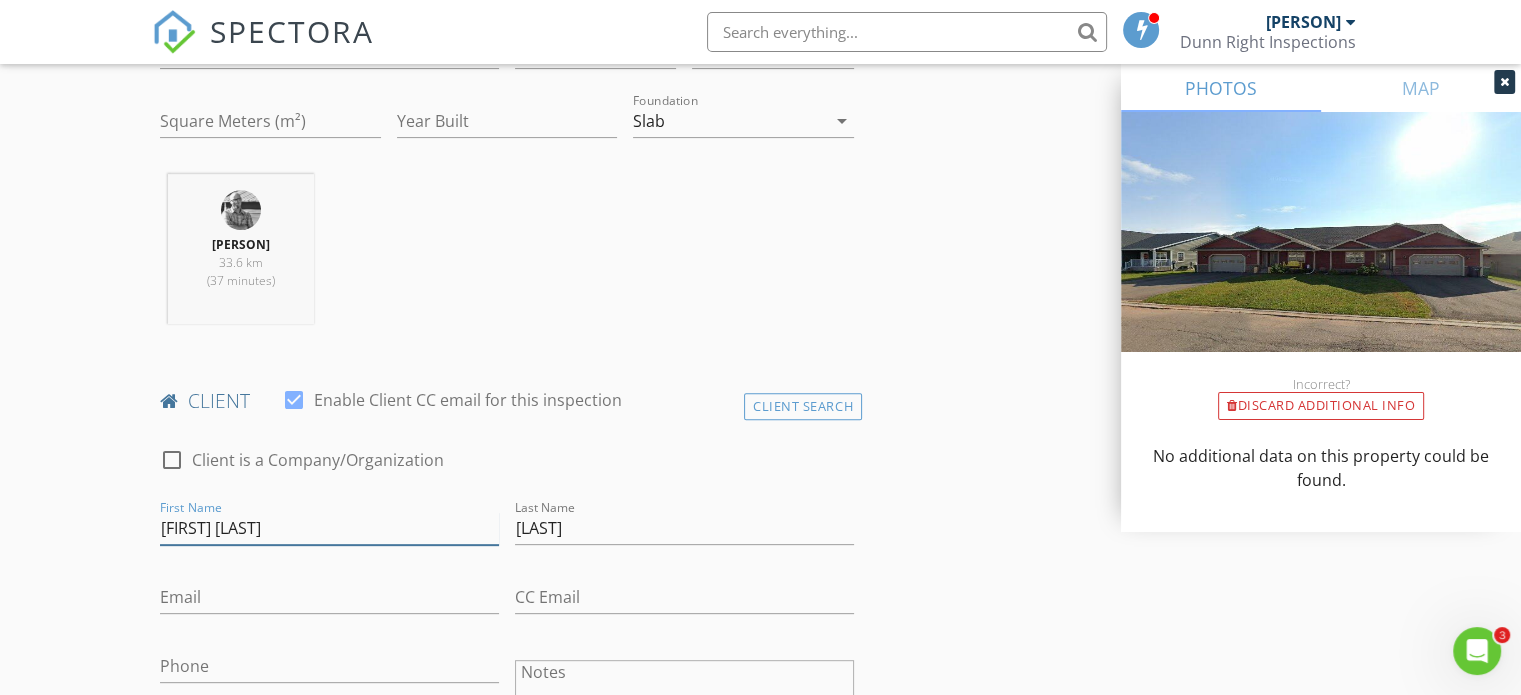 click on "Philip Varghese" at bounding box center (329, 528) 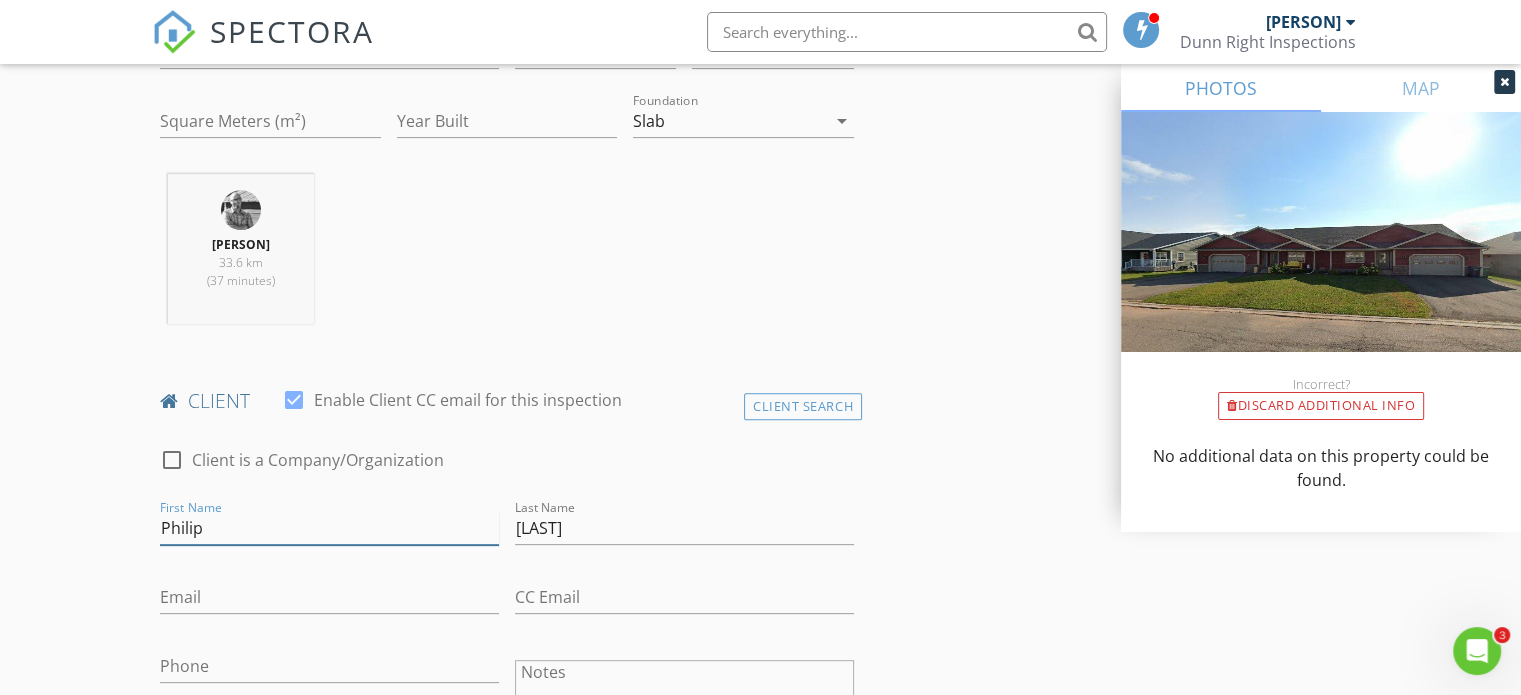 type on "Philip" 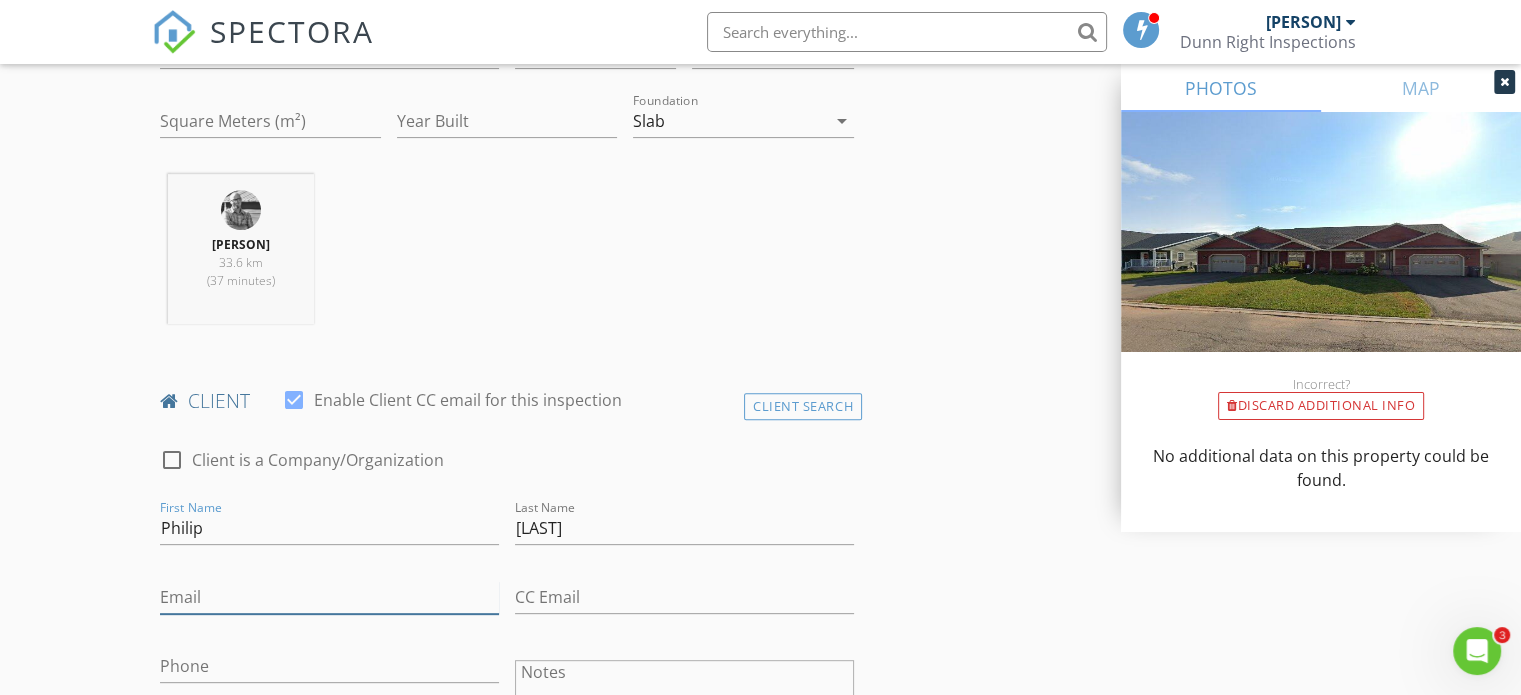 click on "Email" at bounding box center (329, 597) 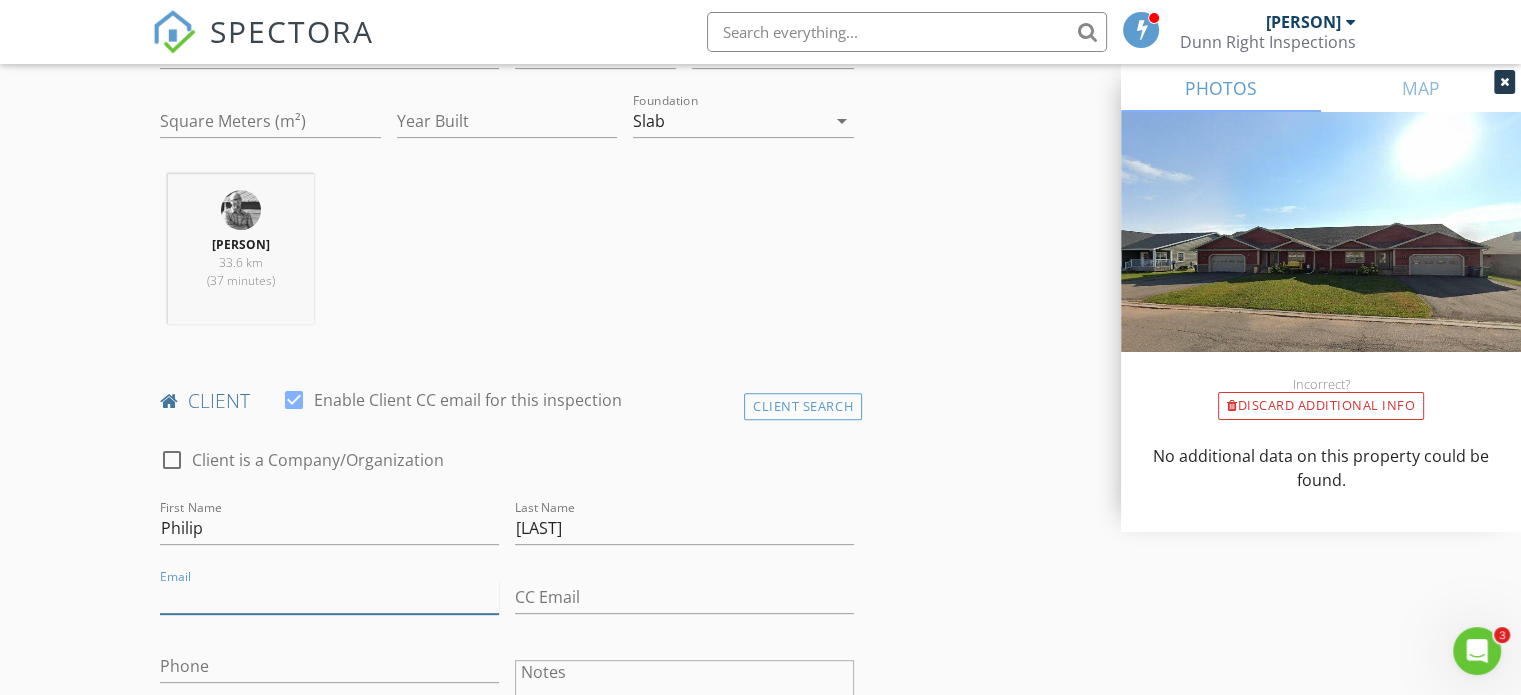 paste on "vp.philipvarghese@gmail.com" 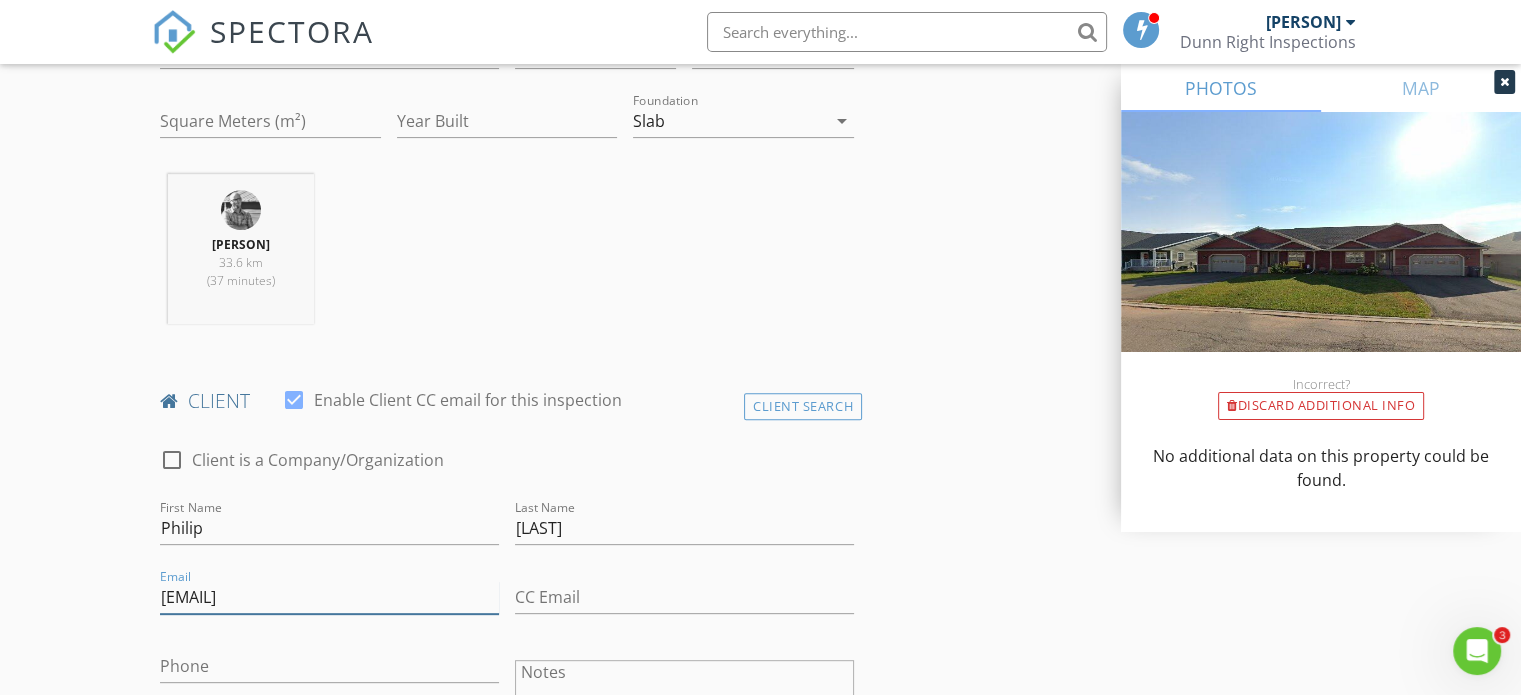 type on "vp.philipvarghese@gmail.com" 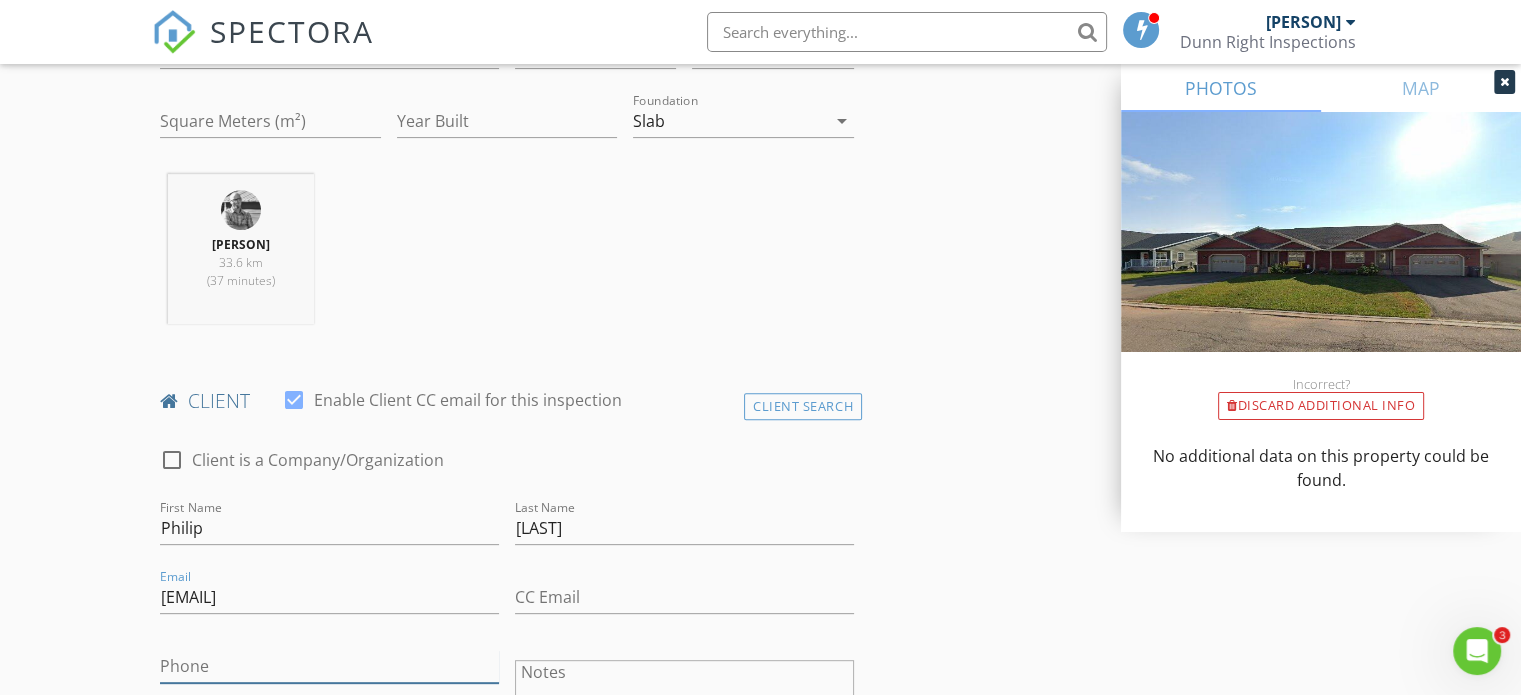click on "Phone" at bounding box center (329, 666) 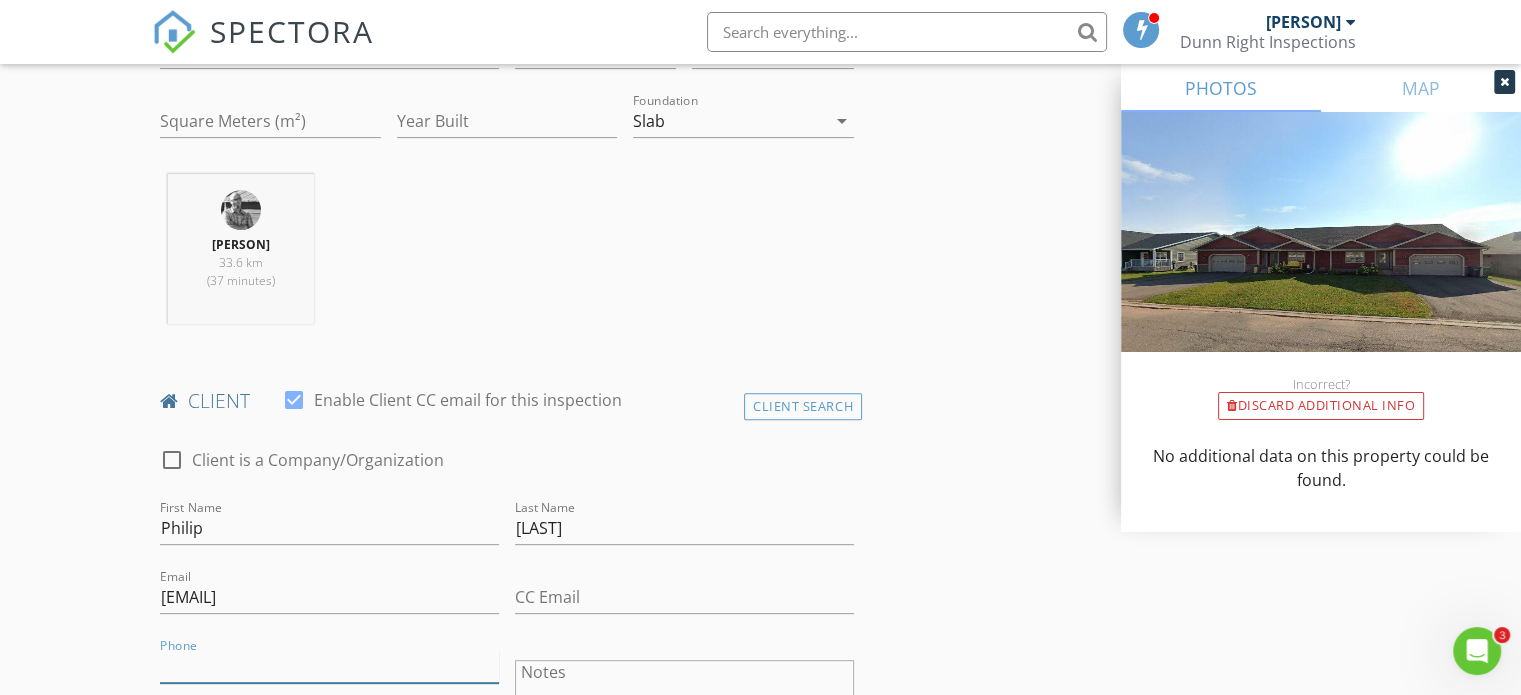paste on "902-916-1530" 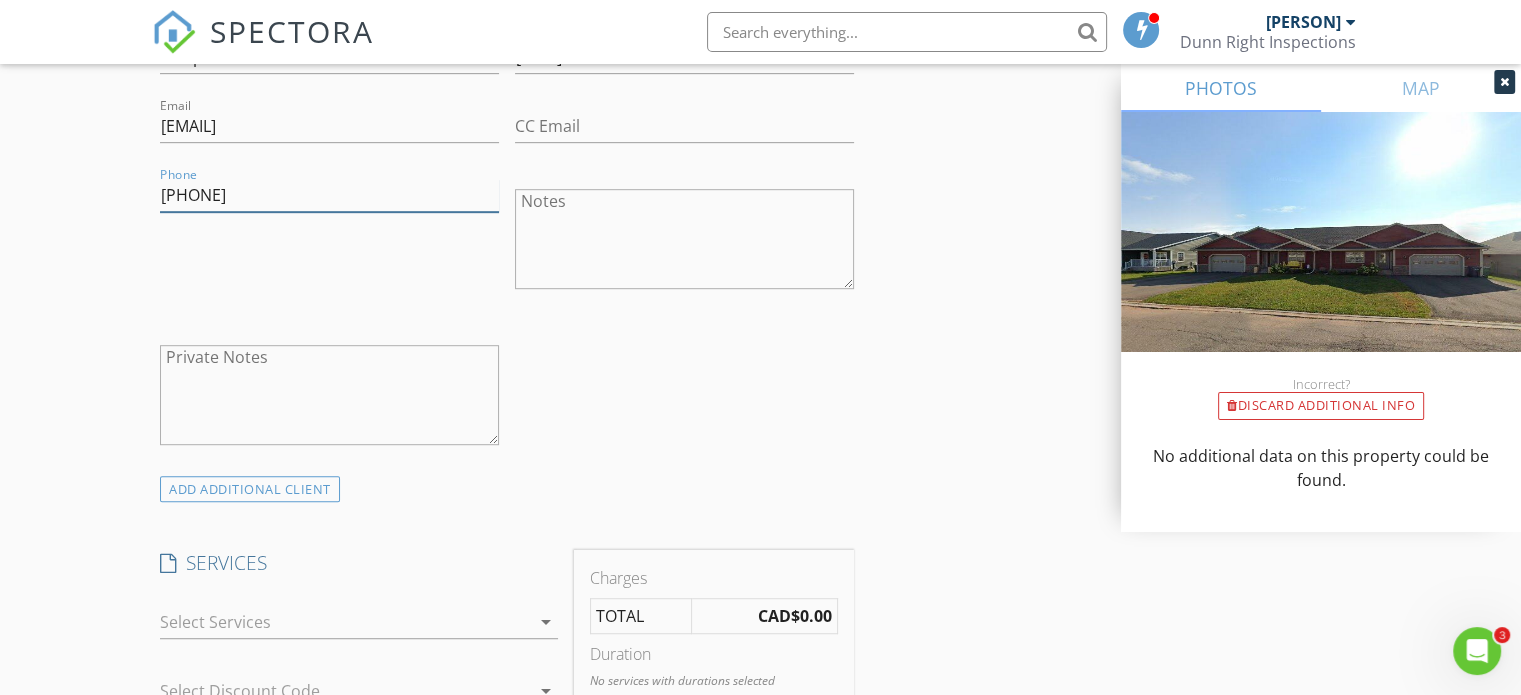 scroll, scrollTop: 1136, scrollLeft: 0, axis: vertical 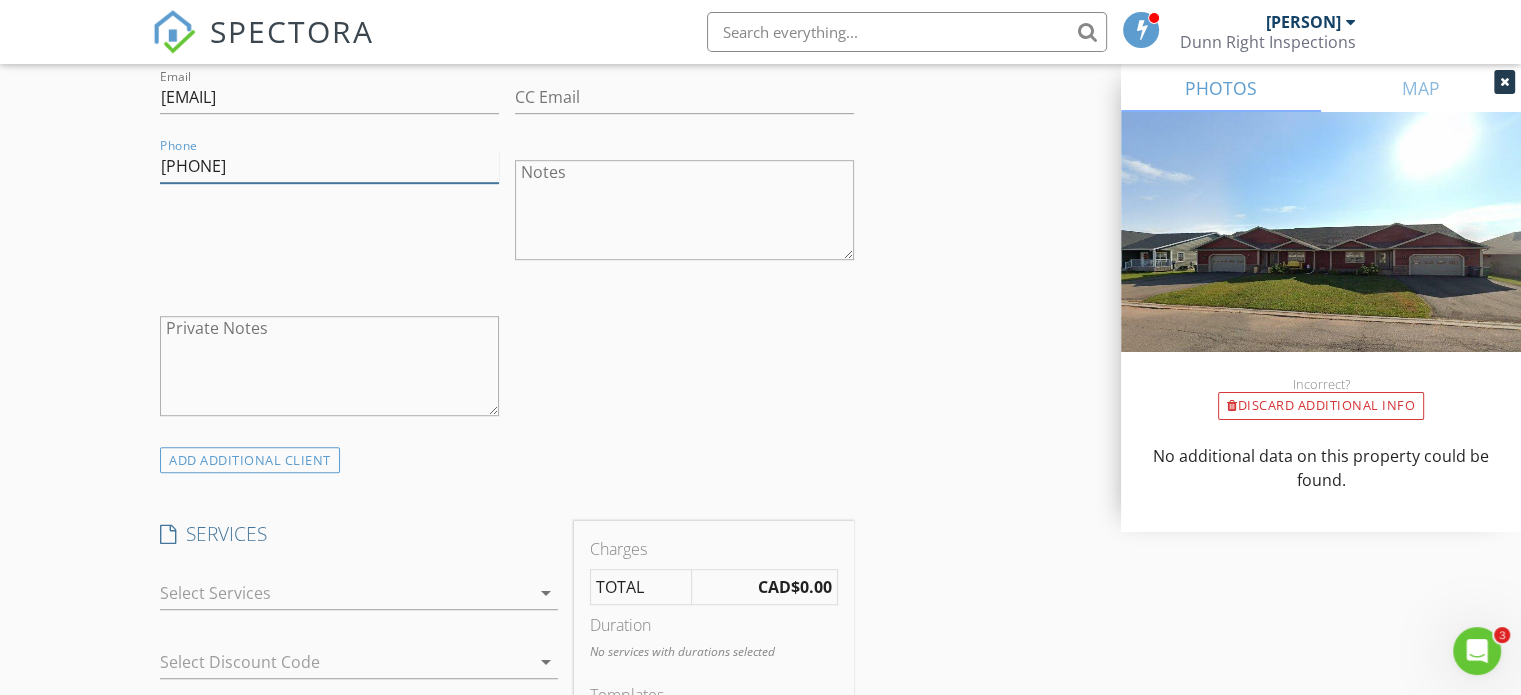 type on "902-916-1530" 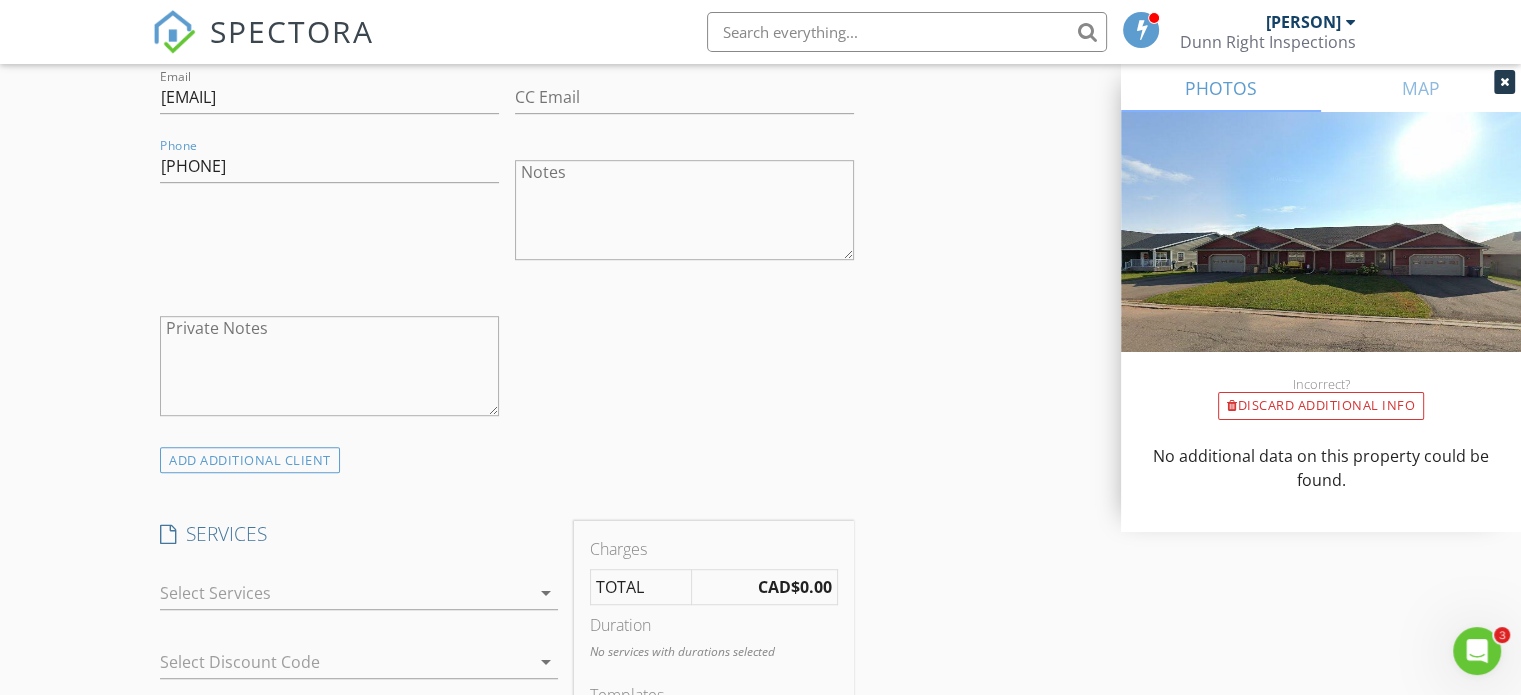 click at bounding box center (345, 593) 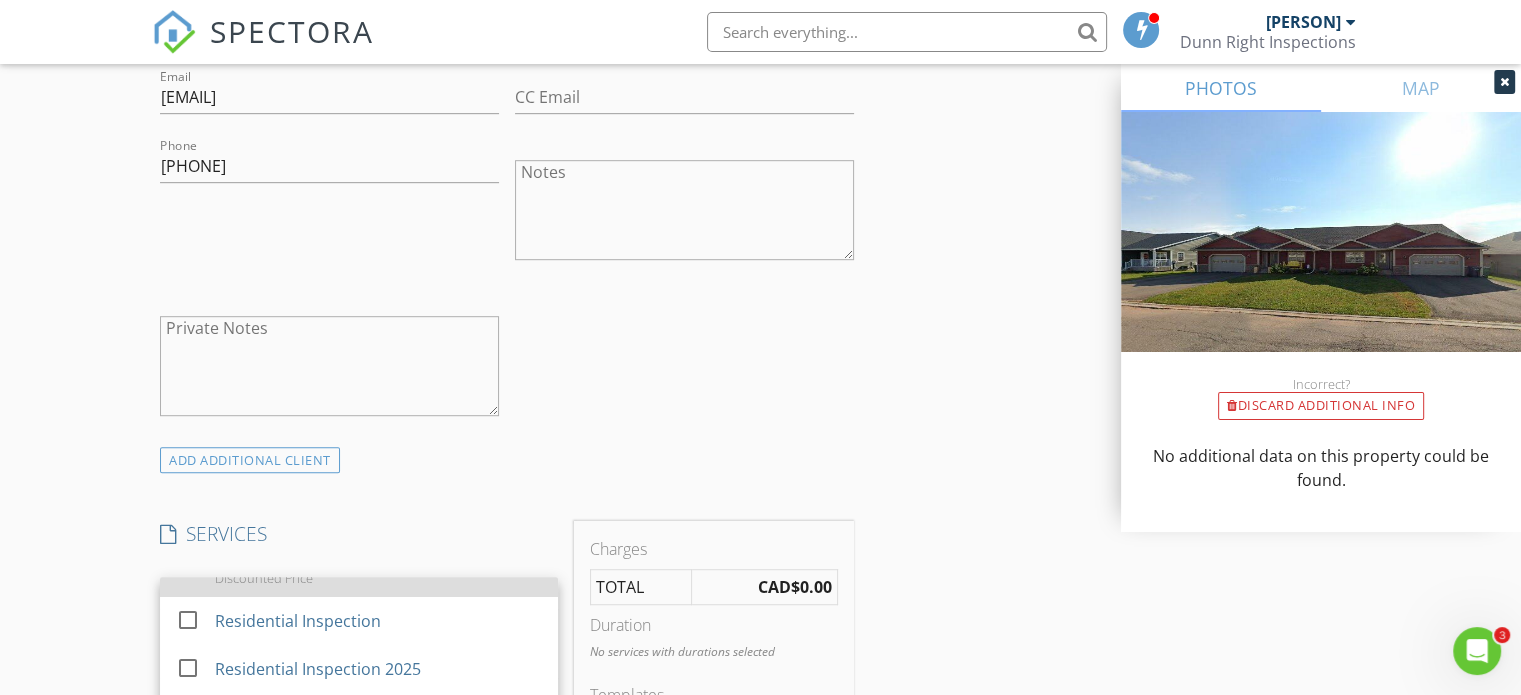 scroll, scrollTop: 116, scrollLeft: 0, axis: vertical 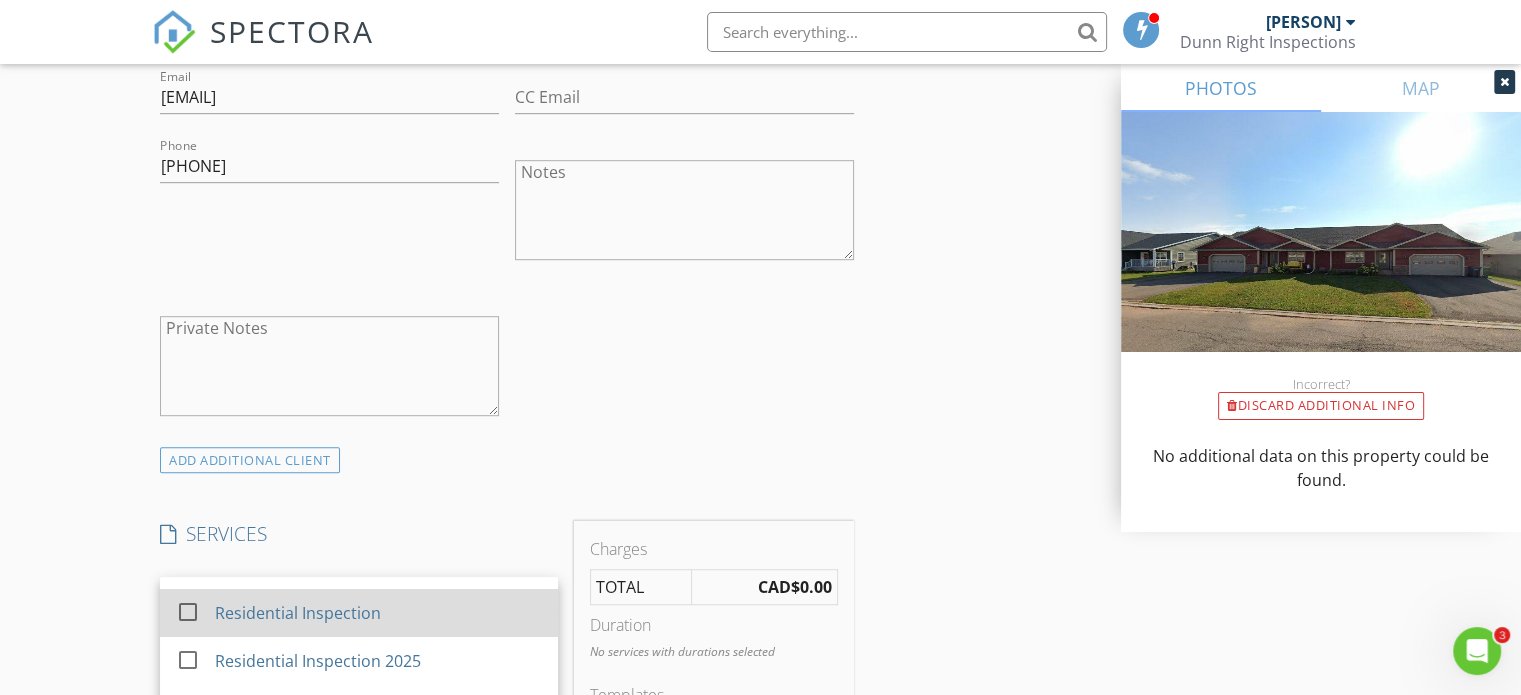 click on "Residential Inspection" at bounding box center [298, 613] 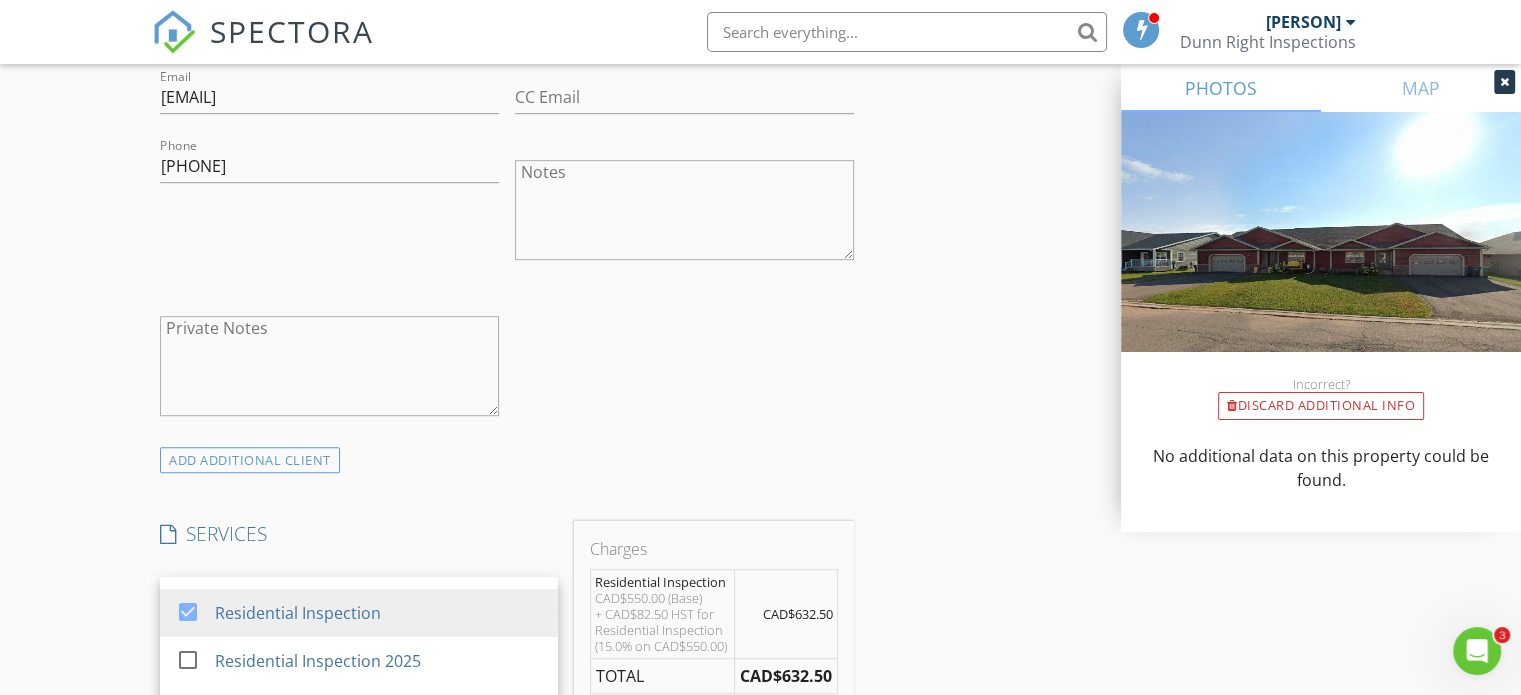 click on "INSPECTOR(S)
check_box   Robert Dunn   PRIMARY   Robert Dunn arrow_drop_down   check_box_outline_blank Robert Dunn specifically requested
Date/Time
08/05/2025 2:00 PM
Location
Address Search       Address 44 Parkman Dr   Unit   City Charlottetown   State PE   Zip C1C 1L2     Square Meters (m²)   Year Built   Foundation Slab arrow_drop_down     Robert Dunn     33.6 km     (37 minutes)
client
check_box Enable Client CC email for this inspection   Client Search     check_box_outline_blank Client is a Company/Organization     First Name Philip   Last Name Varghese   Email vp.philipvarghese@gmail.com   CC Email   Phone 902-916-1530           Notes   Private Notes
ADD ADDITIONAL client
SERVICES
check_box_outline_blank   Residential Inspection Mini Home   Mini Home w/ Crawlspace" at bounding box center [760, 821] 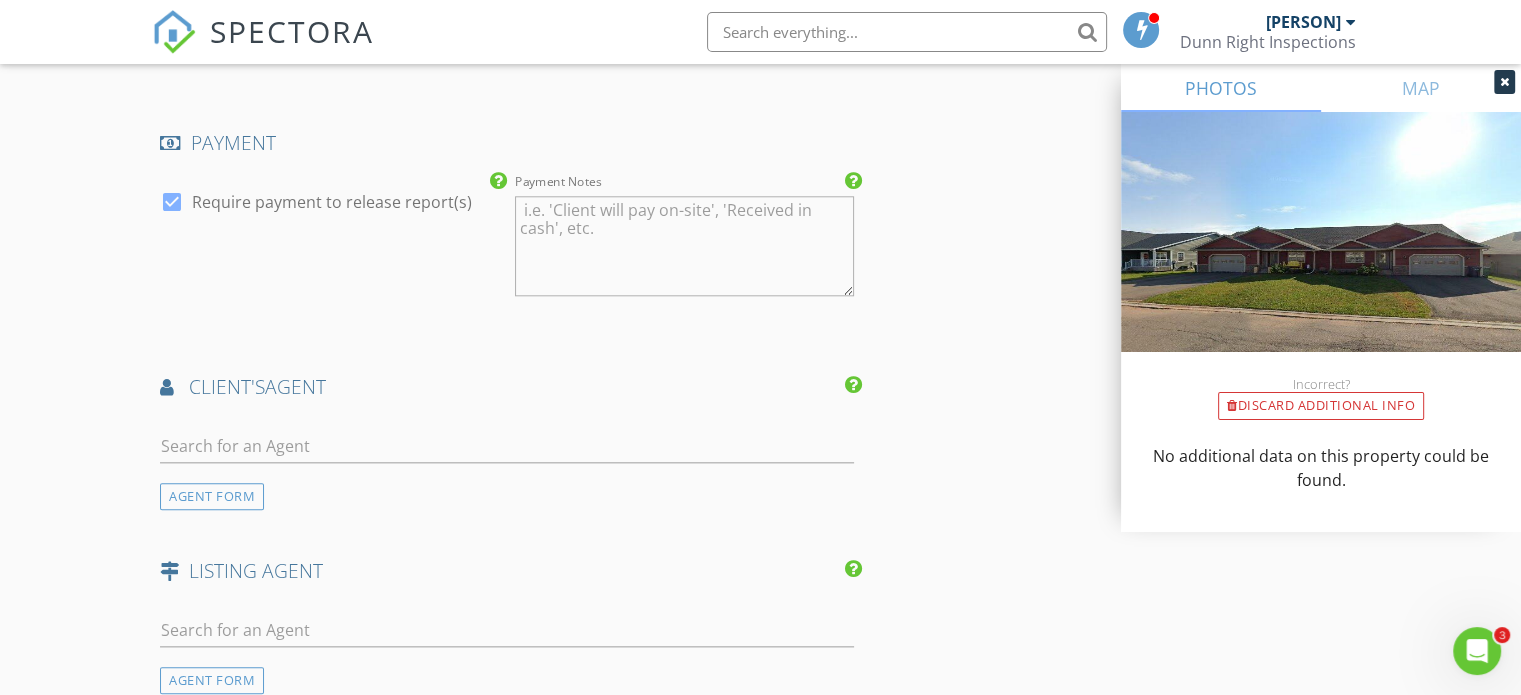 scroll, scrollTop: 2236, scrollLeft: 0, axis: vertical 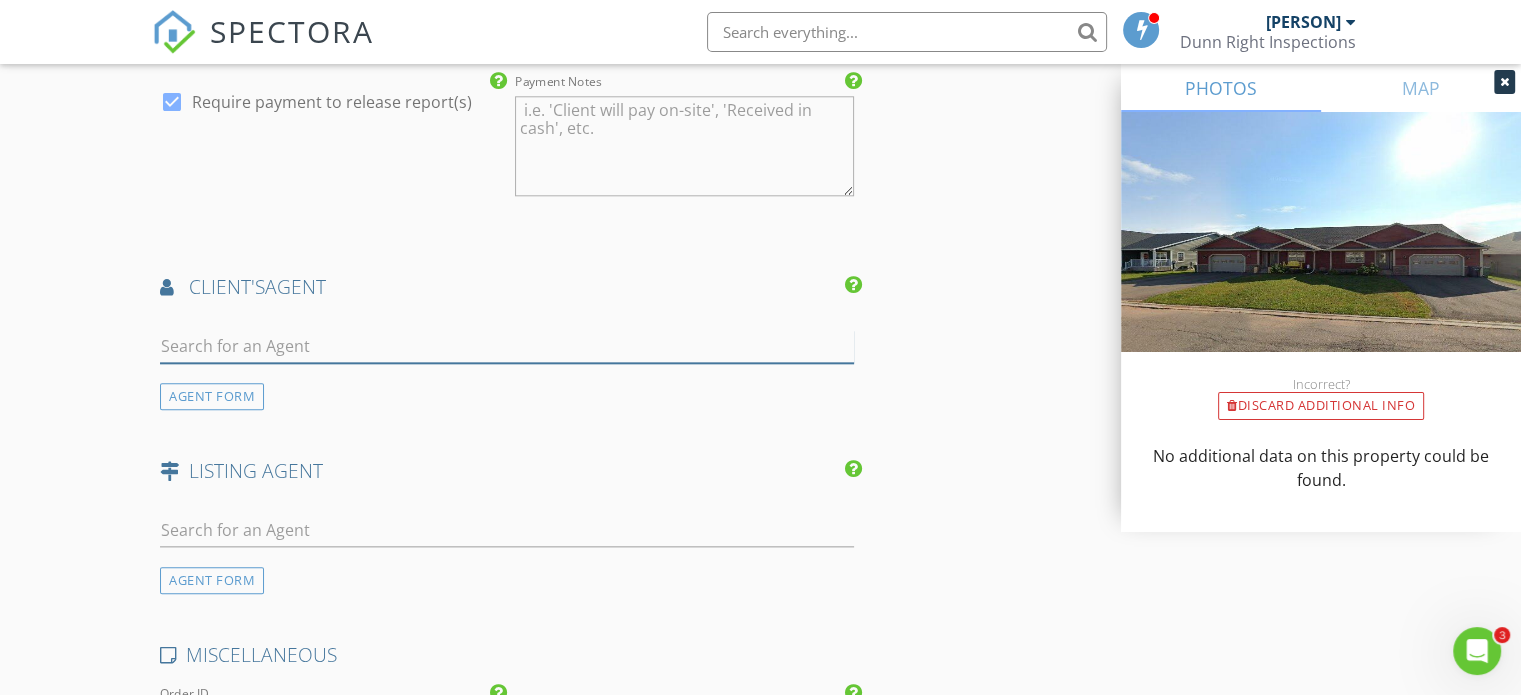 click at bounding box center [507, 346] 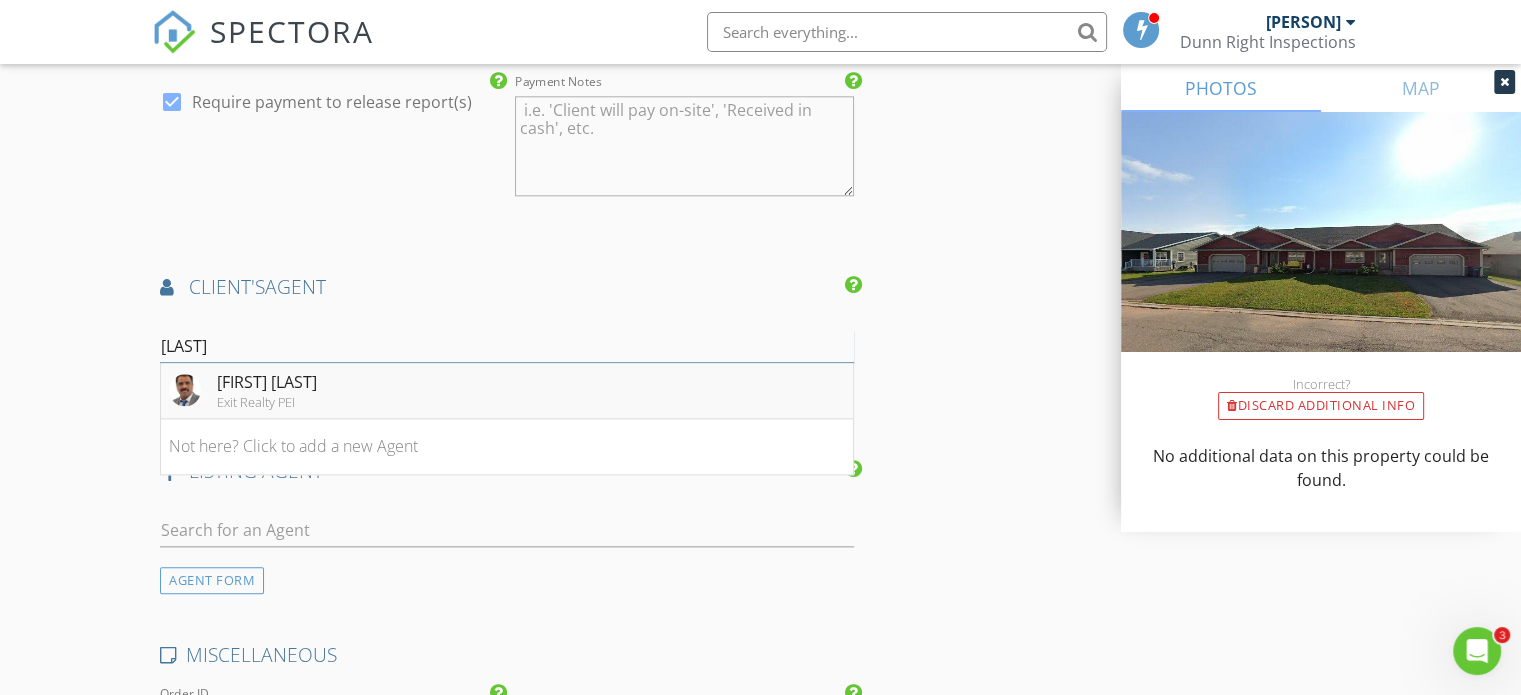 type on "sab" 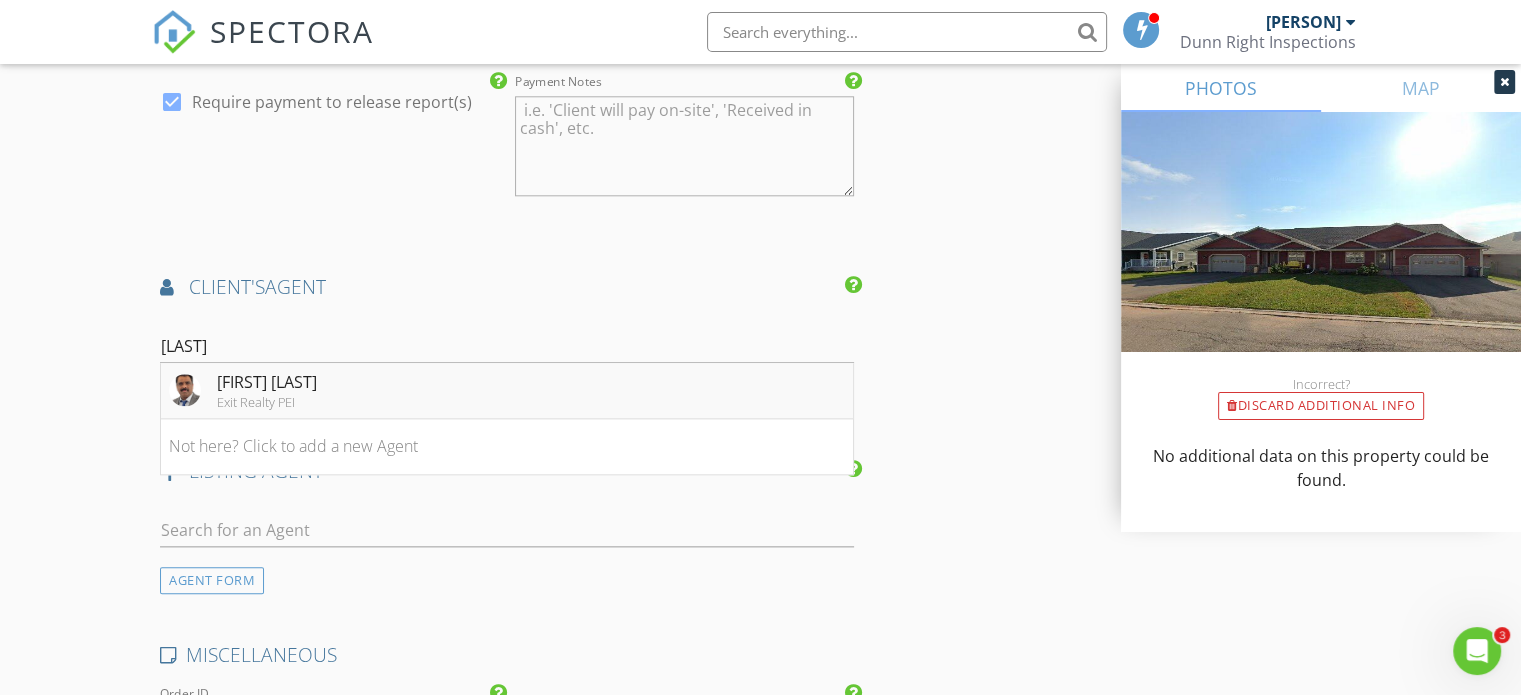 click on "Exit Realty PEI" at bounding box center [267, 402] 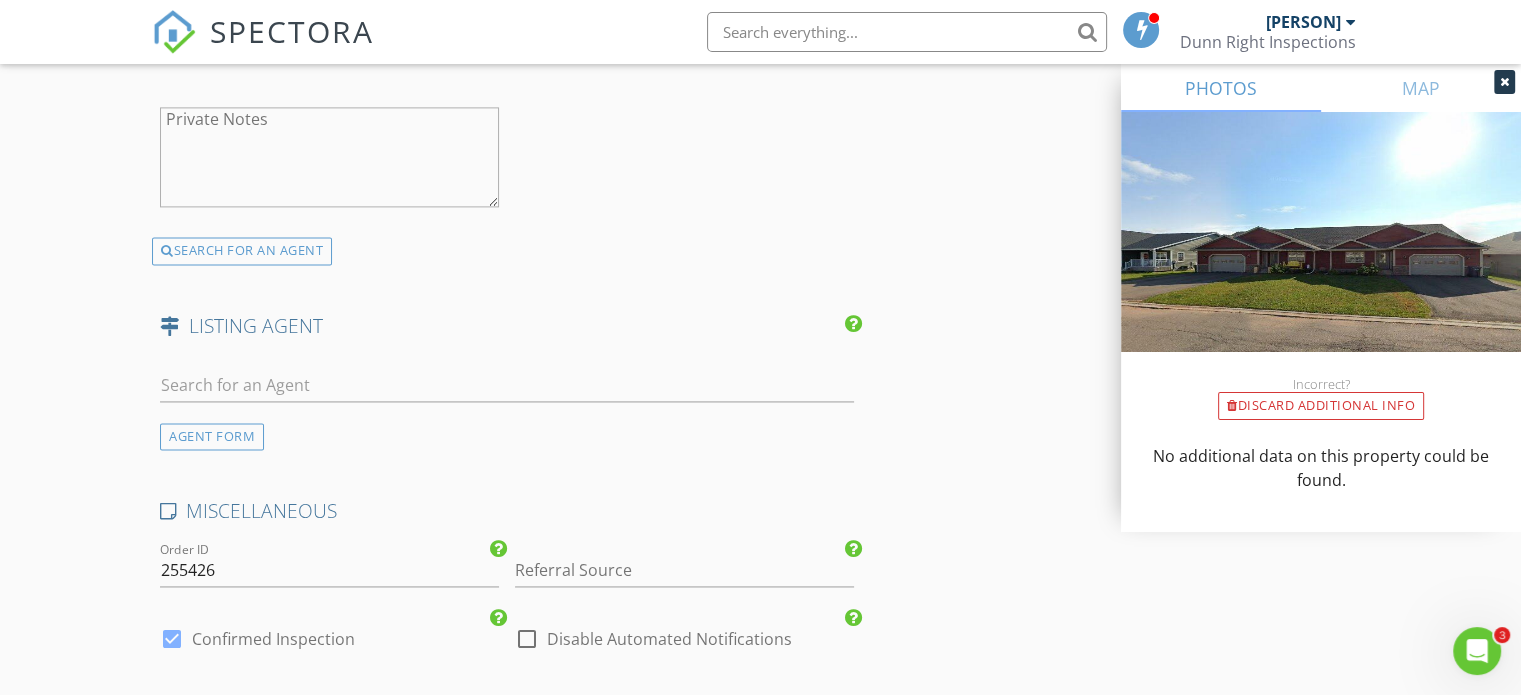 scroll, scrollTop: 3036, scrollLeft: 0, axis: vertical 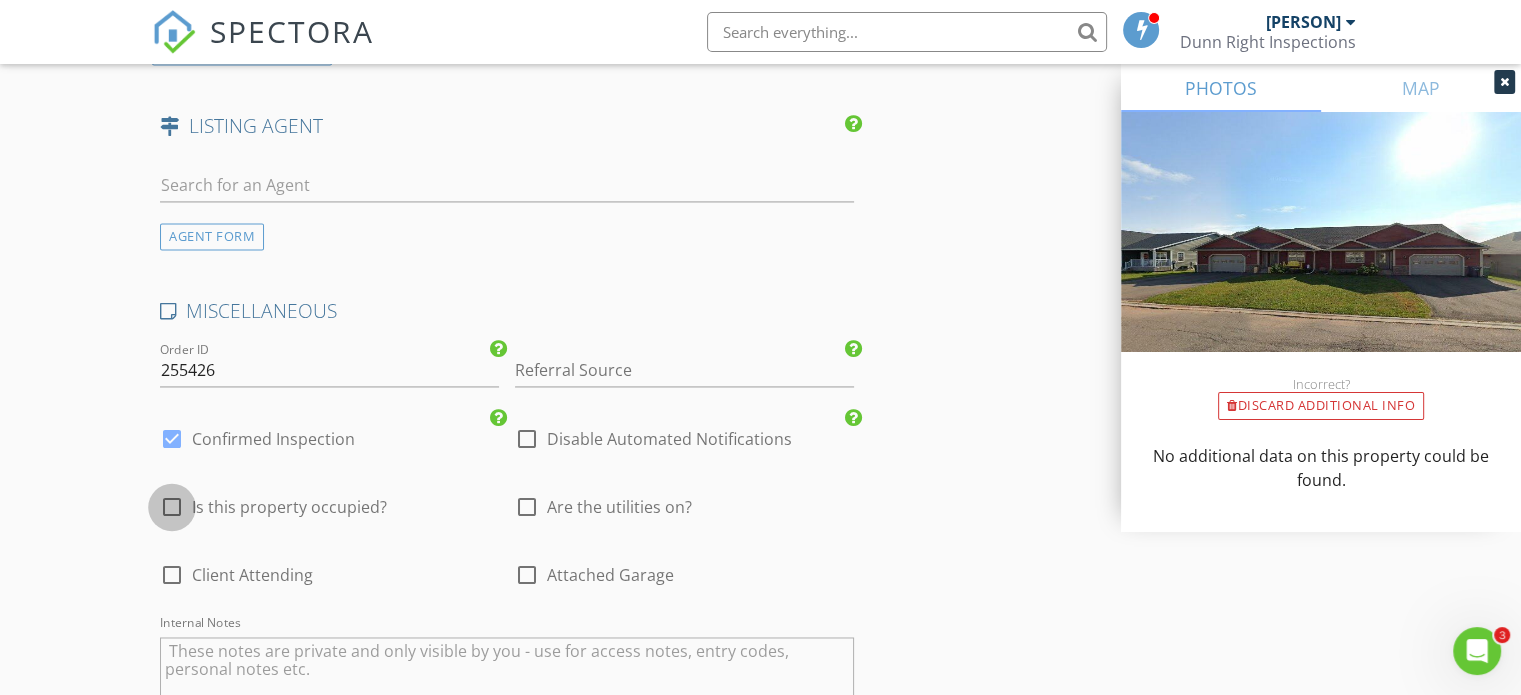 click at bounding box center (172, 507) 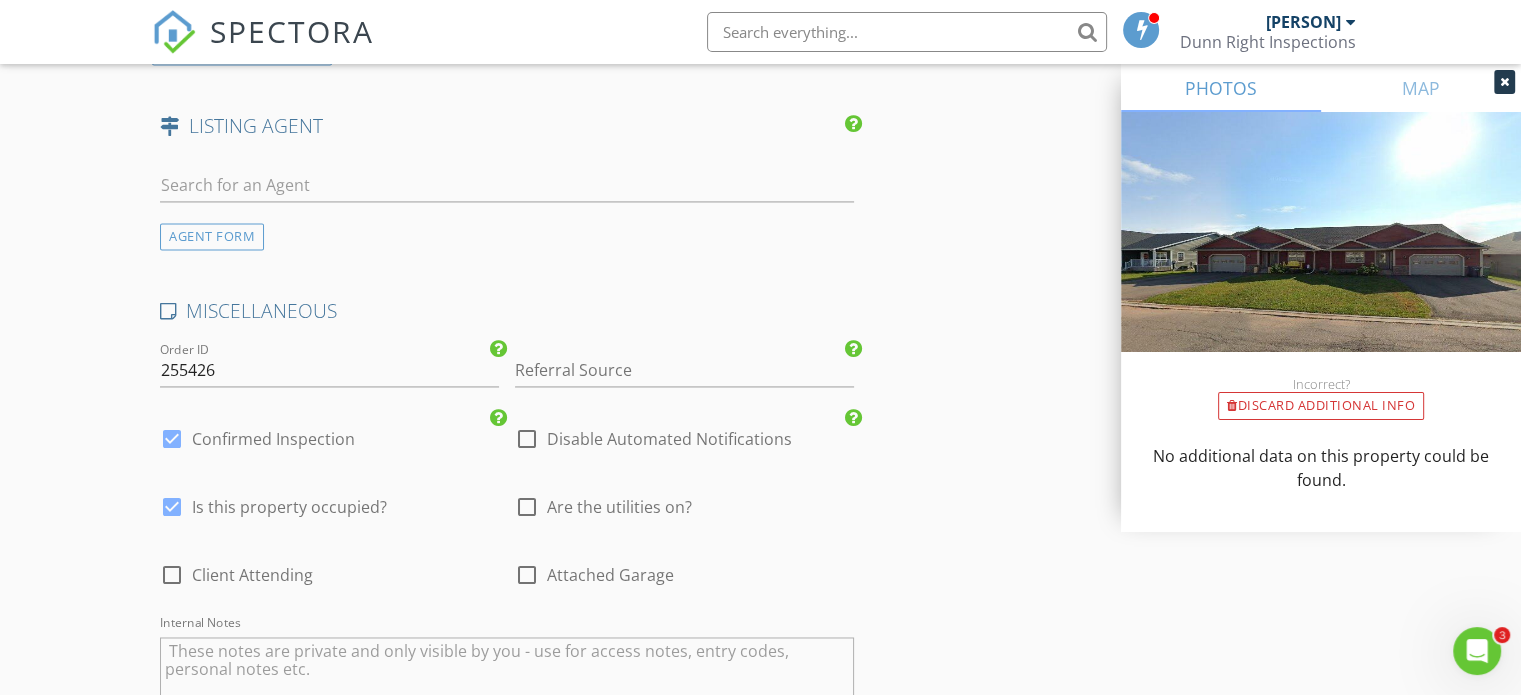 click at bounding box center (172, 575) 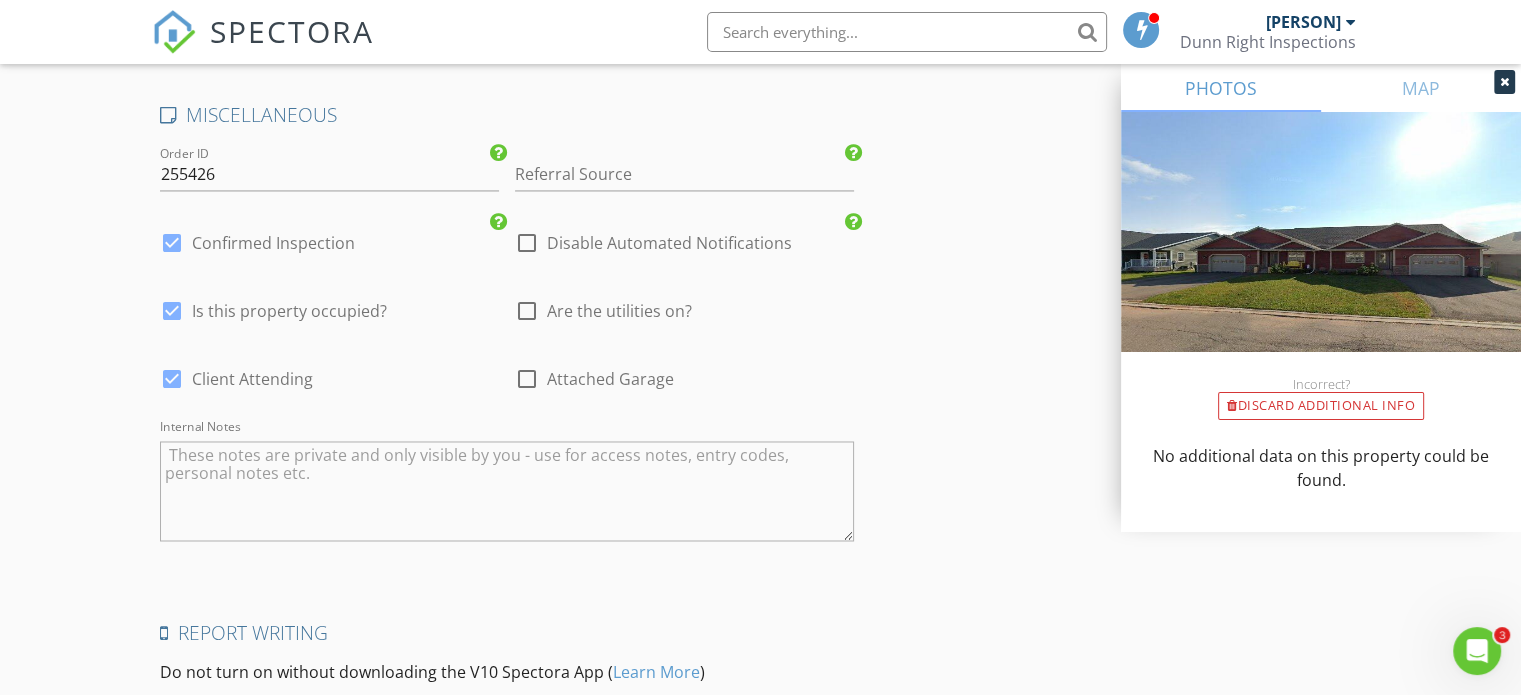 scroll, scrollTop: 3236, scrollLeft: 0, axis: vertical 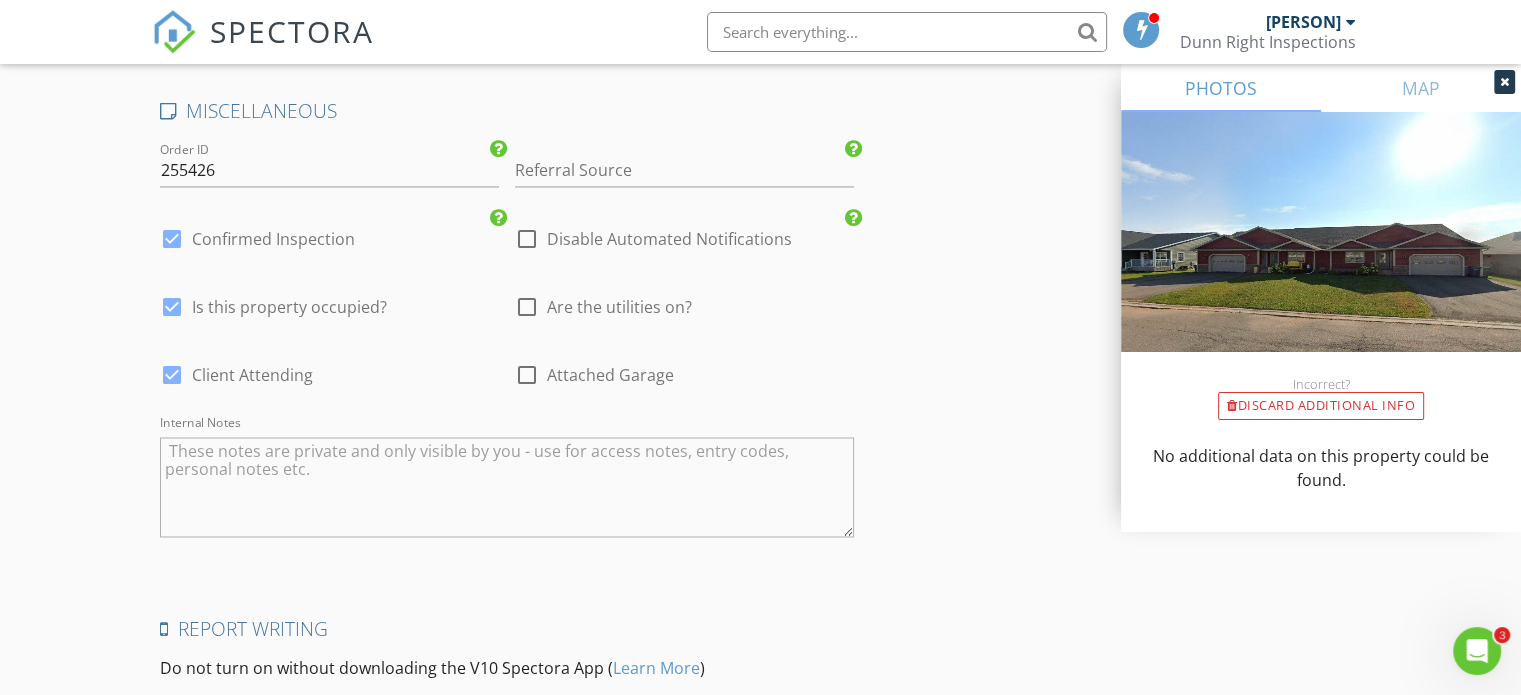 click on "Attached Garage" at bounding box center (610, 375) 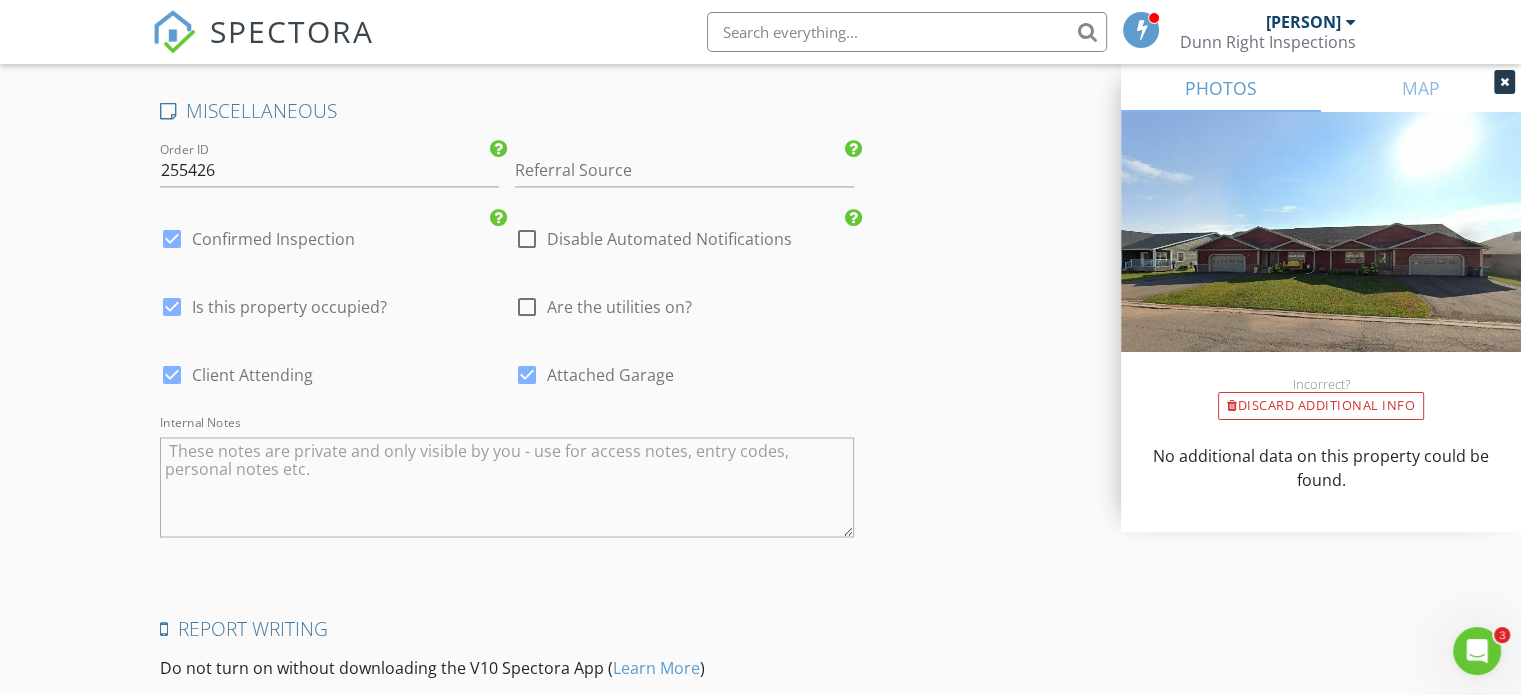 click on "Are the utilities on?" at bounding box center (619, 307) 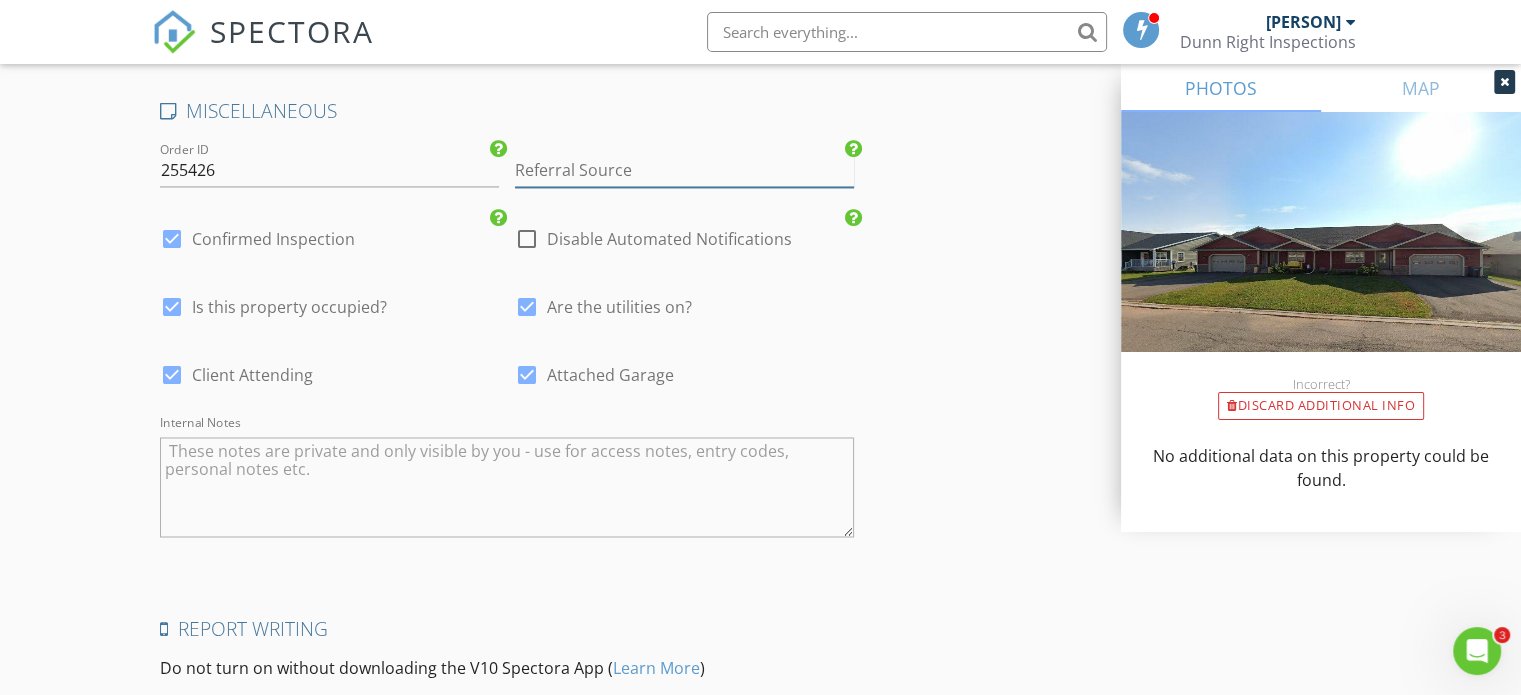 click at bounding box center [684, 170] 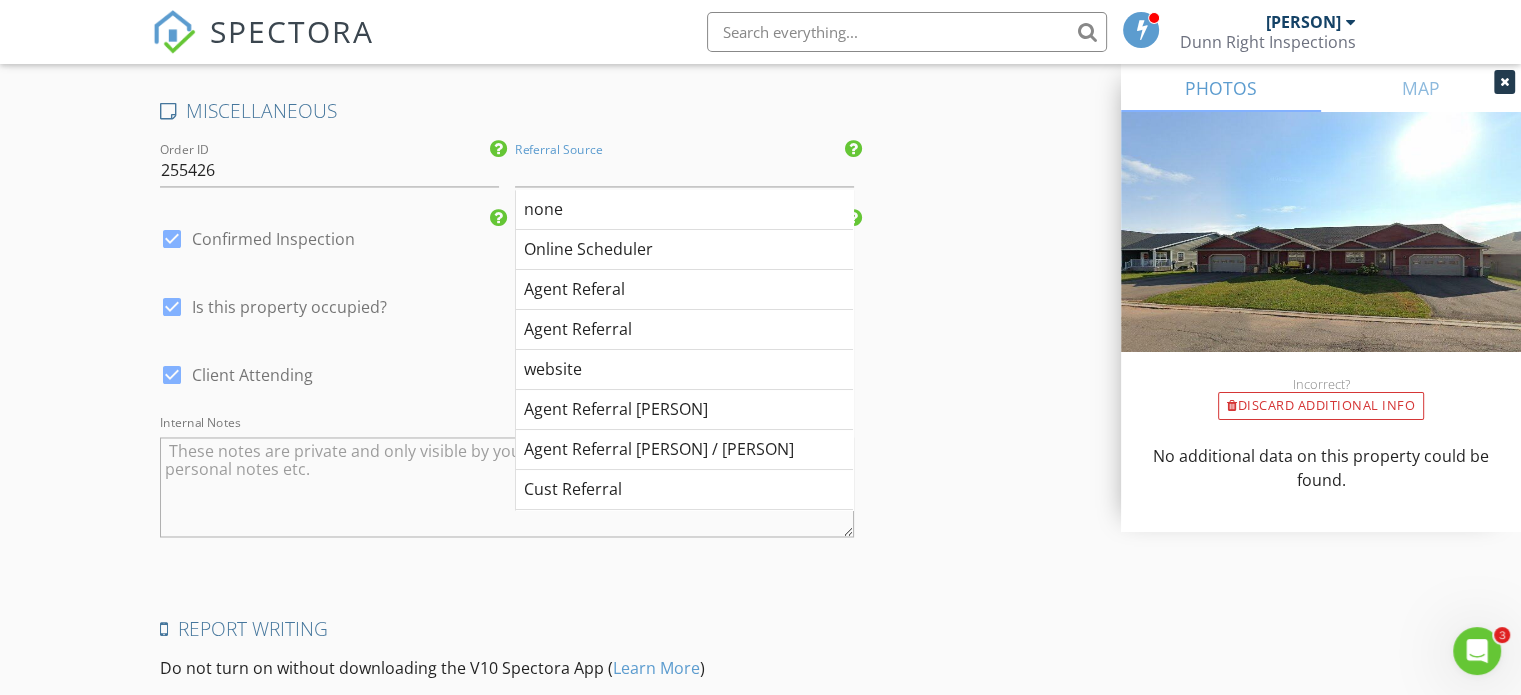 click on "Agent Referral" at bounding box center (684, 330) 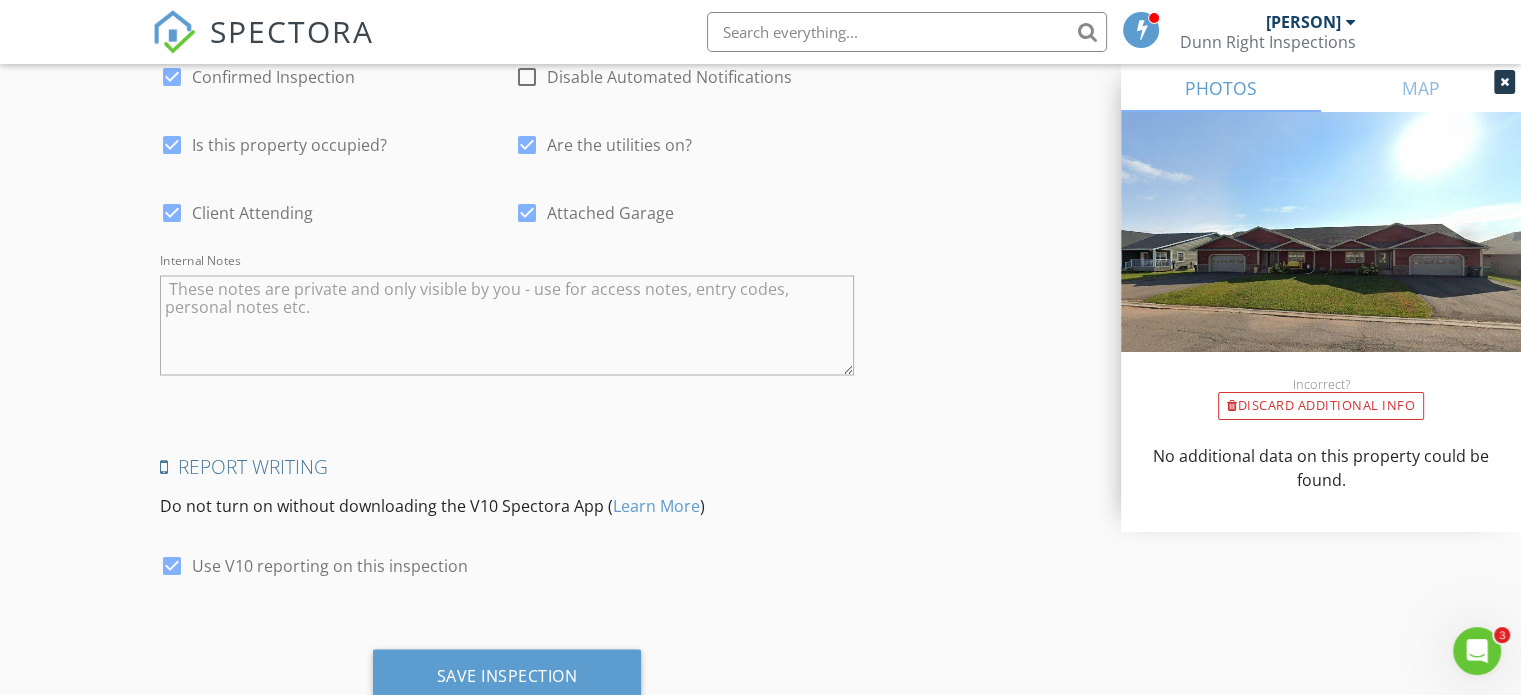 scroll, scrollTop: 3477, scrollLeft: 0, axis: vertical 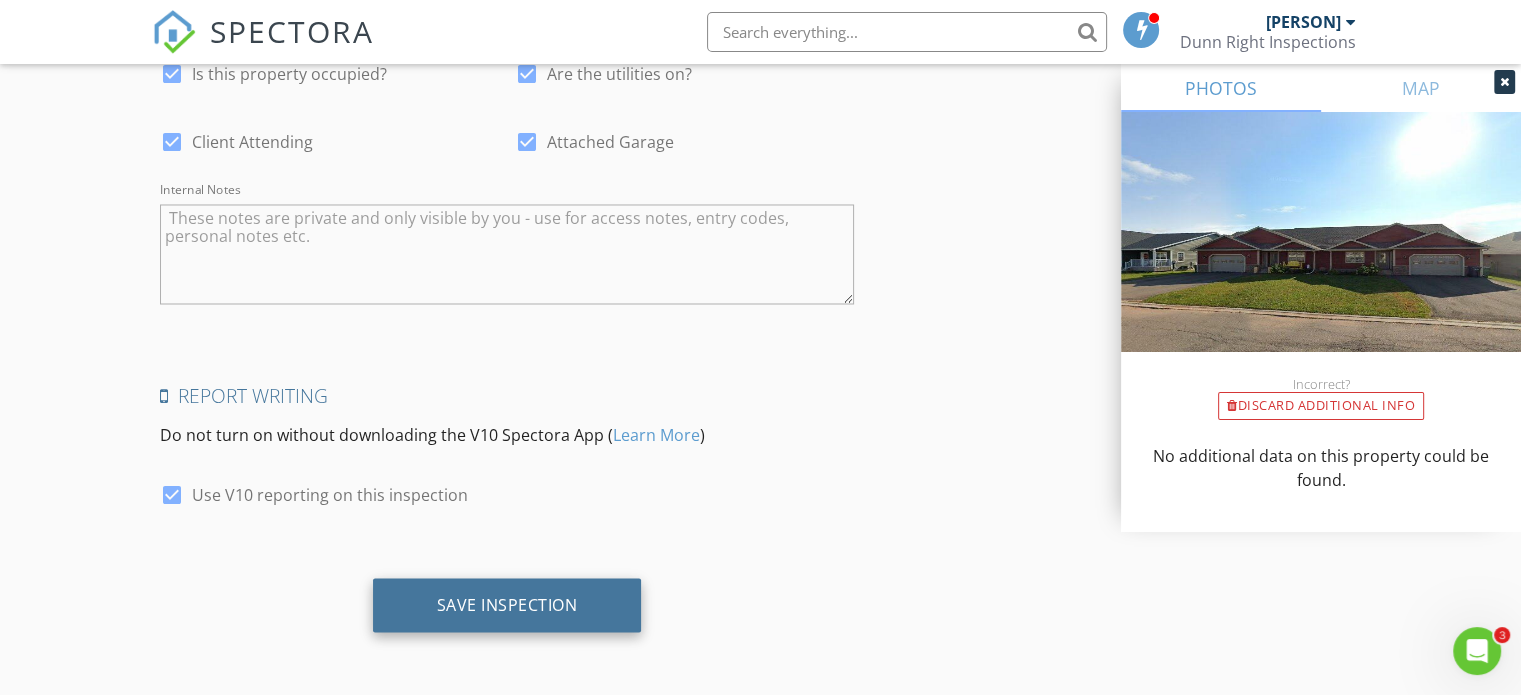 click on "Save Inspection" at bounding box center [507, 604] 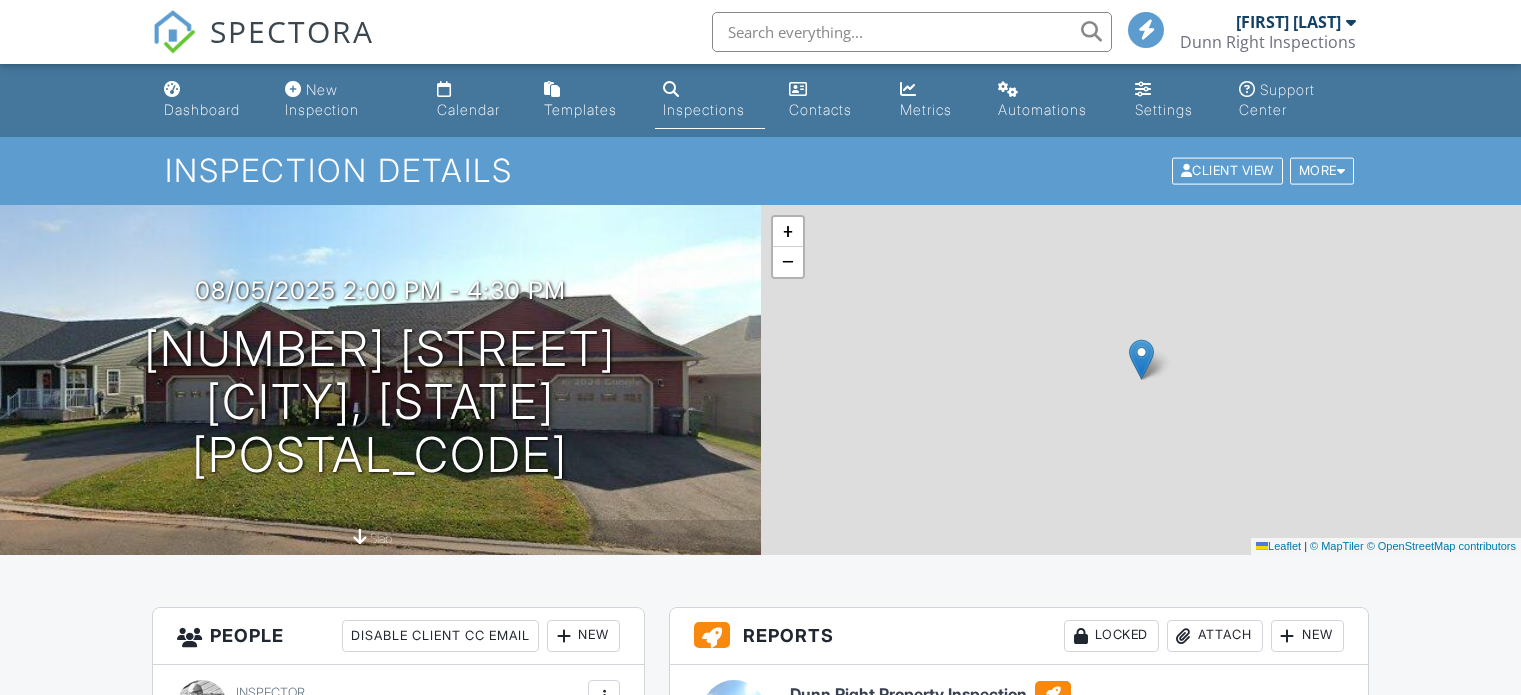 scroll, scrollTop: 0, scrollLeft: 0, axis: both 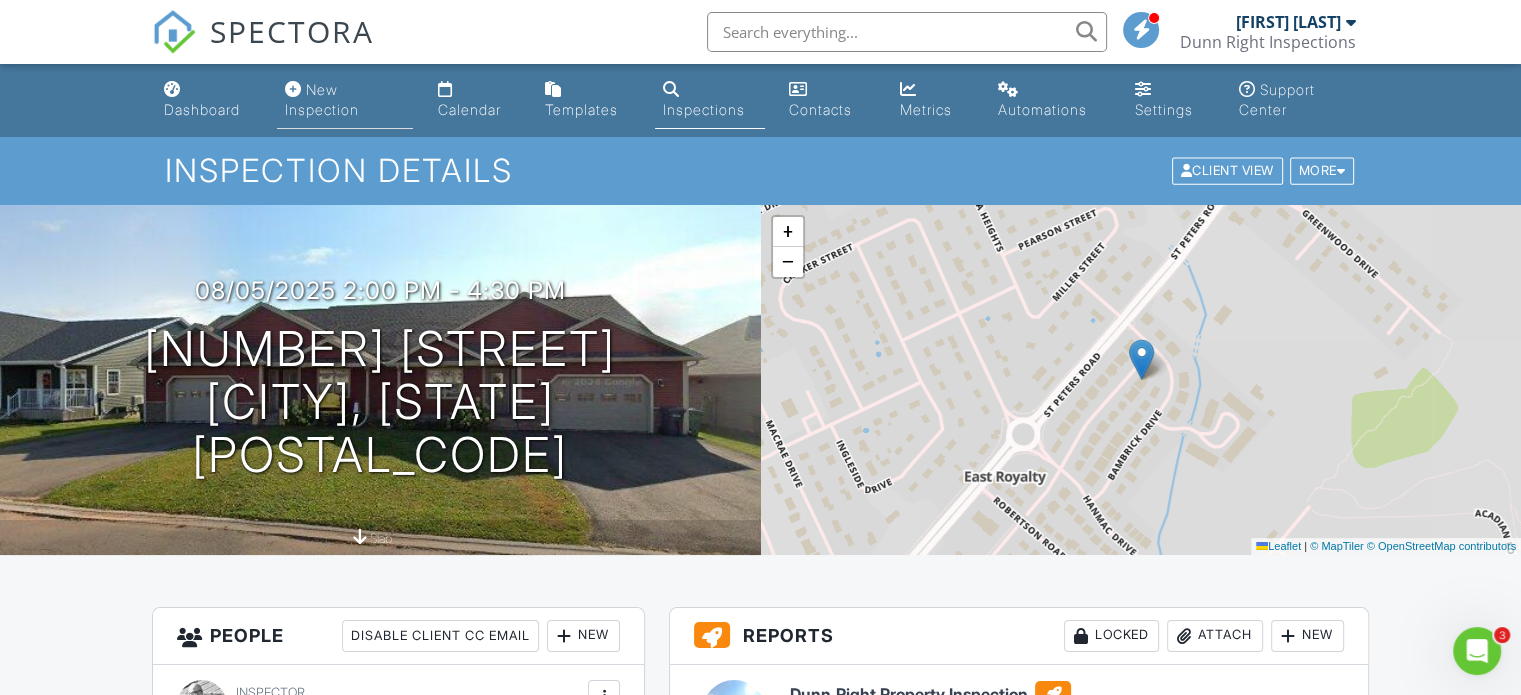 click on "New Inspection" at bounding box center (322, 99) 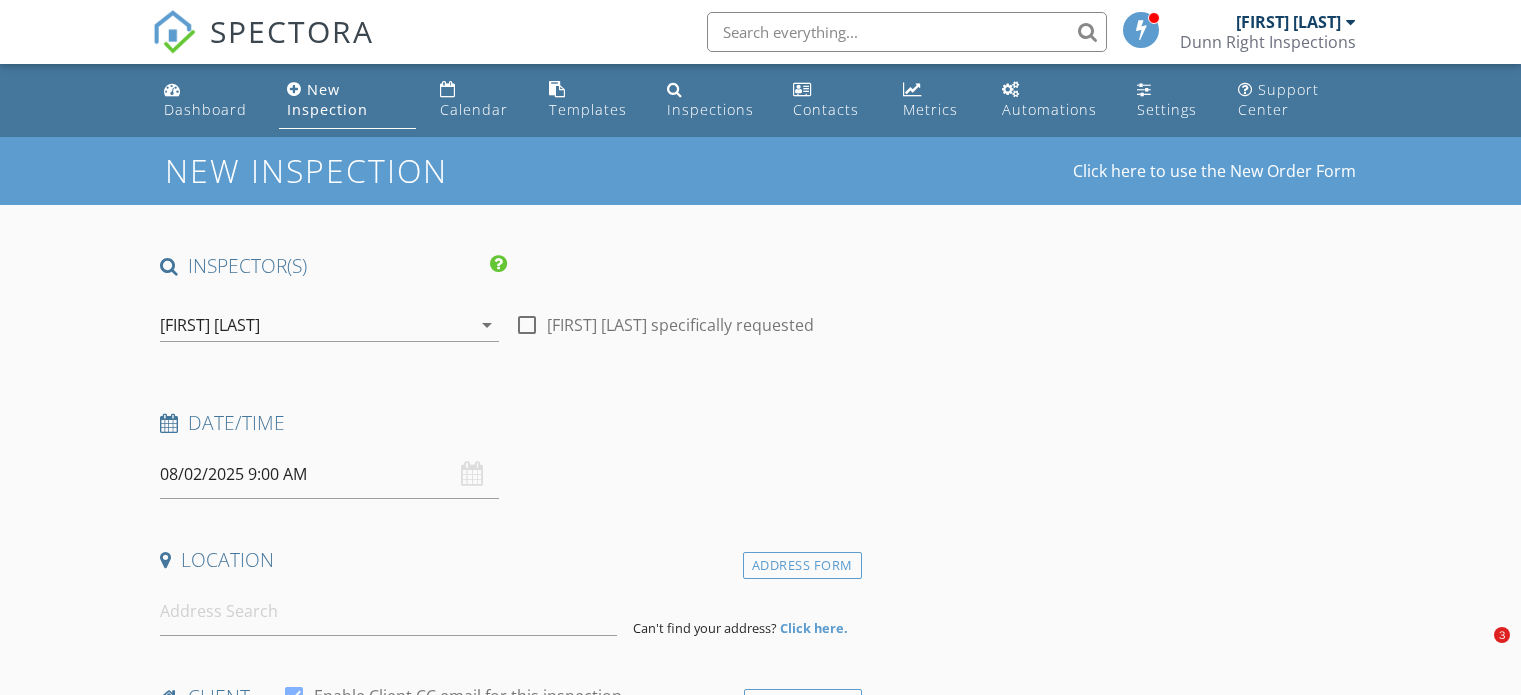 scroll, scrollTop: 0, scrollLeft: 0, axis: both 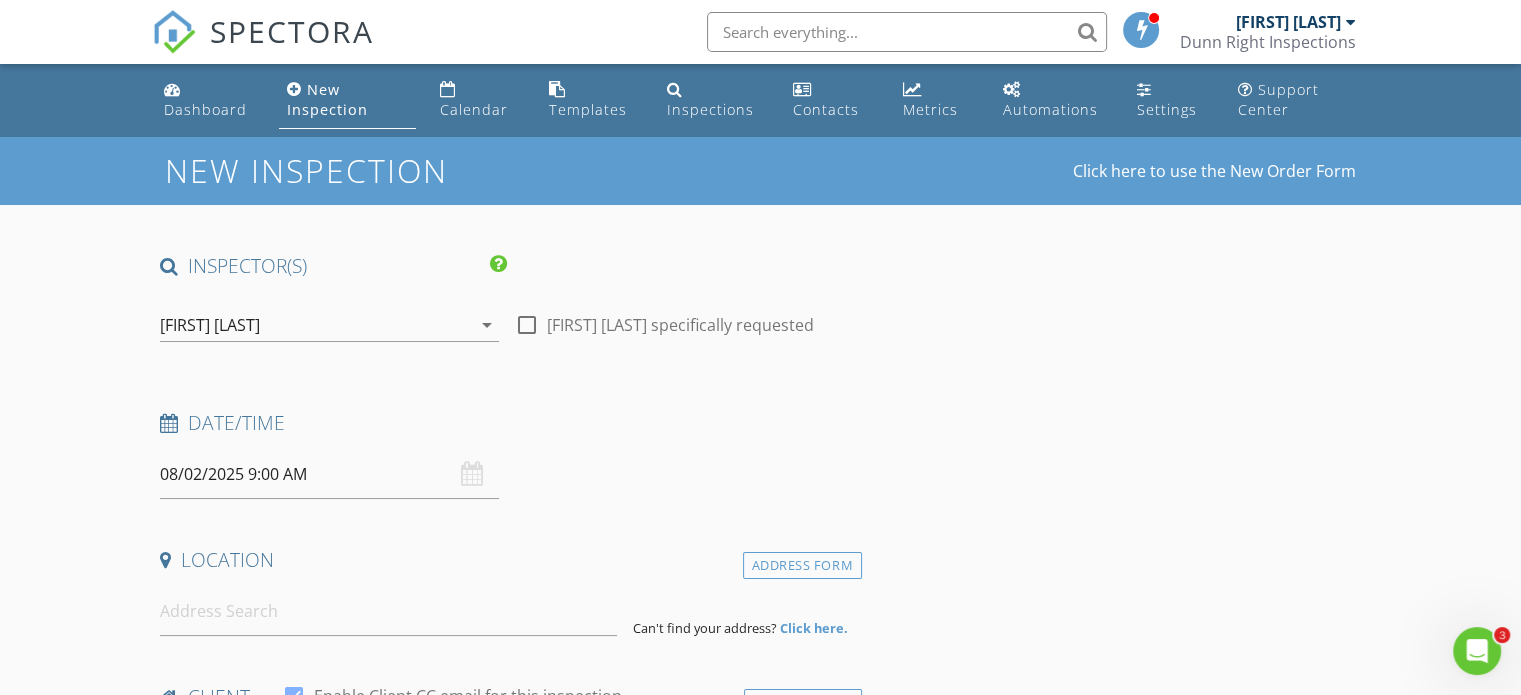 click on "08/02/2025 9:00 AM" at bounding box center (329, 474) 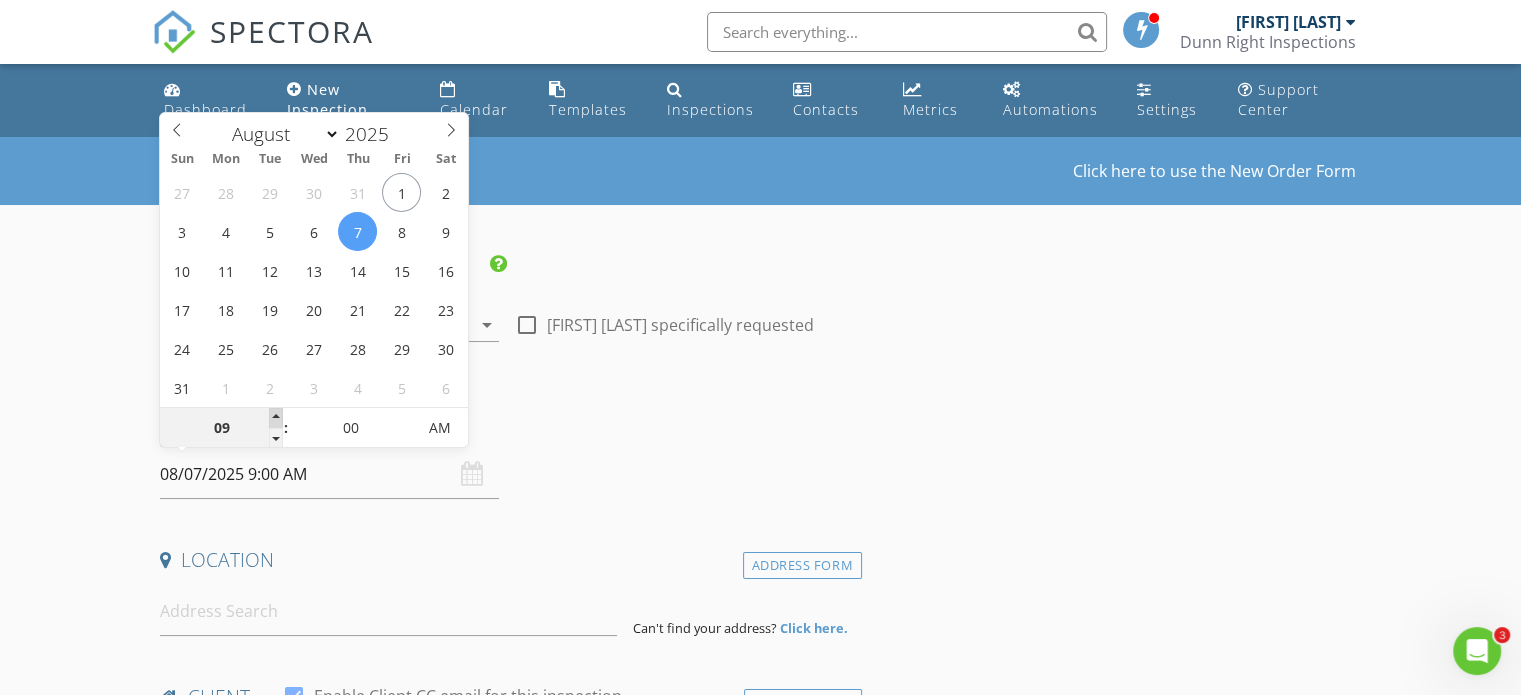 type on "08/07/2025 10:00 AM" 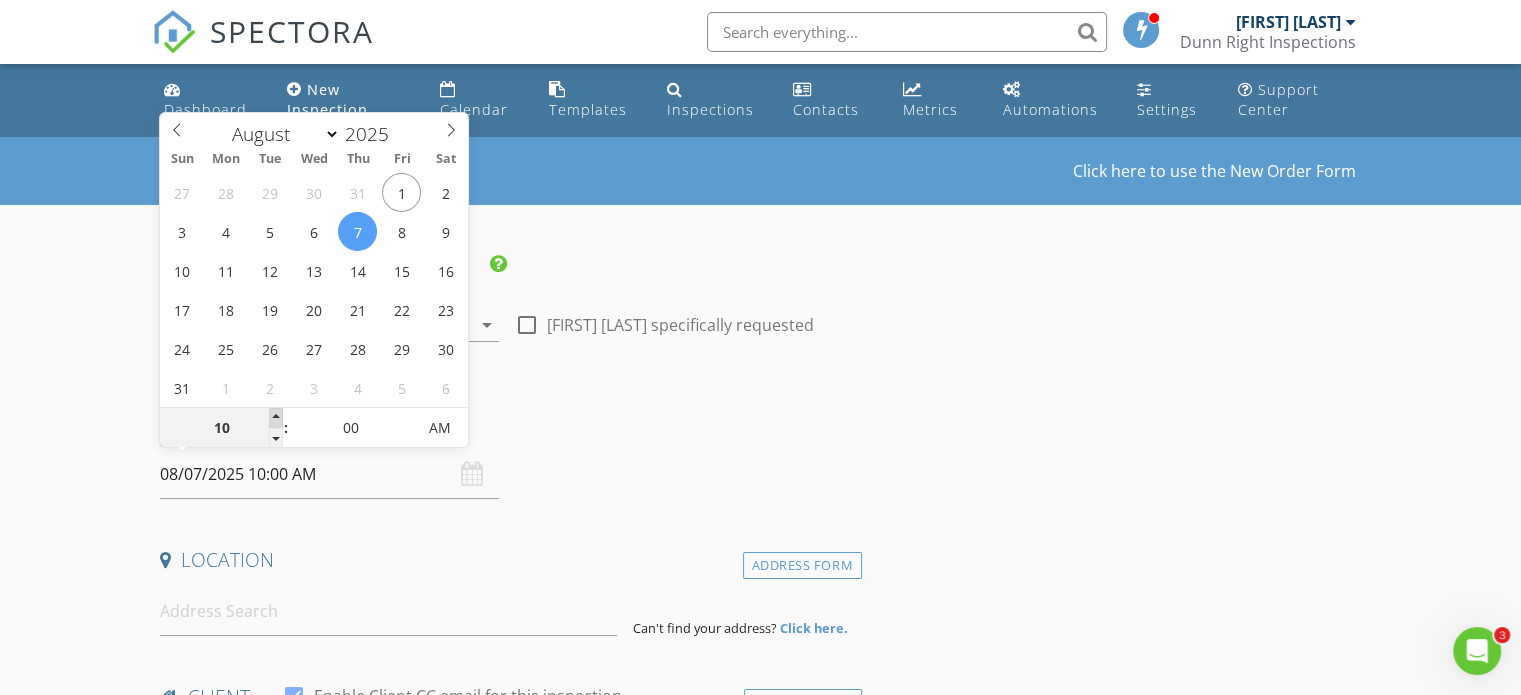 click at bounding box center (276, 418) 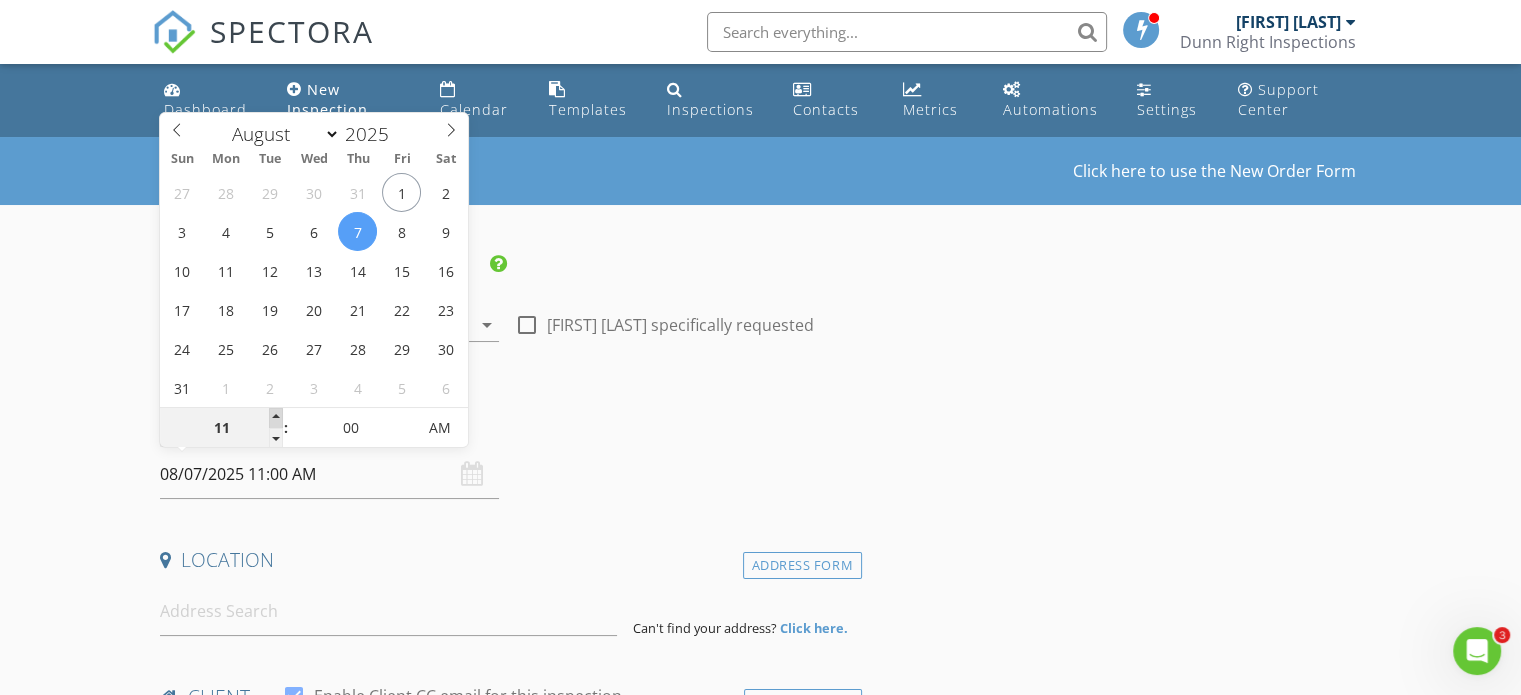 click at bounding box center [276, 418] 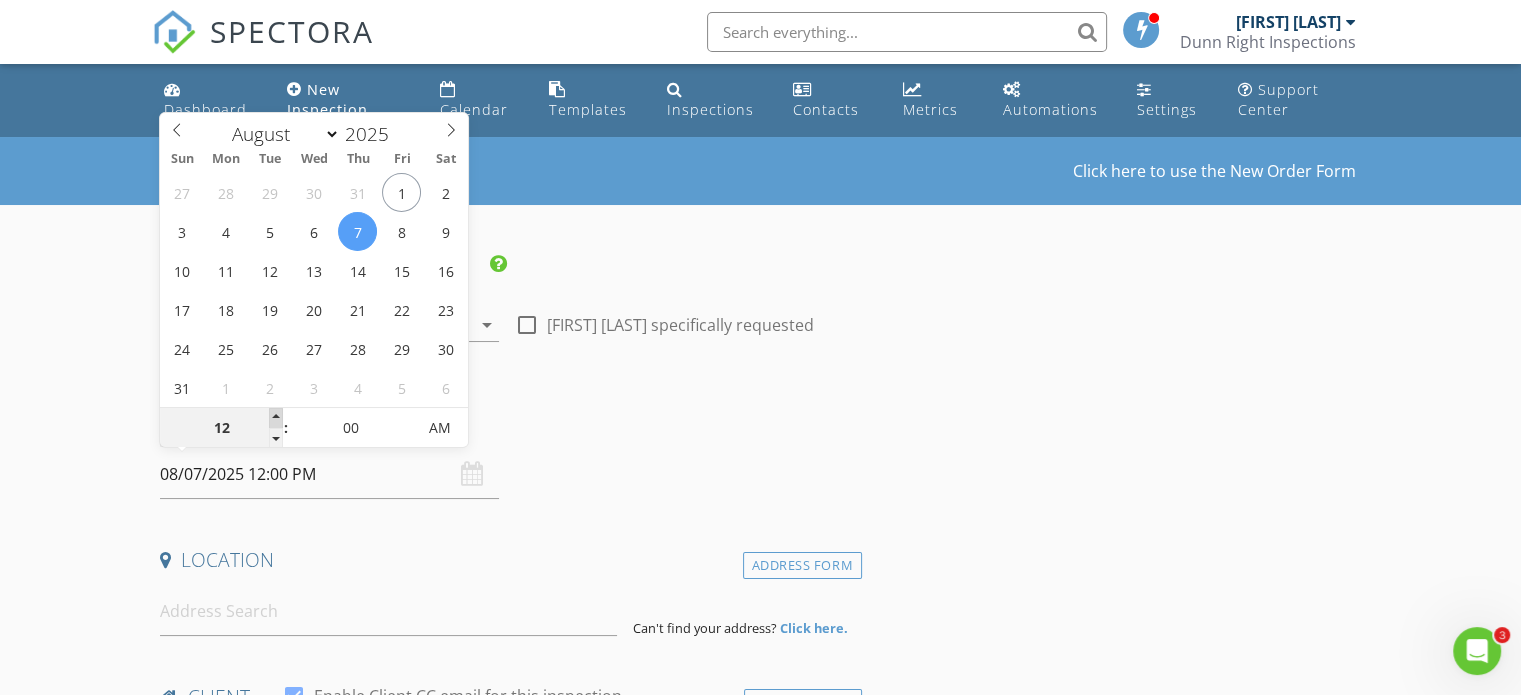 click at bounding box center [276, 418] 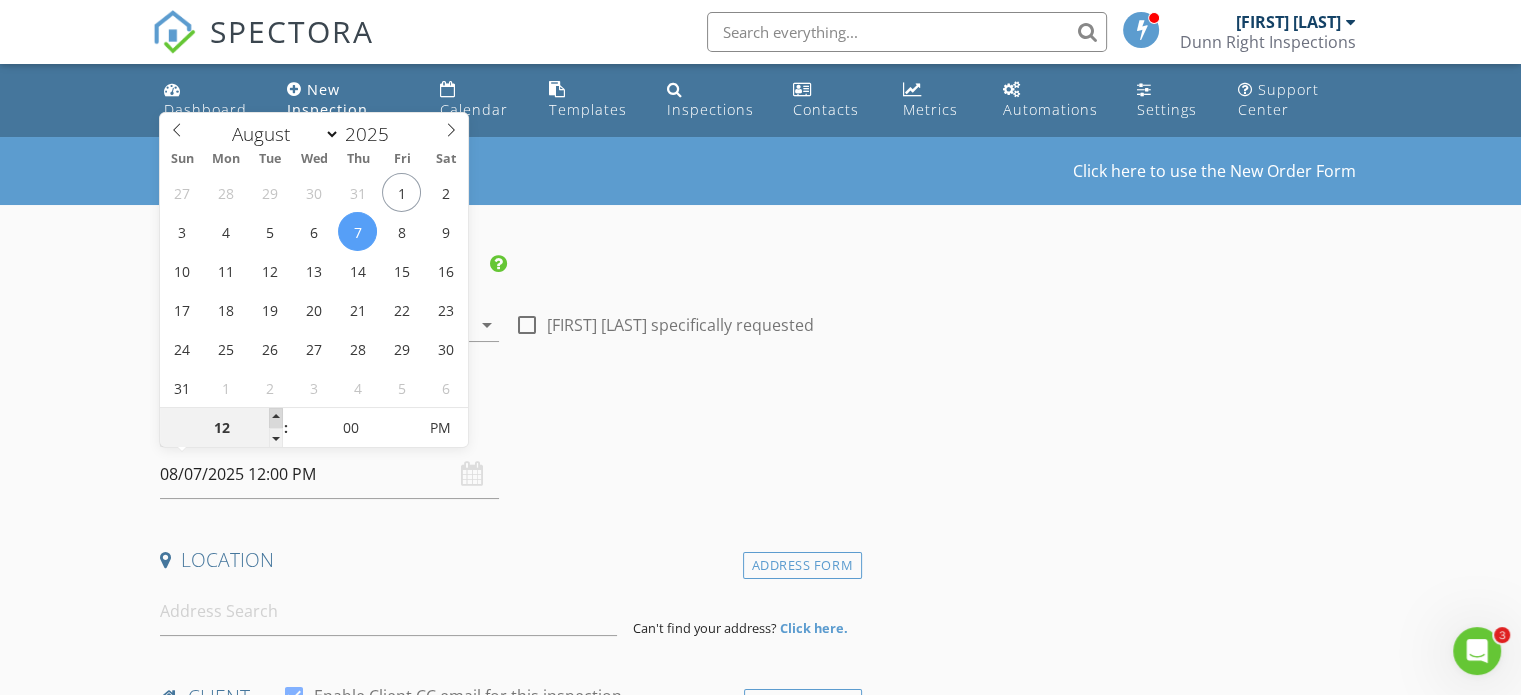 type on "08/07/2025 1:00 PM" 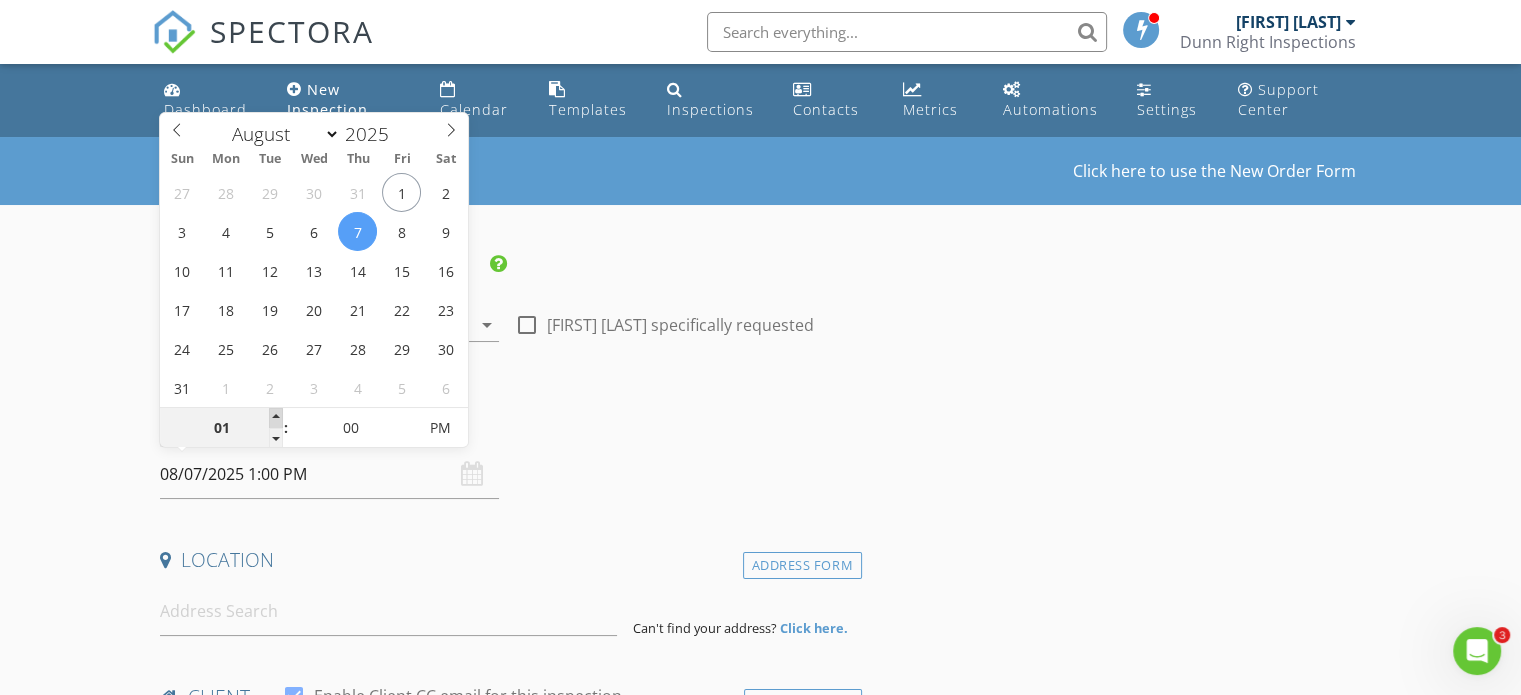 click at bounding box center [276, 418] 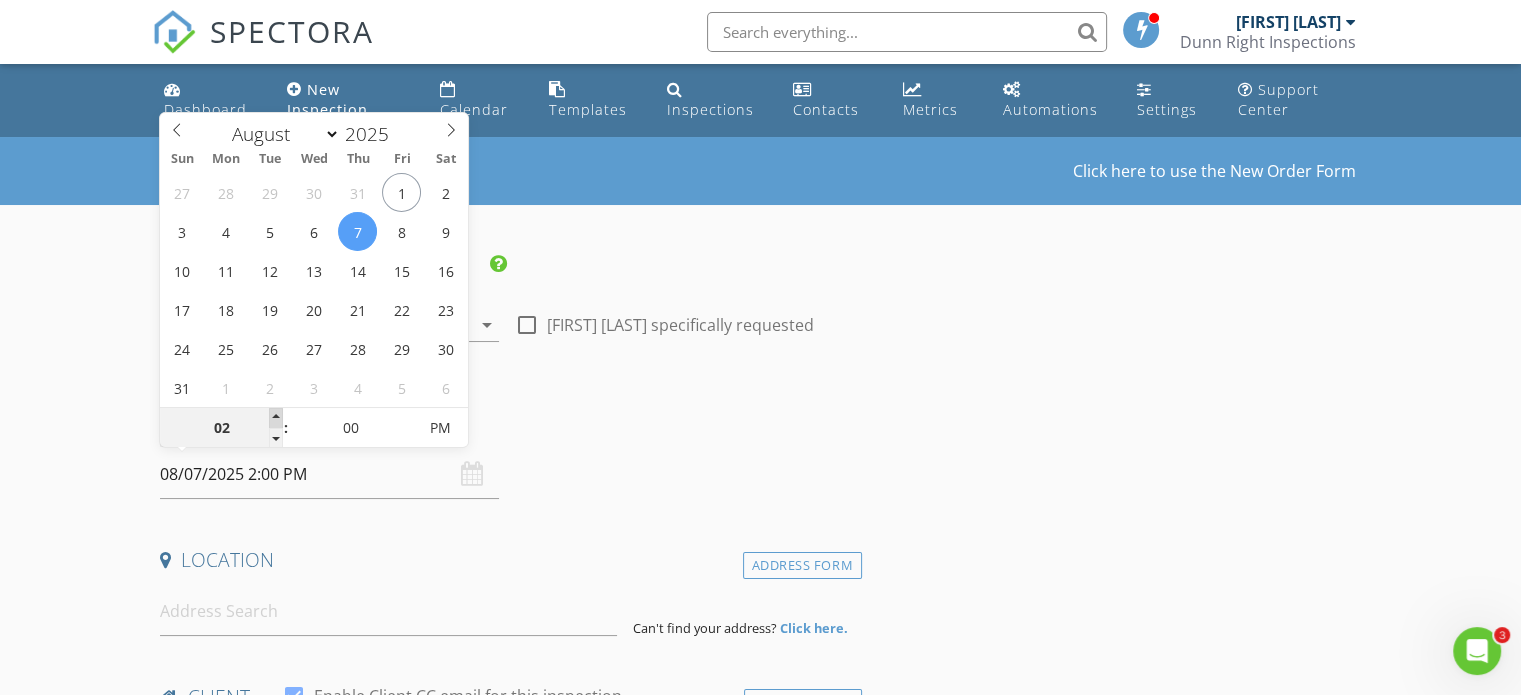 click at bounding box center [276, 418] 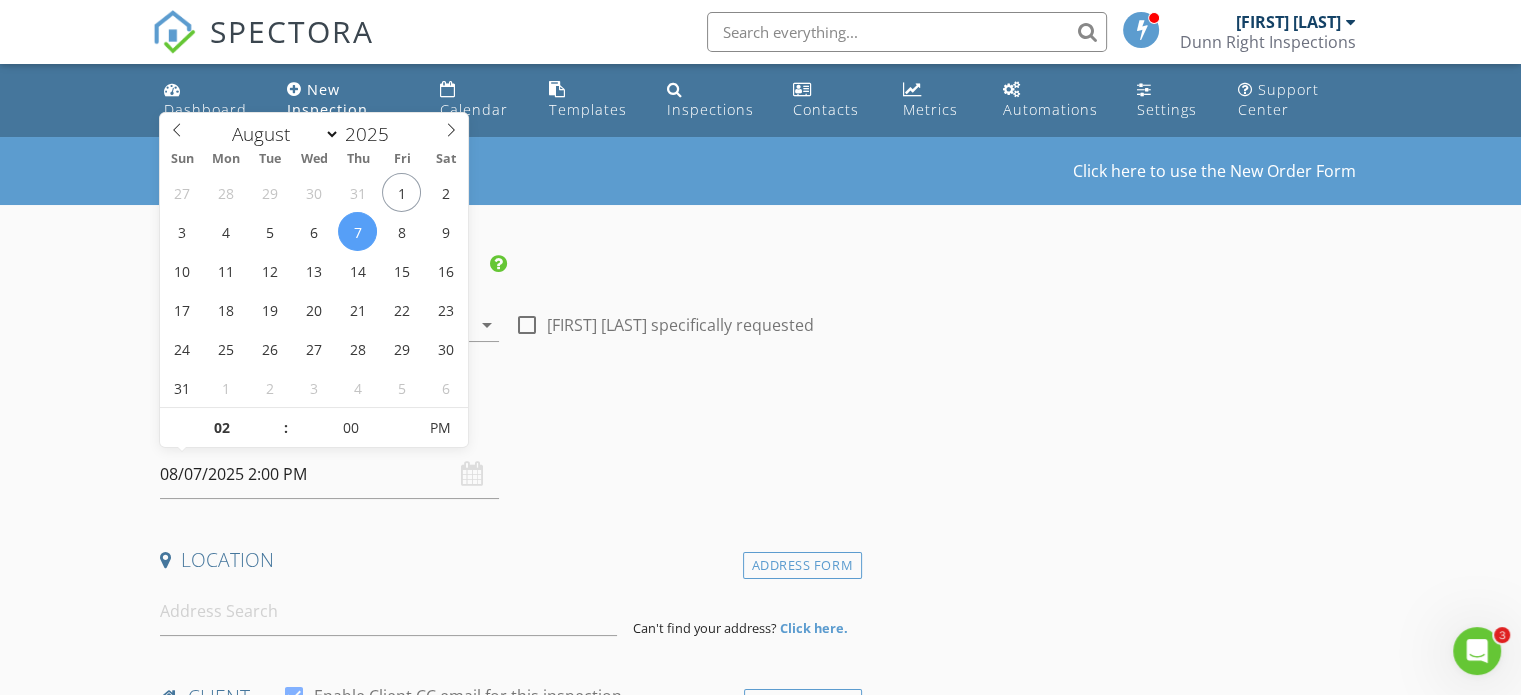 click on "New Inspection
Click here to use the New Order Form
INSPECTOR(S)
check_box   Robert Dunn   PRIMARY   Robert Dunn arrow_drop_down   check_box_outline_blank Robert Dunn specifically requested
Date/Time
08/07/2025 2:00 PM
Location
Address Form       Can't find your address?   Click here.
client
check_box Enable Client CC email for this inspection   Client Search     check_box_outline_blank Client is a Company/Organization     First Name   Last Name   Email   CC Email   Phone           Notes   Private Notes
ADD ADDITIONAL client
SERVICES
arrow_drop_down     Select Discount Code arrow_drop_down    Charges       TOTAL   CAD$0.00    Duration    No services with durations selected      Templates    No templates selected    Agreements    No agreements selected" at bounding box center [760, 1721] 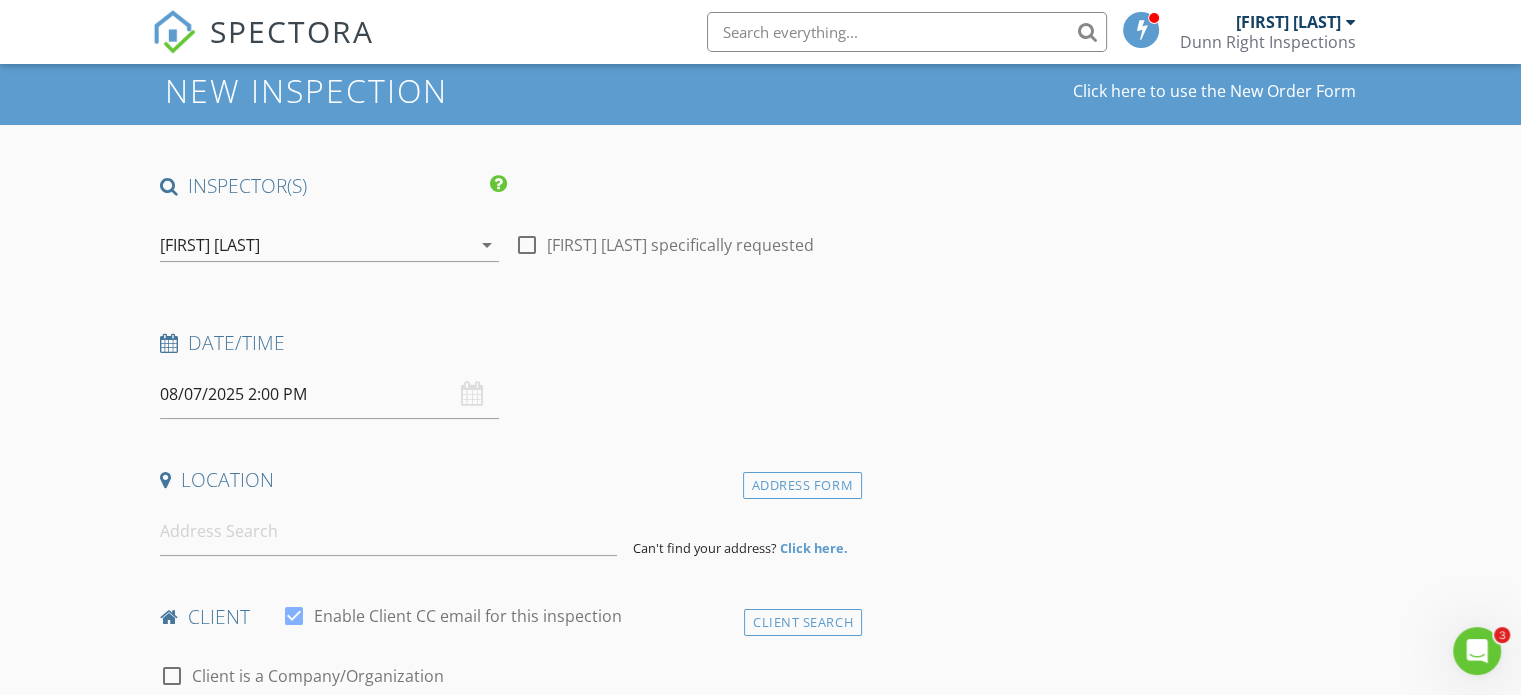 scroll, scrollTop: 200, scrollLeft: 0, axis: vertical 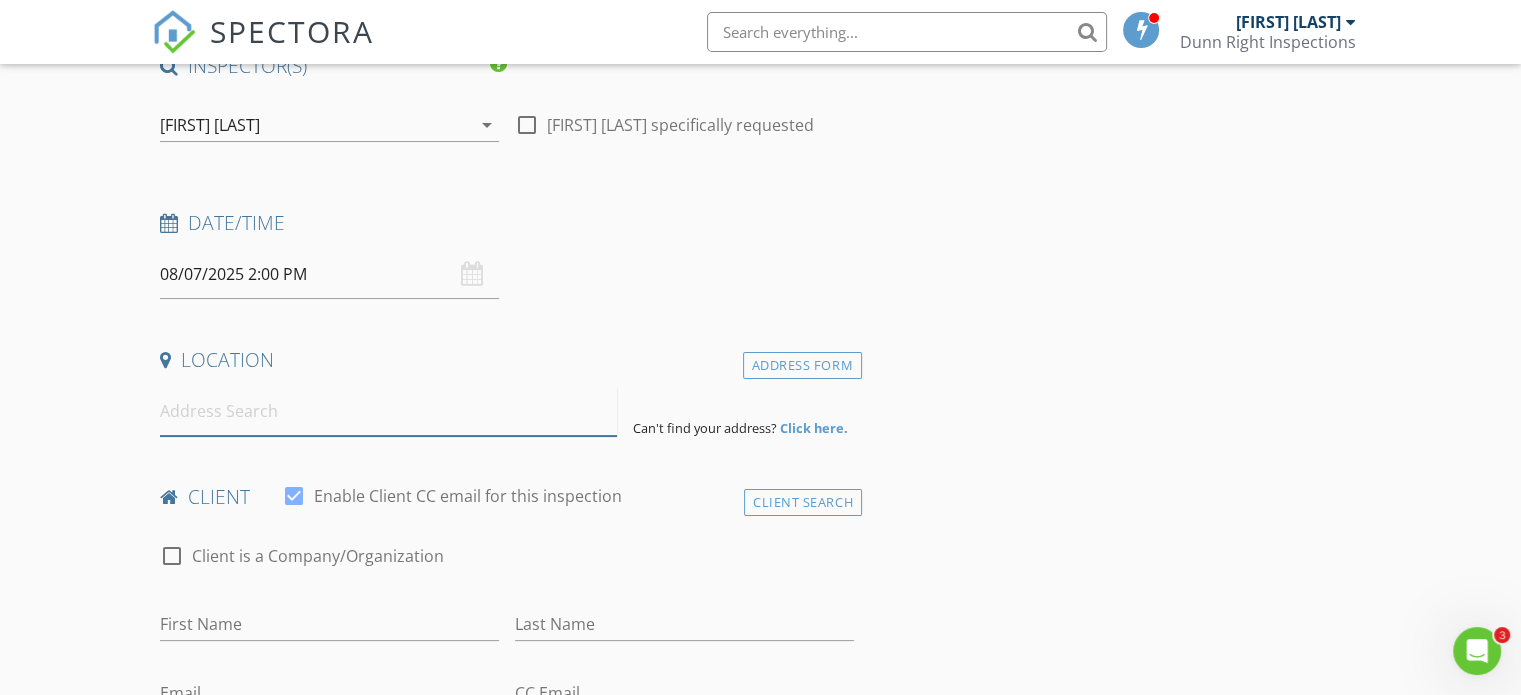 click at bounding box center (388, 411) 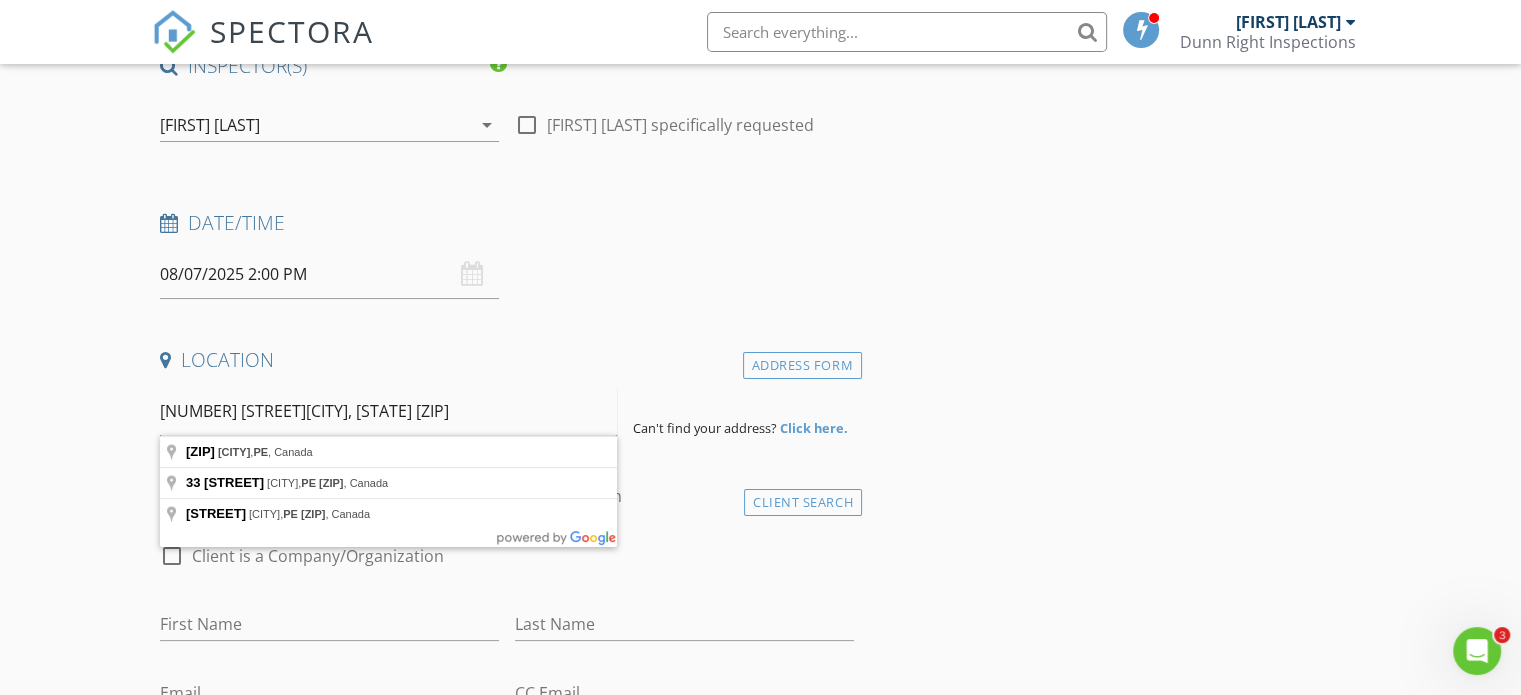 click on "33 St Claire AveCharlottetown, PE C1A 2C7" at bounding box center [388, 411] 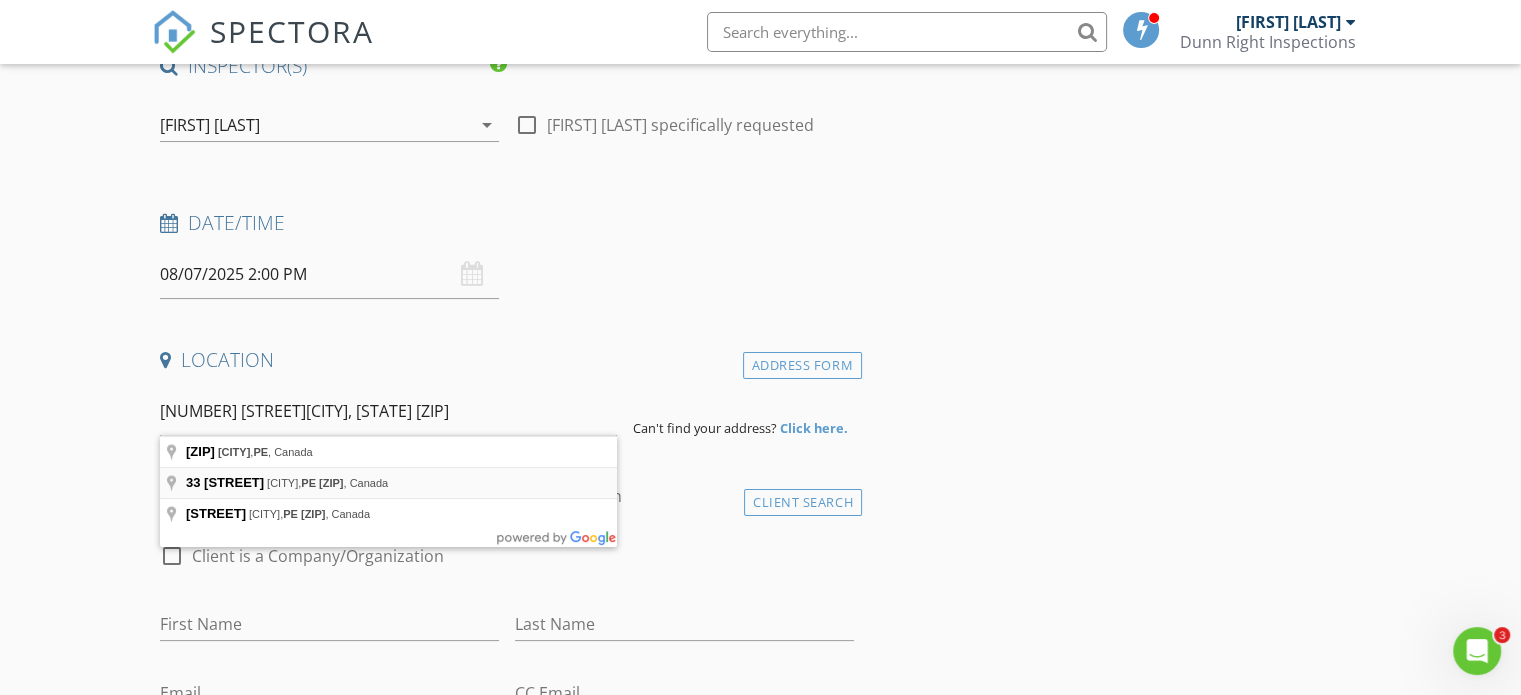 type on "33 St Claire Ave, Charlottetown, PE C1A 2C7, Canada" 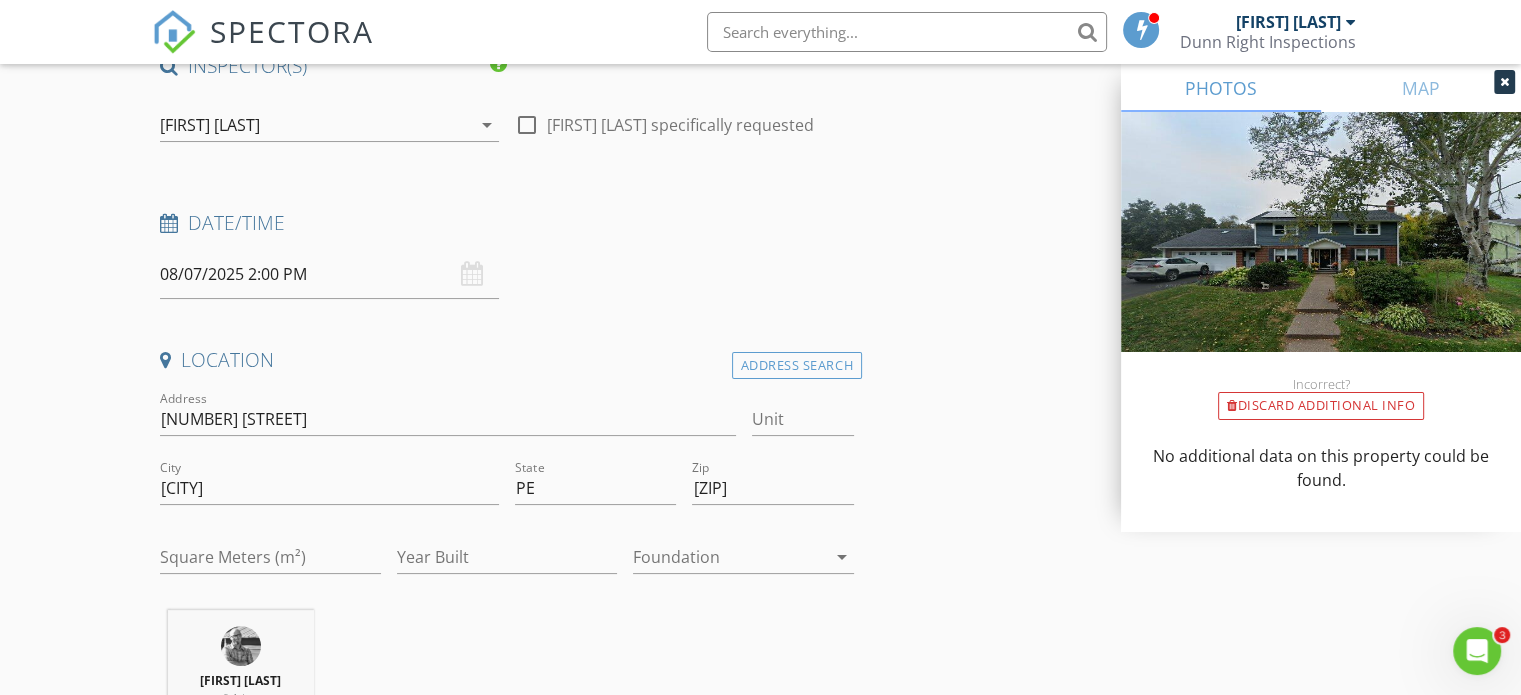 click at bounding box center (729, 557) 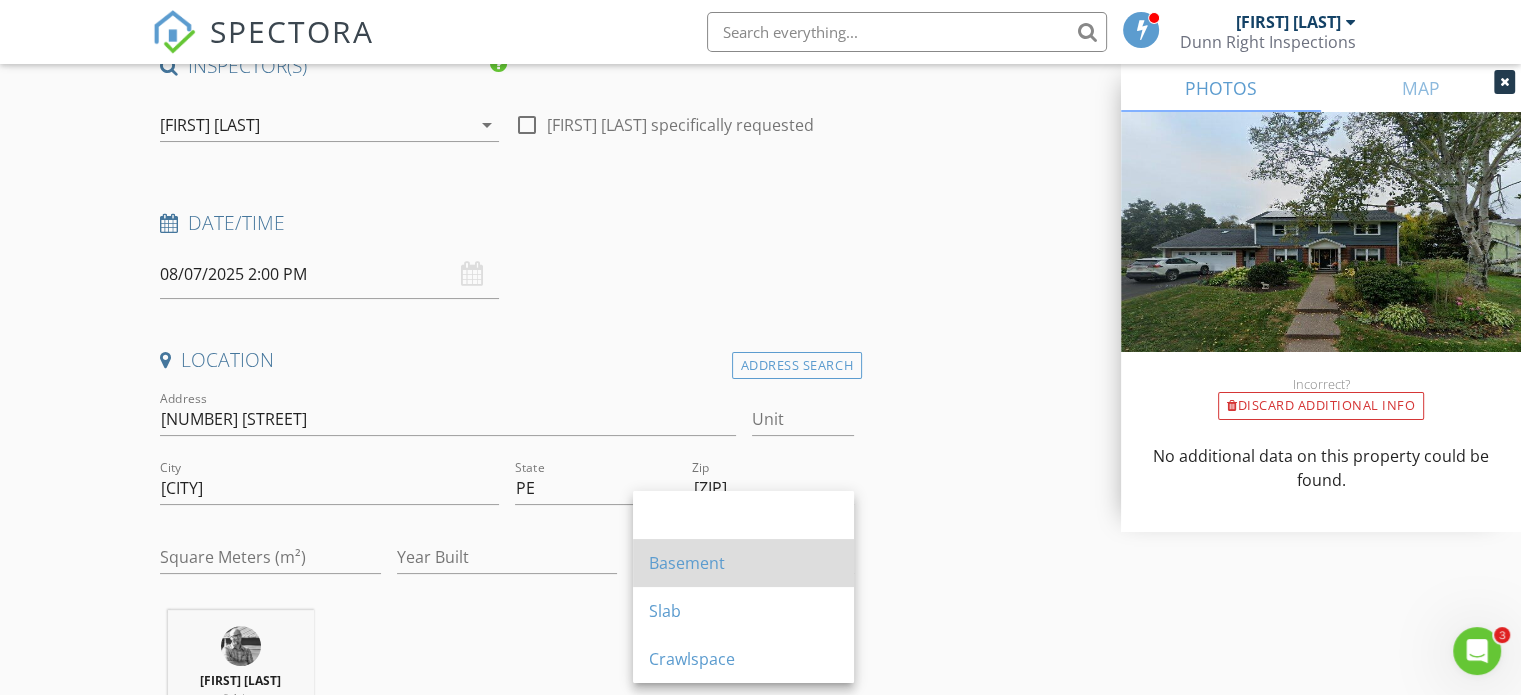 click on "Basement" at bounding box center [743, 563] 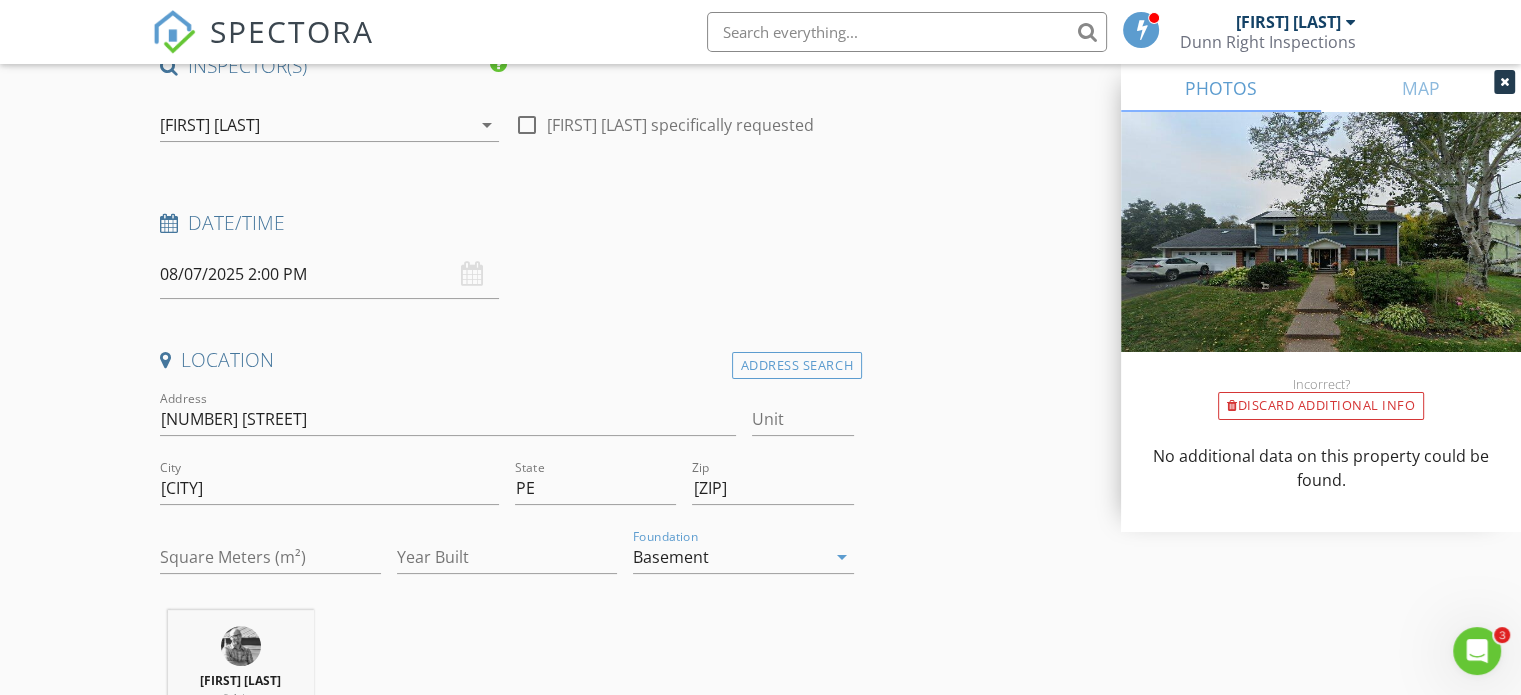 click on "New Inspection
Click here to use the New Order Form
INSPECTOR(S)
check_box   Robert Dunn   PRIMARY   Robert Dunn arrow_drop_down   check_box_outline_blank Robert Dunn specifically requested
Date/Time
08/07/2025 2:00 PM
Location
Address Search       Address 33 St Claire Ave   Unit   City Charlottetown   State PE   Zip C1A 2C7     Square Meters (m²)   Year Built   Foundation Basement arrow_drop_down     Robert Dunn     6.1 km     (9 minutes)
client
check_box Enable Client CC email for this inspection   Client Search     check_box_outline_blank Client is a Company/Organization     First Name   Last Name   Email   CC Email   Phone           Notes   Private Notes
ADD ADDITIONAL client
SERVICES
arrow_drop_down     Select Discount Code arrow_drop_down    Charges" at bounding box center (760, 1691) 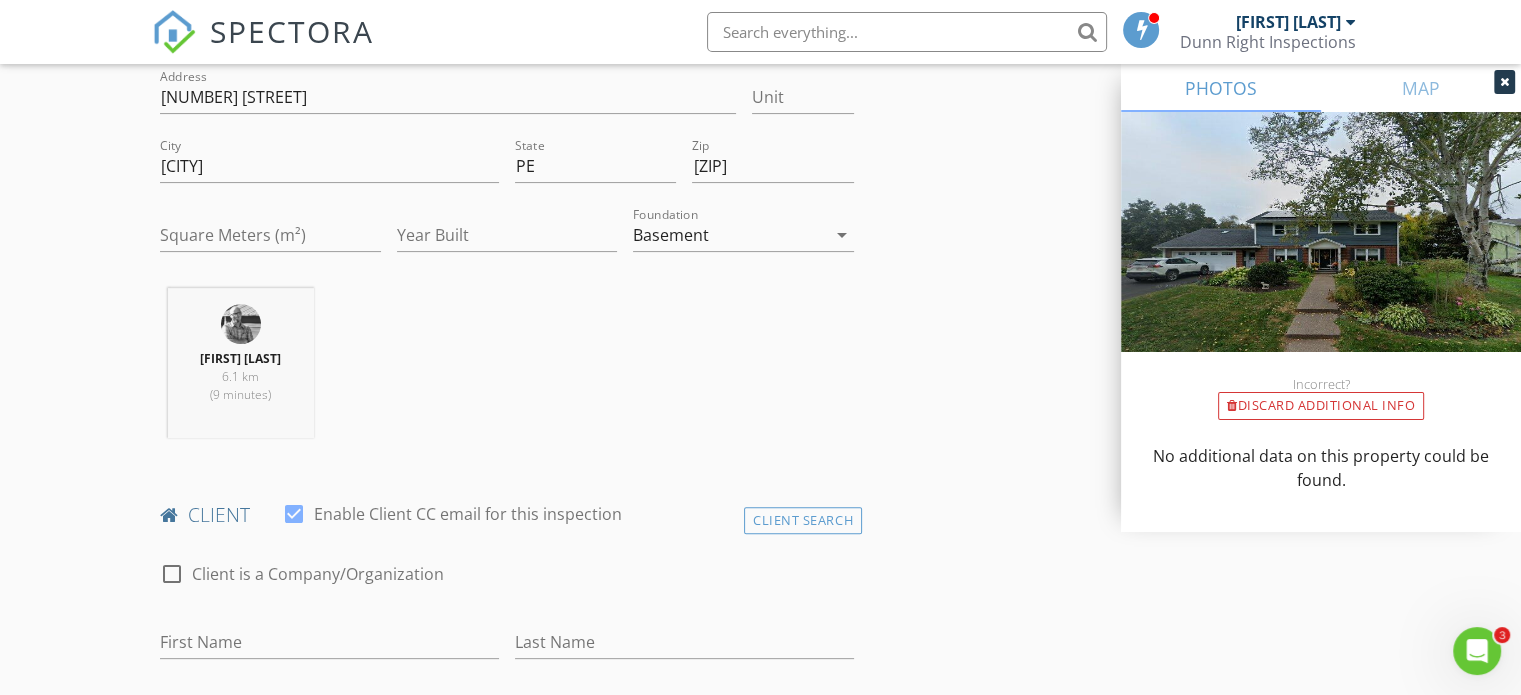 scroll, scrollTop: 700, scrollLeft: 0, axis: vertical 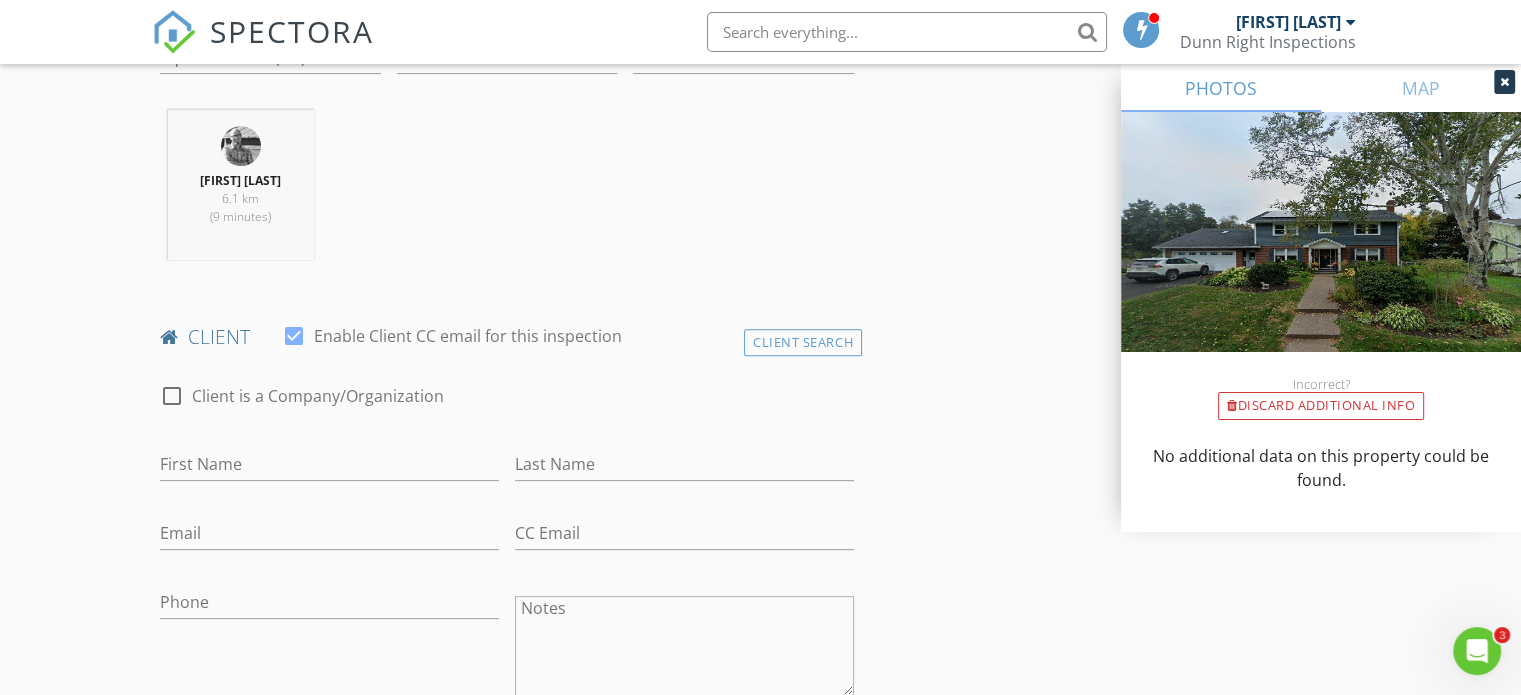 click on "First Name" at bounding box center (329, 468) 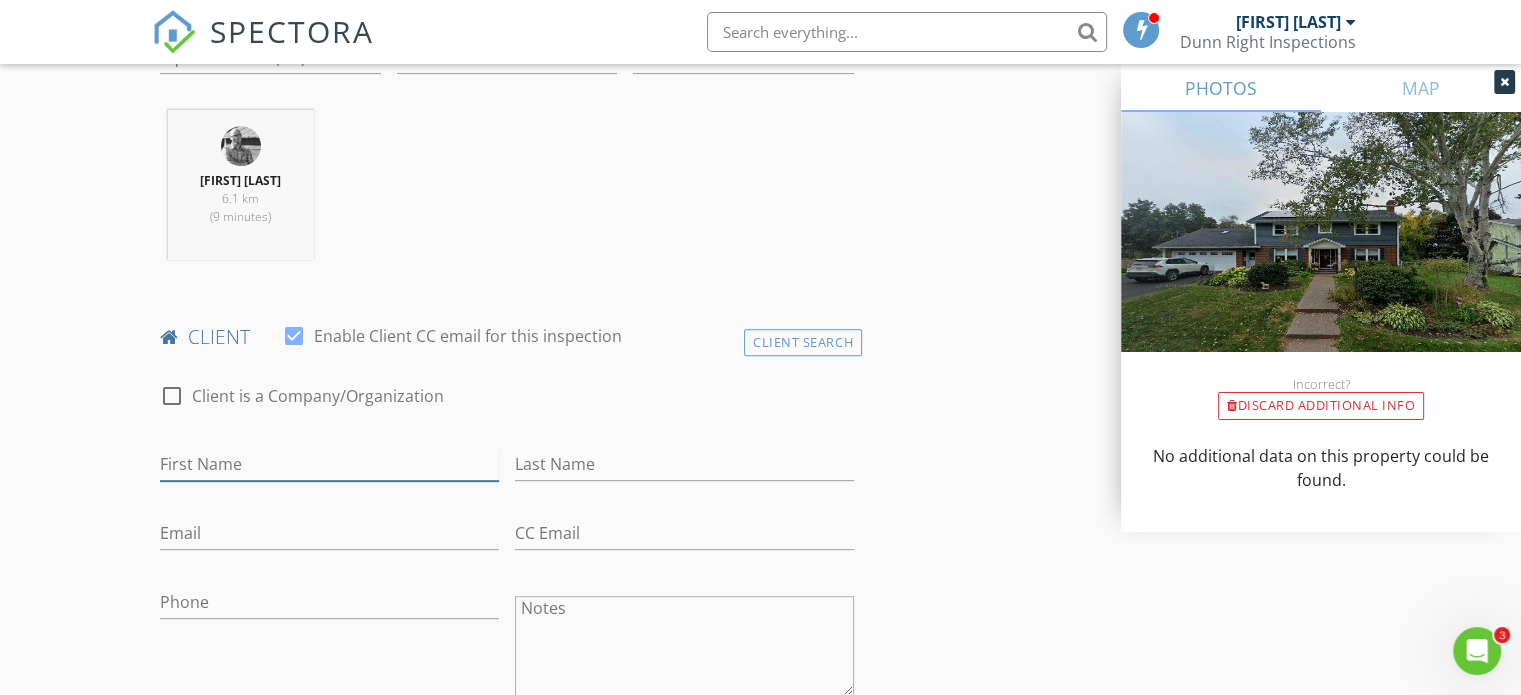 click on "First Name" at bounding box center [329, 464] 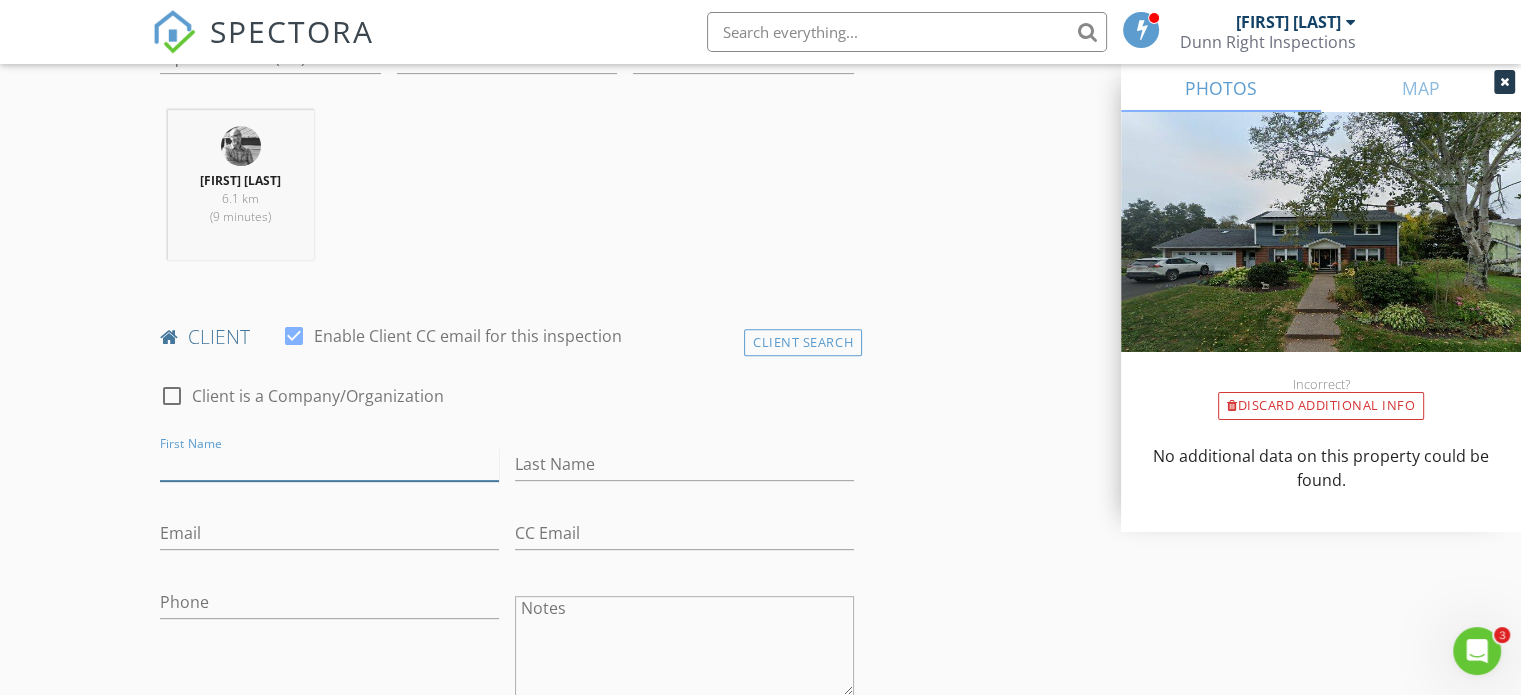 paste on "[NAME]" 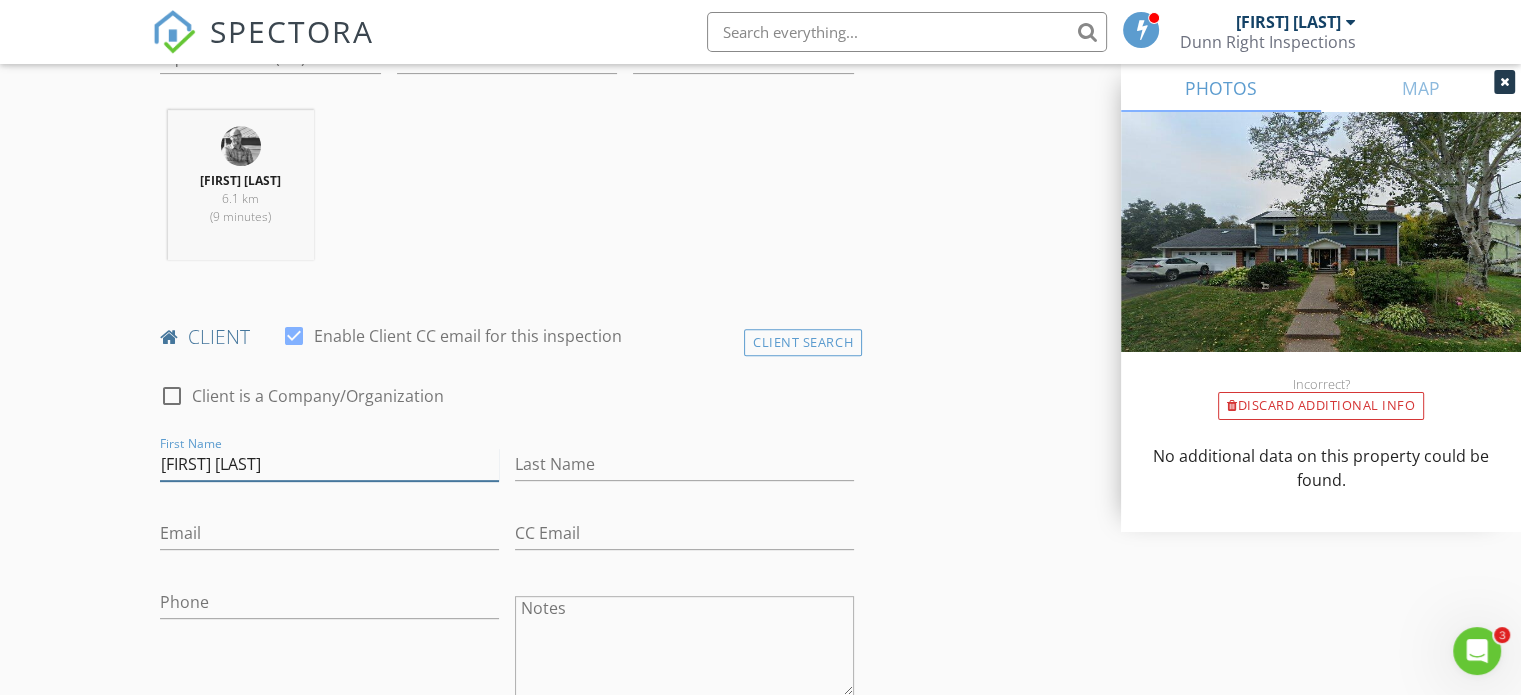 type on "[NAME]" 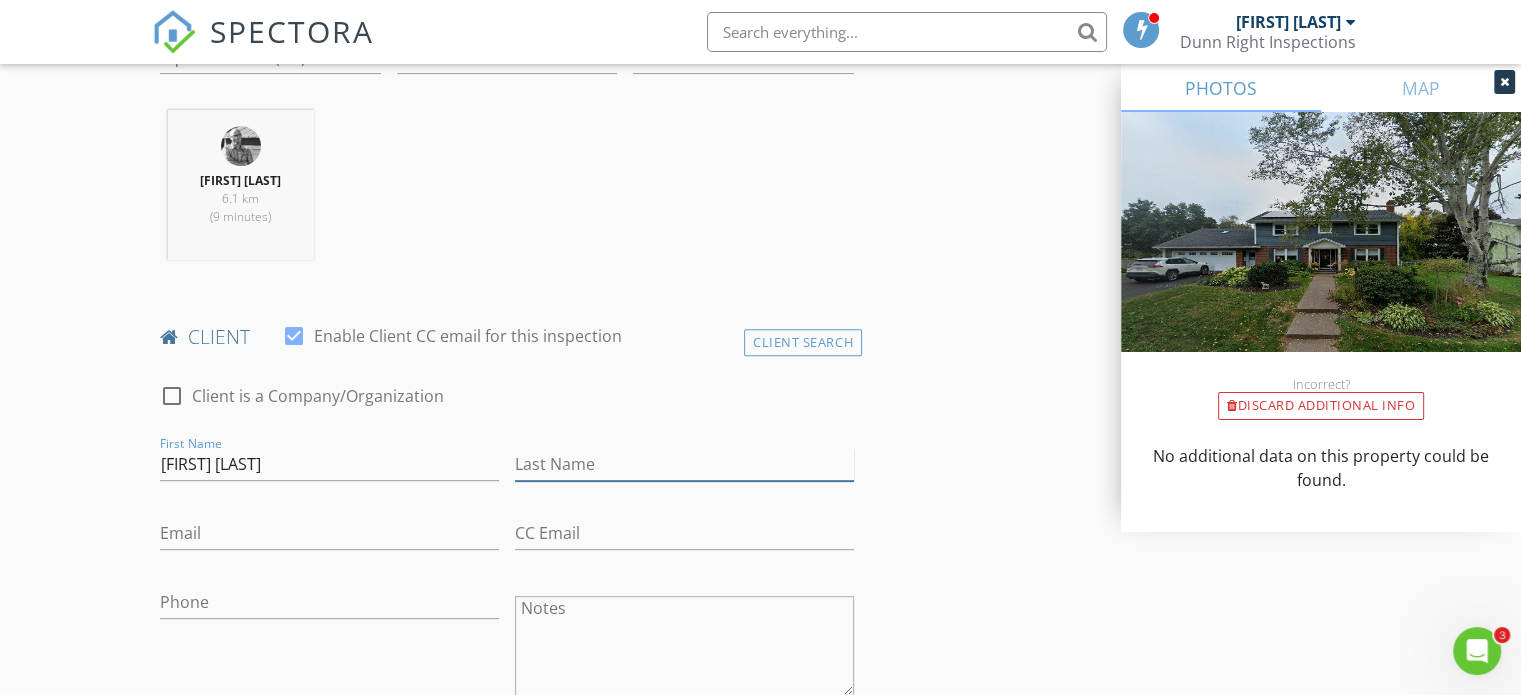 click on "Last Name" at bounding box center (684, 464) 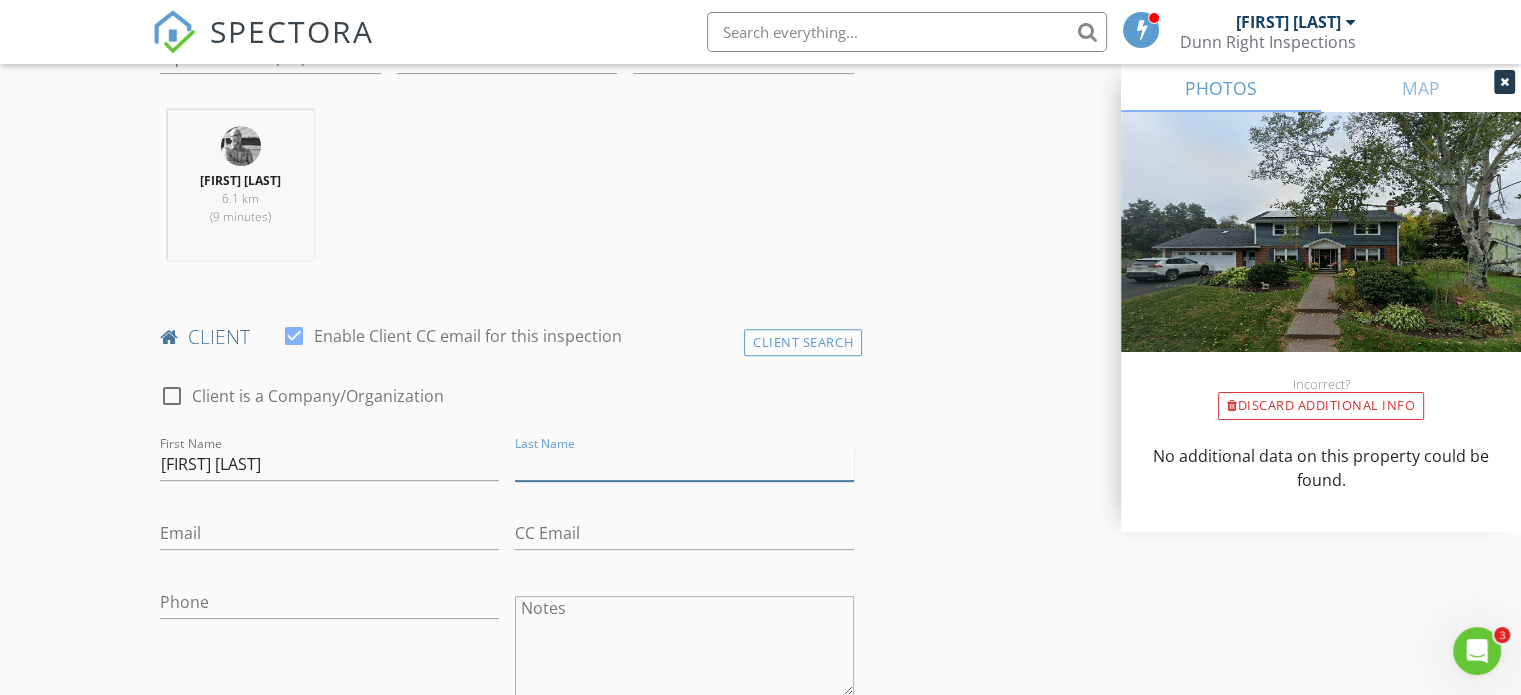 paste on "[NAME]" 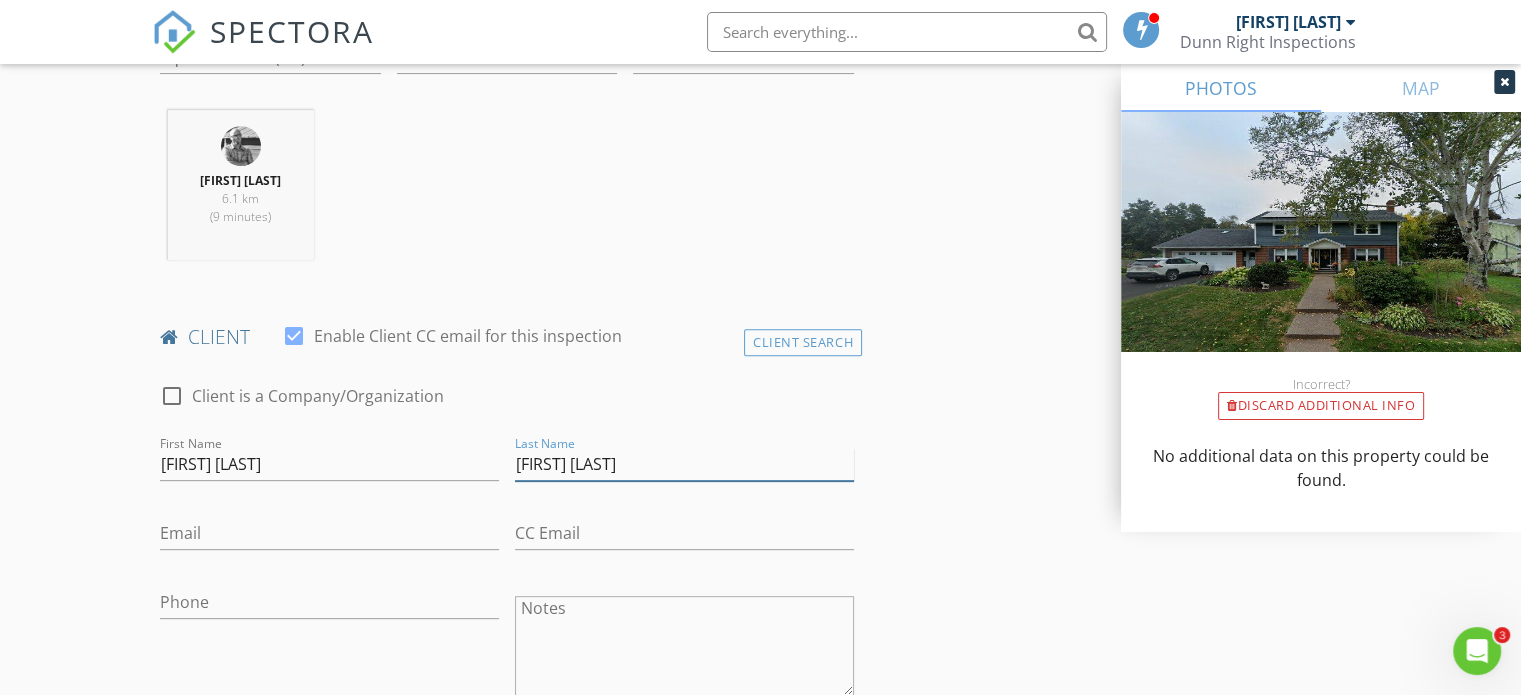 drag, startPoint x: 521, startPoint y: 468, endPoint x: 458, endPoint y: 472, distance: 63.126858 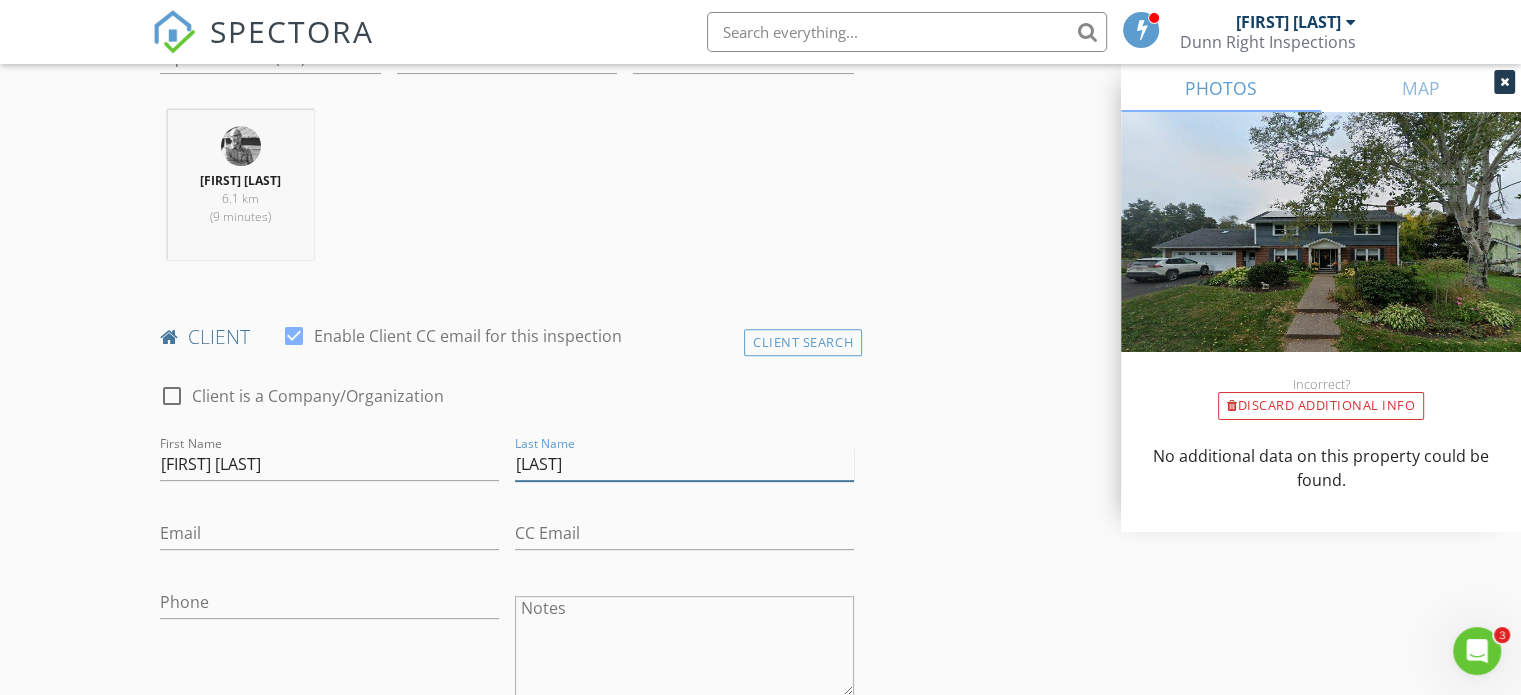 type on "[LAST]" 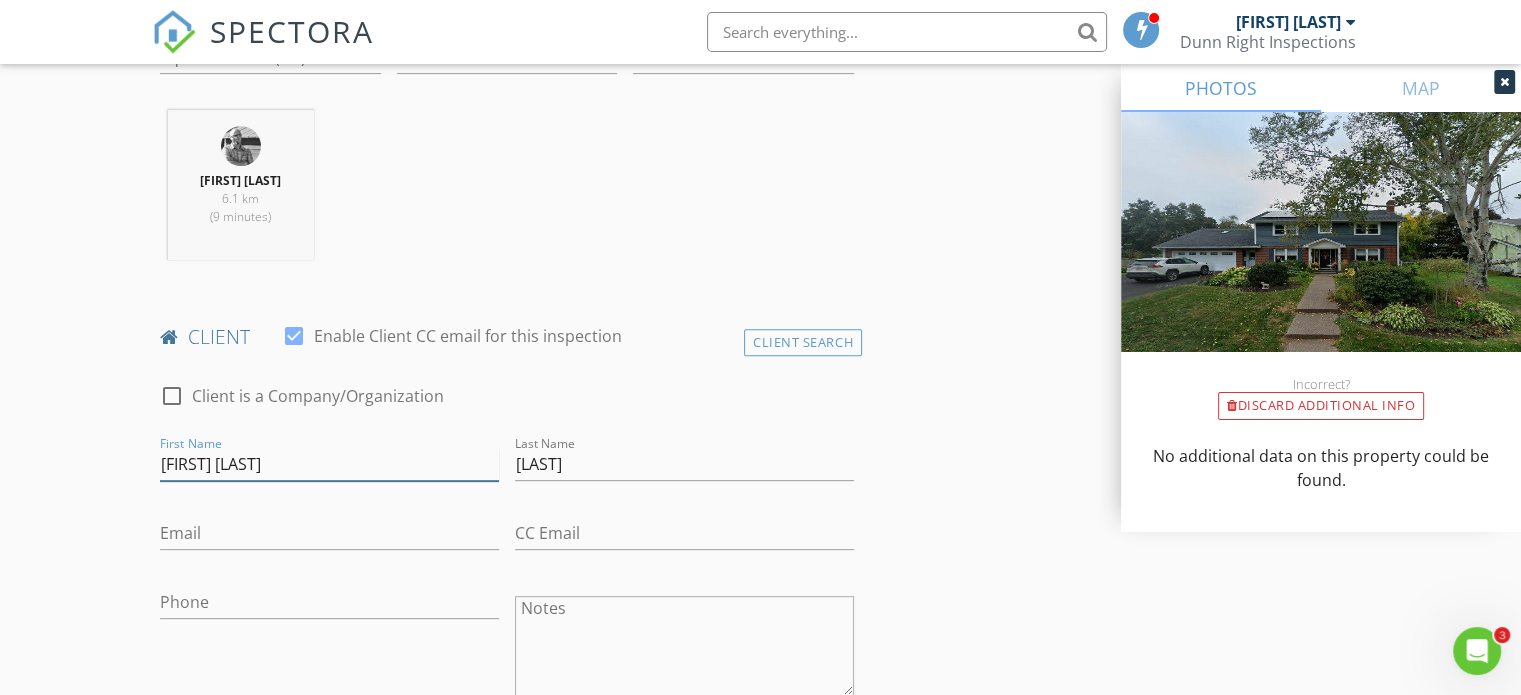 drag, startPoint x: 276, startPoint y: 471, endPoint x: 194, endPoint y: 464, distance: 82.29824 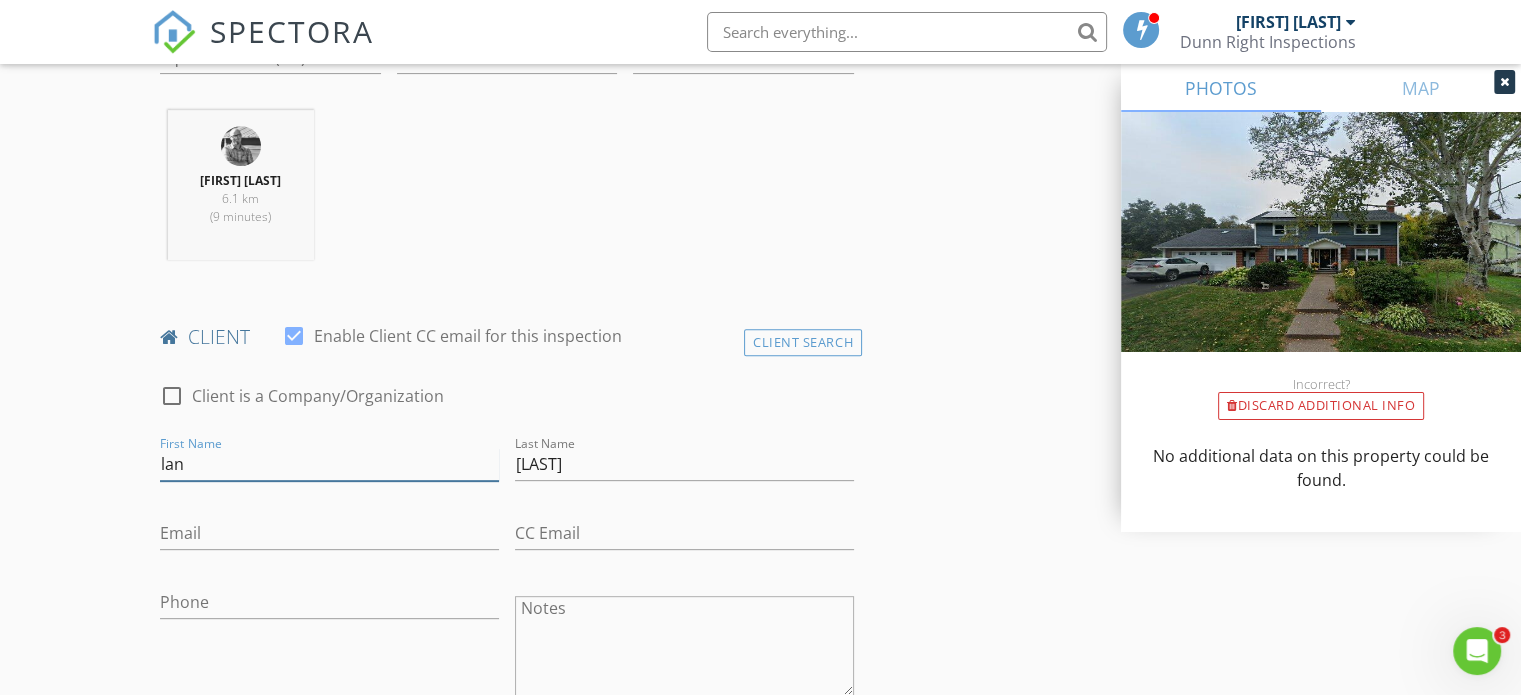 type on "lan" 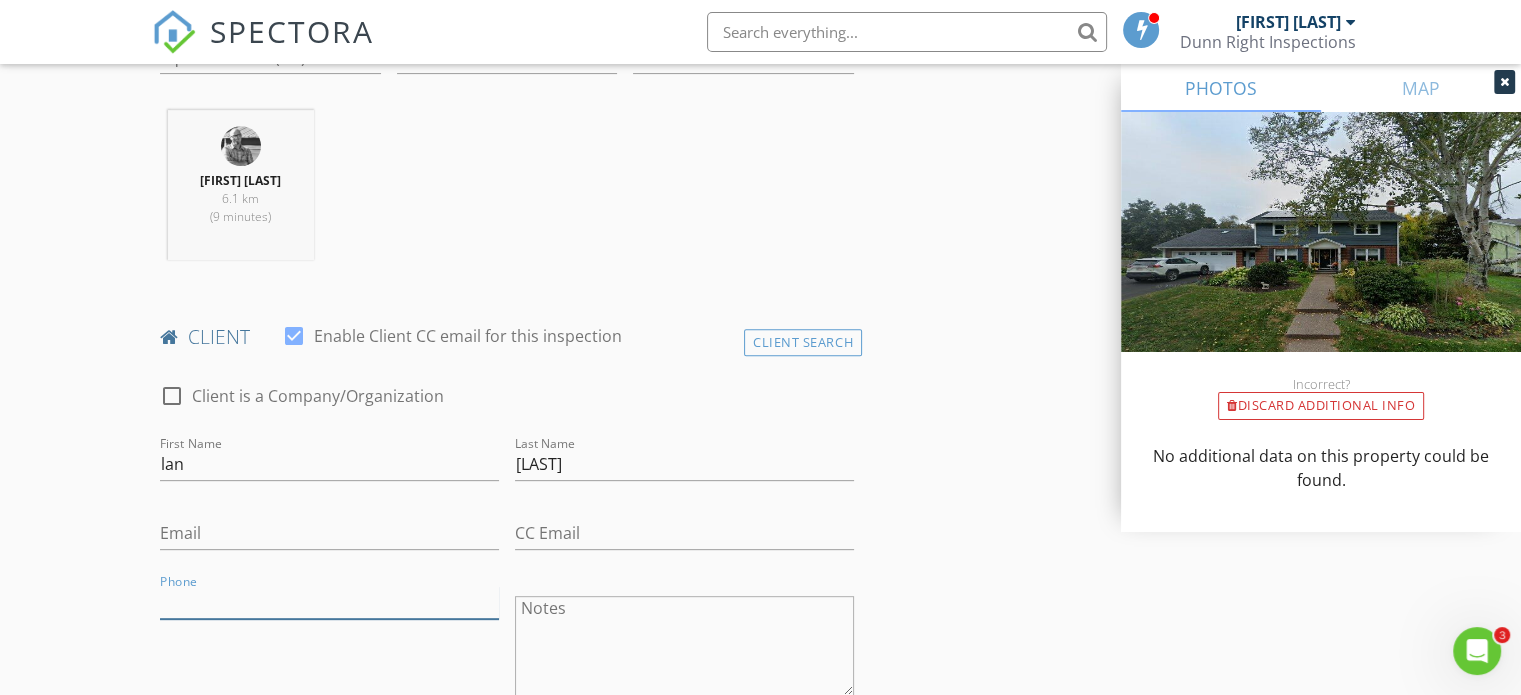 click on "Phone" at bounding box center (329, 602) 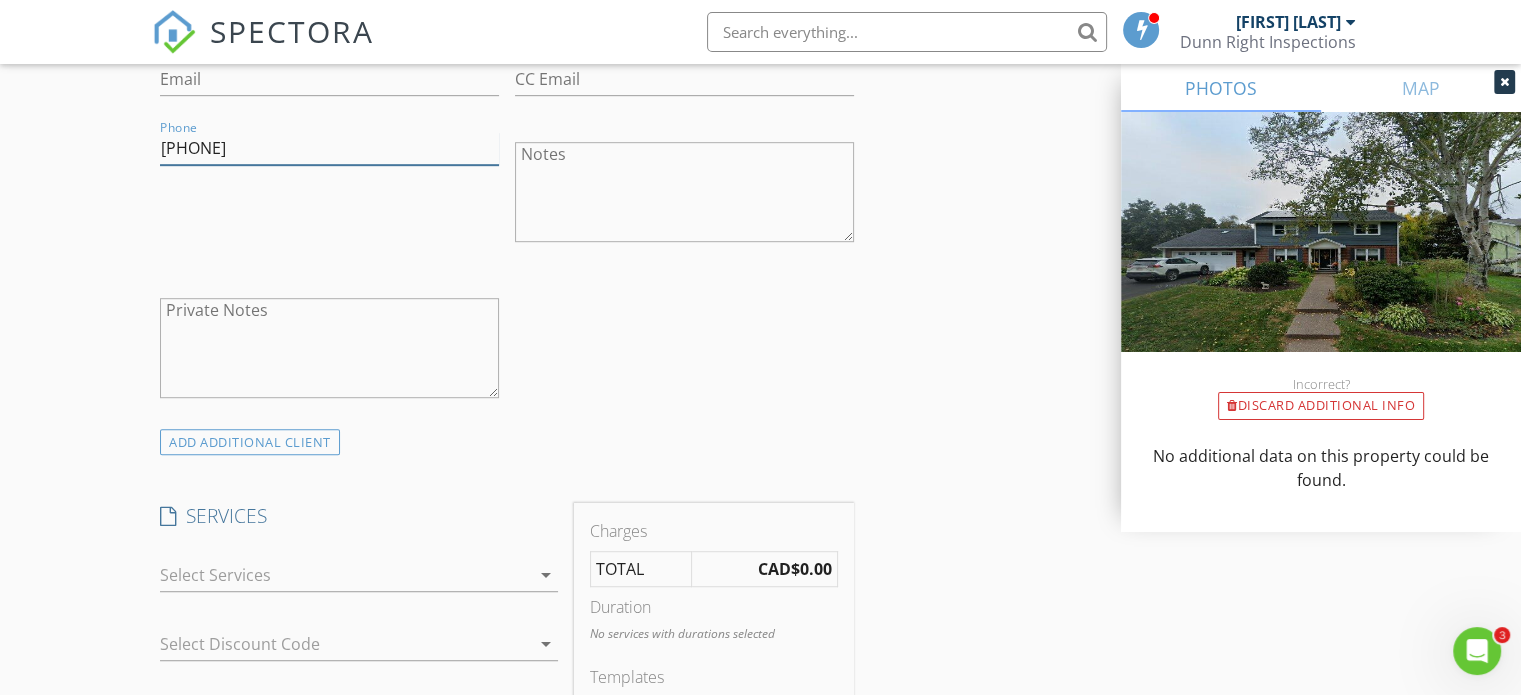scroll, scrollTop: 1200, scrollLeft: 0, axis: vertical 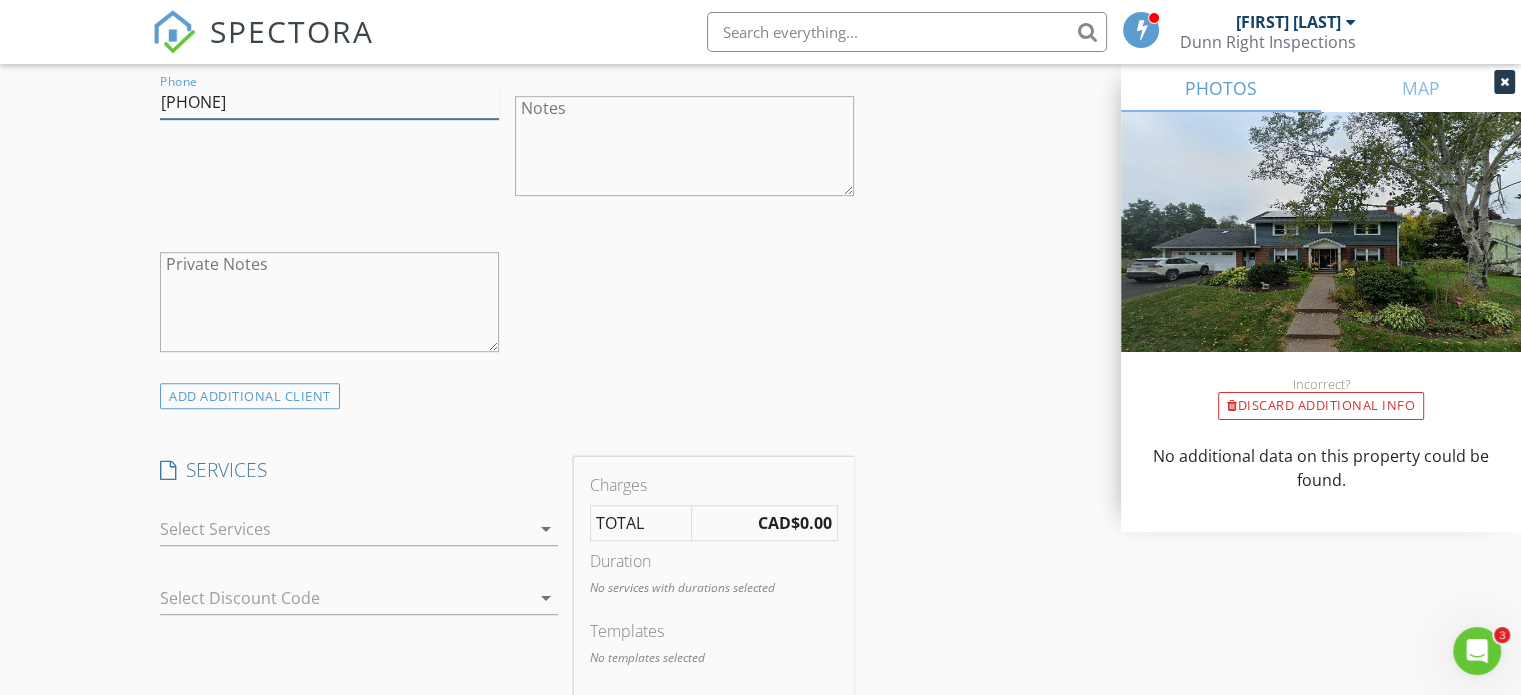 type on "[PHONE]" 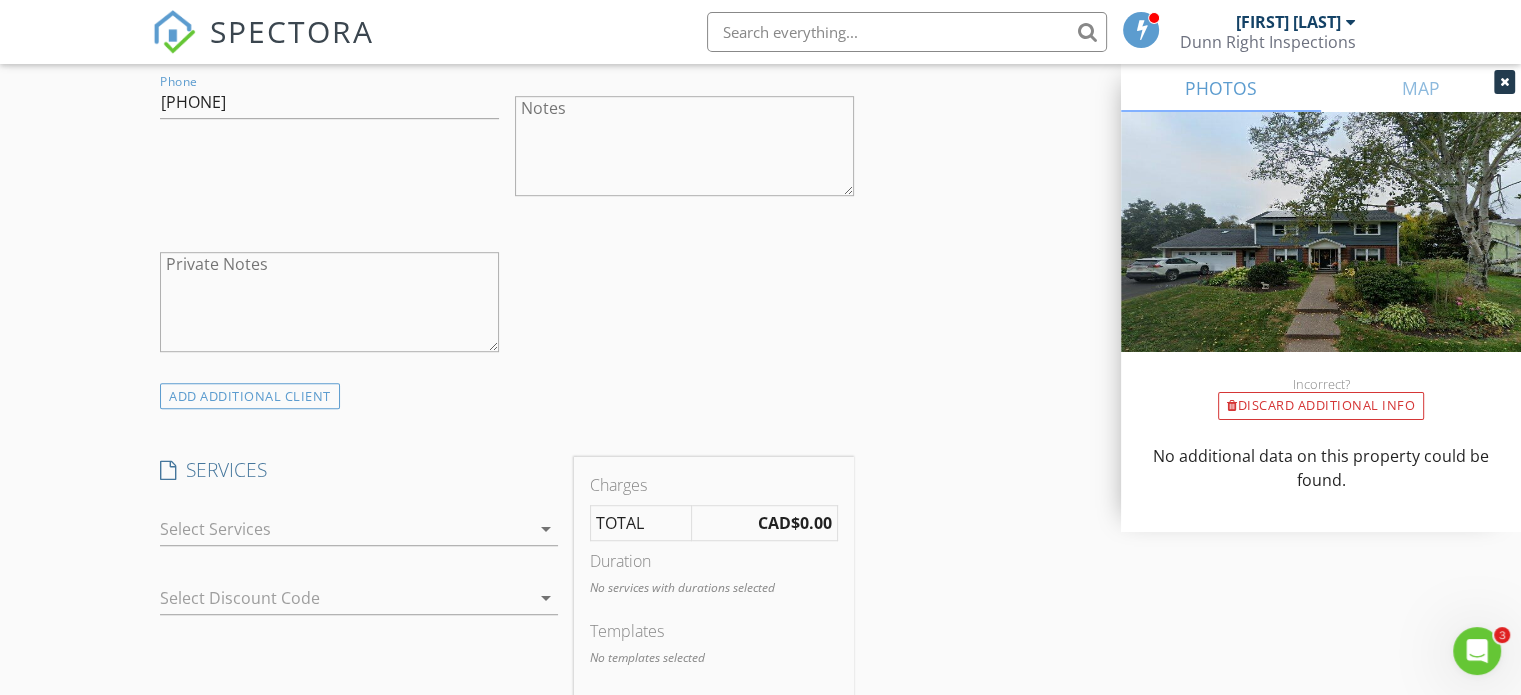 click at bounding box center [345, 529] 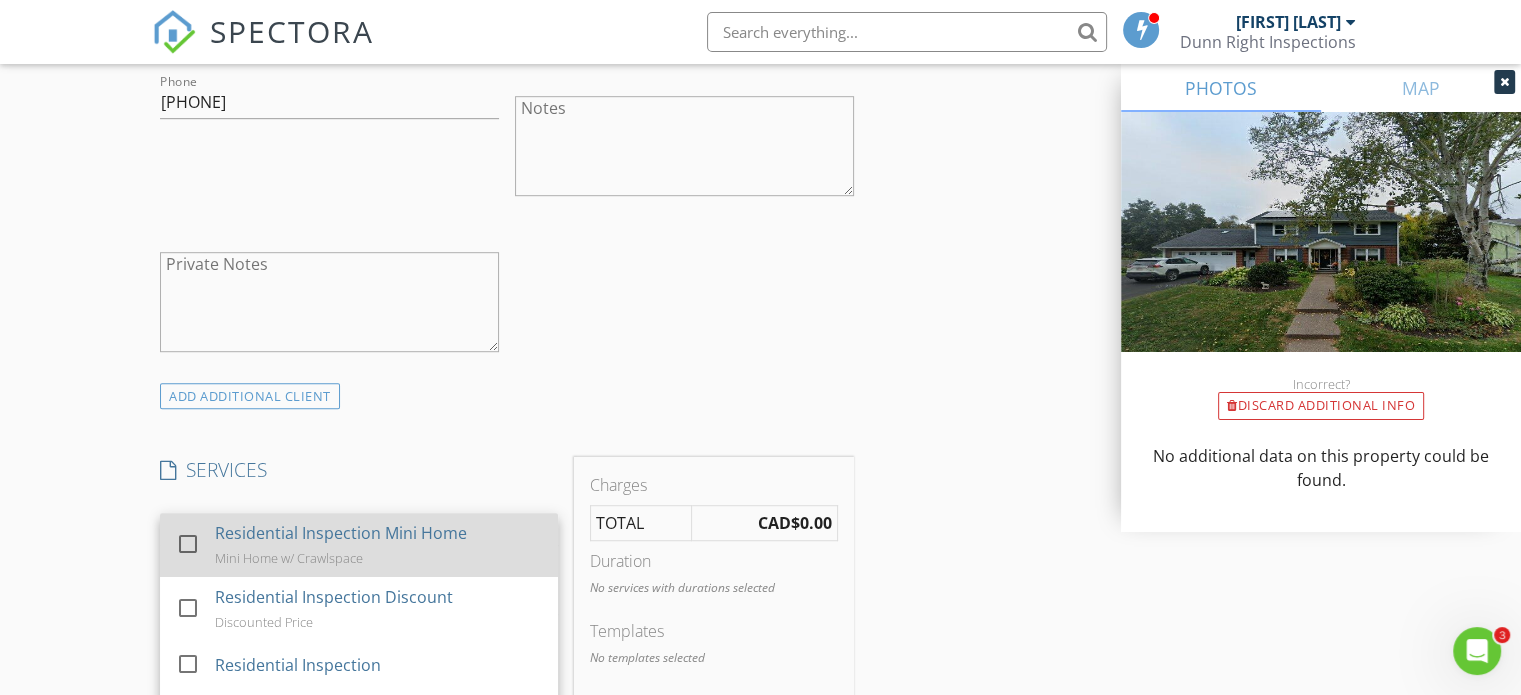 scroll, scrollTop: 116, scrollLeft: 0, axis: vertical 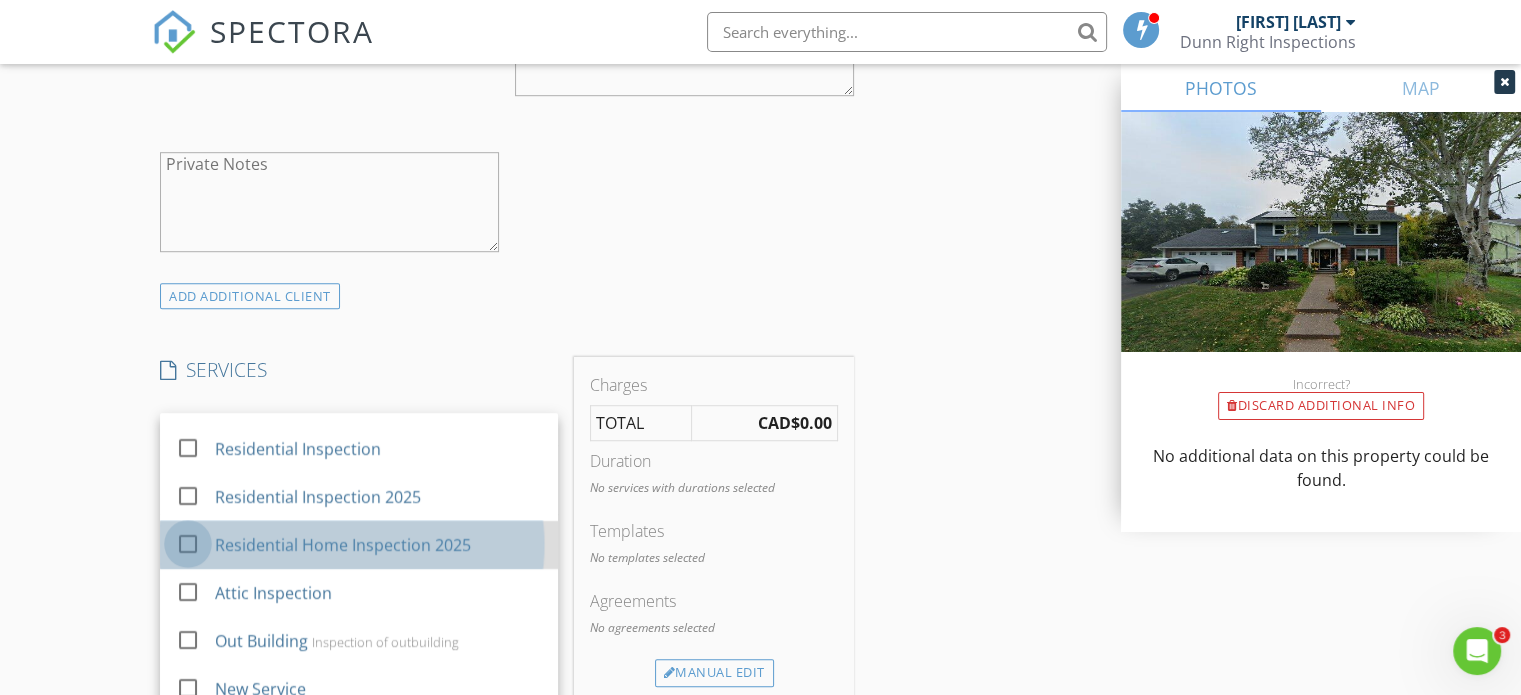 click at bounding box center [188, 544] 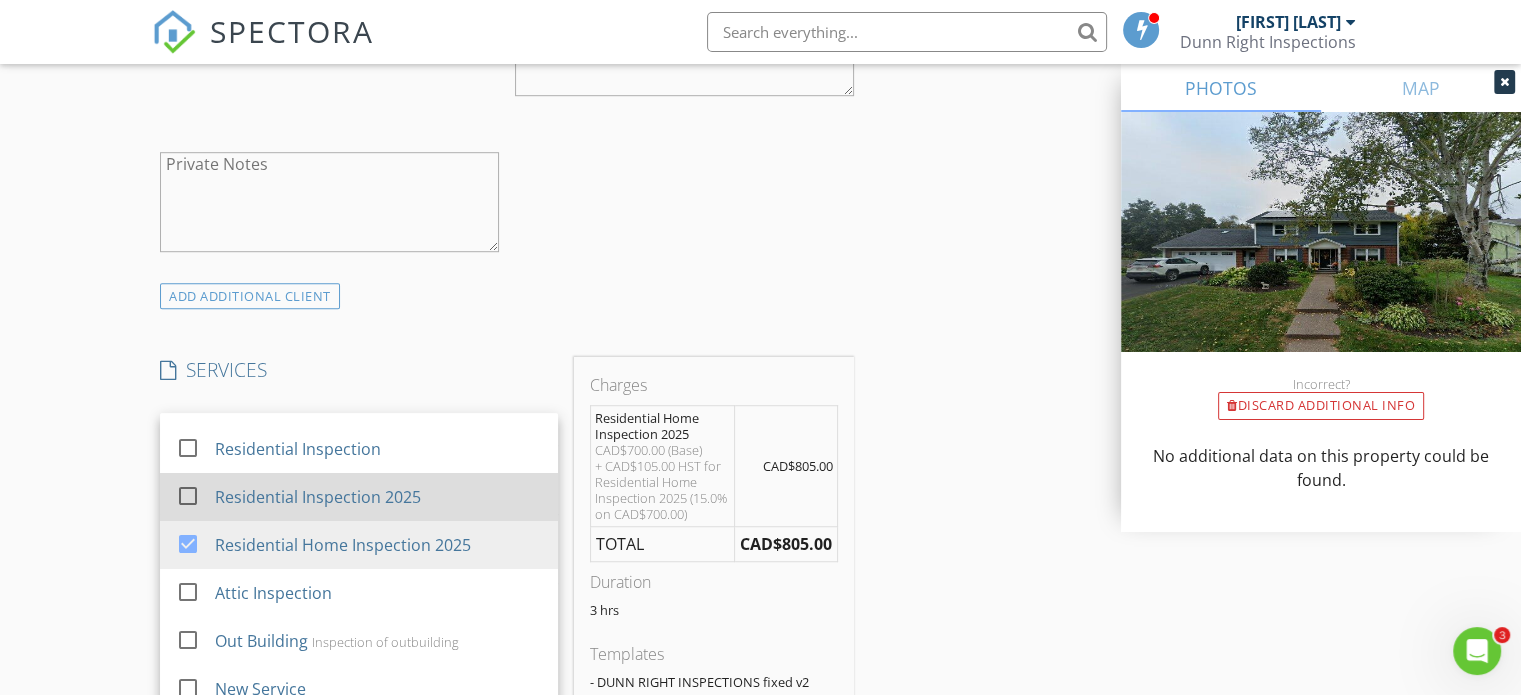 click at bounding box center [188, 496] 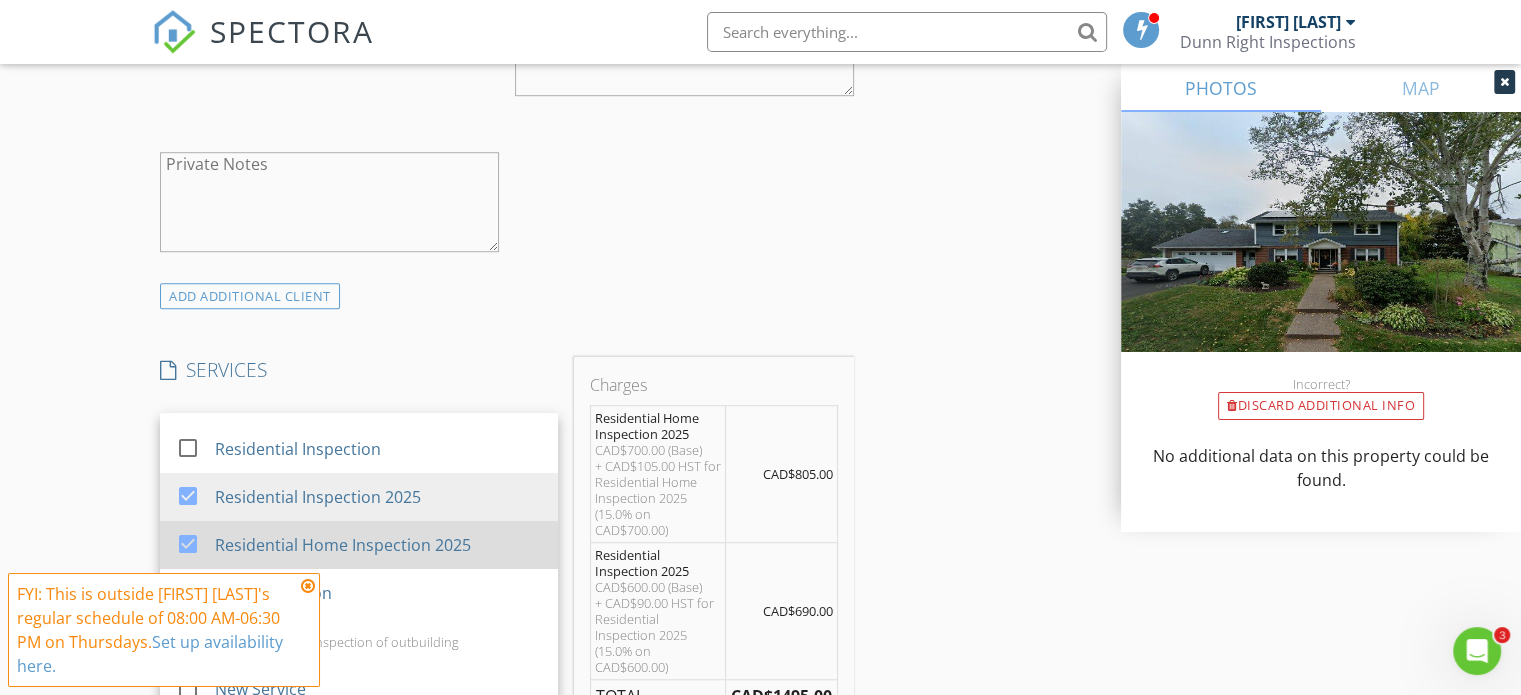 click at bounding box center (188, 544) 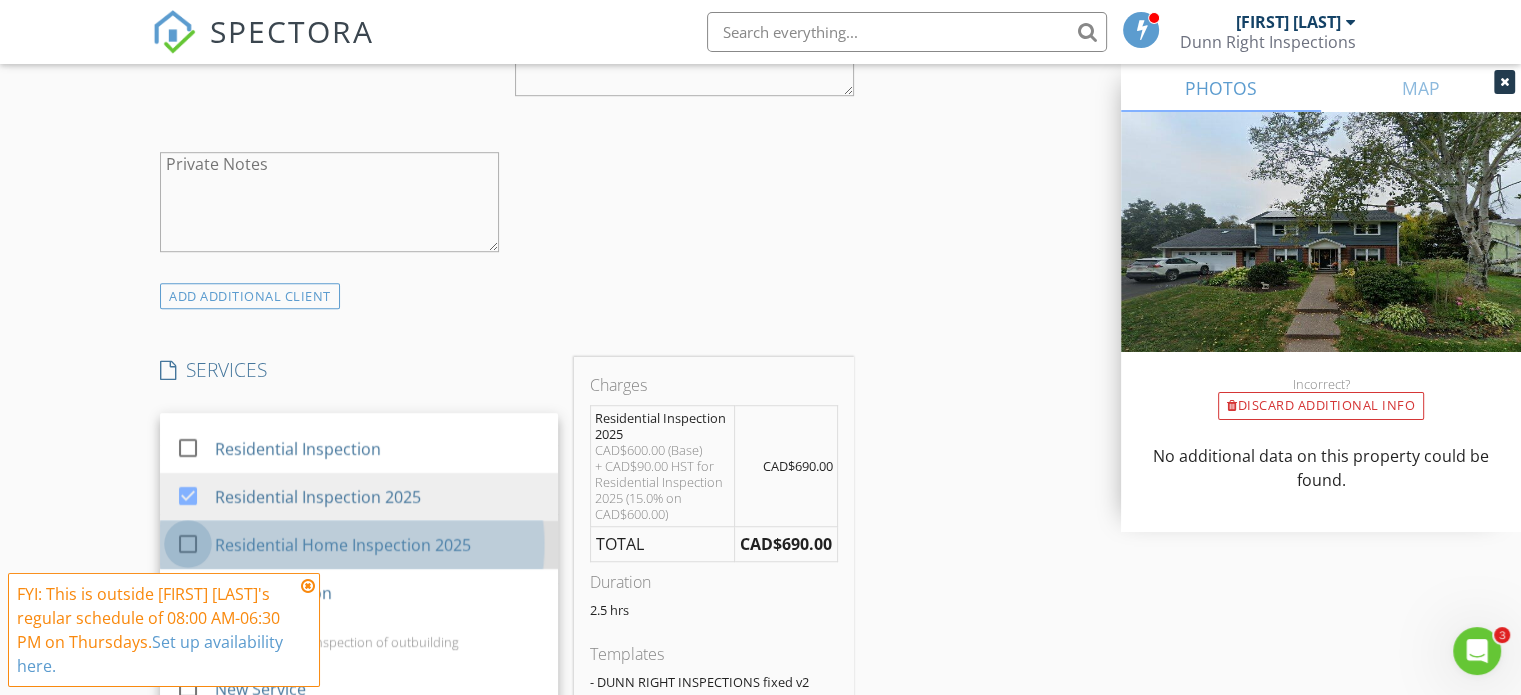 click at bounding box center [188, 544] 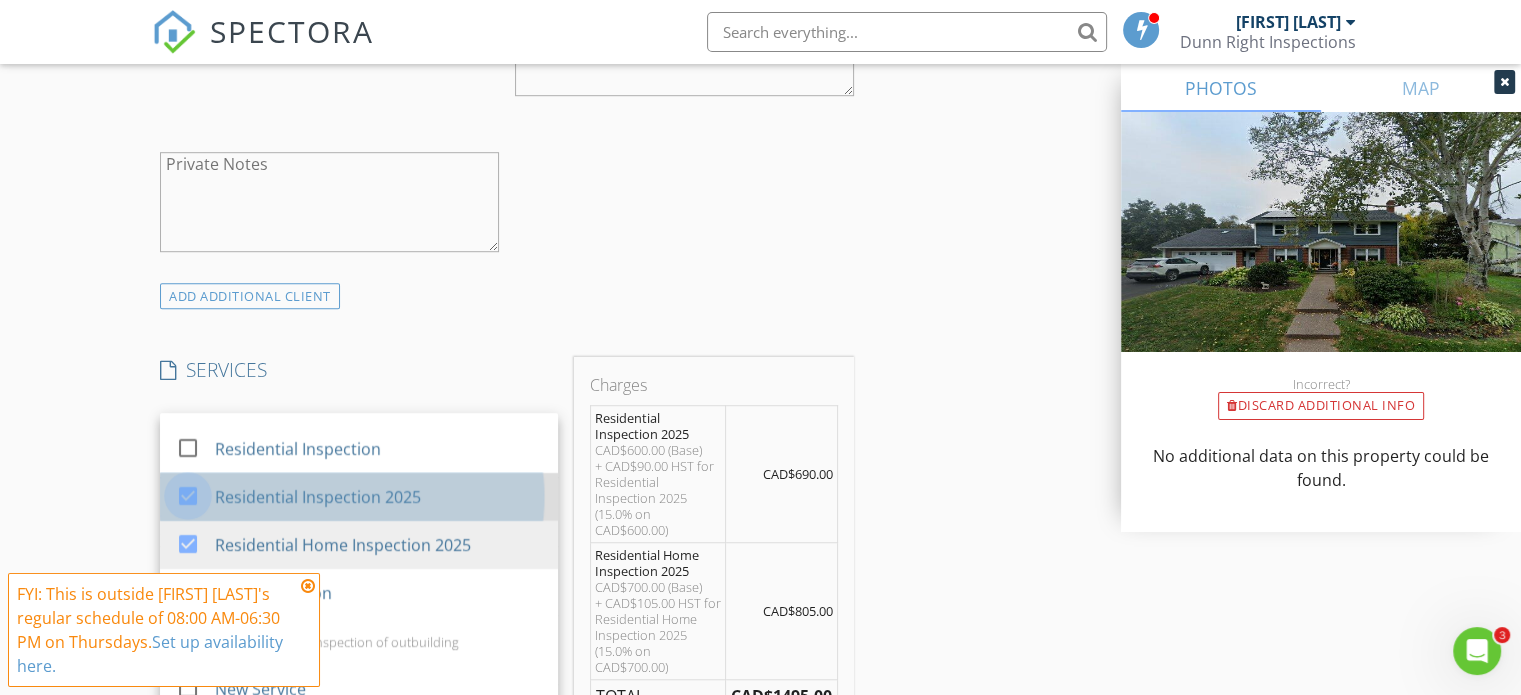click at bounding box center [188, 496] 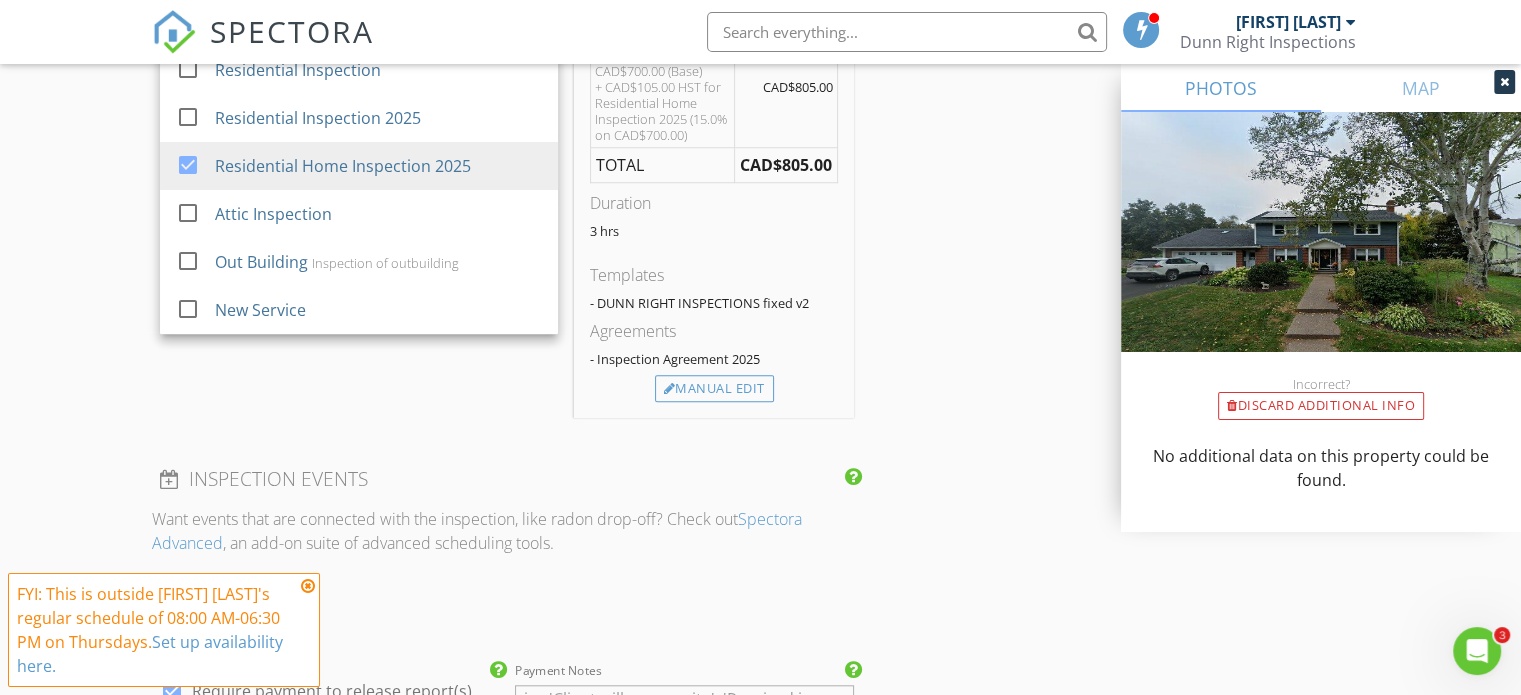 scroll, scrollTop: 1700, scrollLeft: 0, axis: vertical 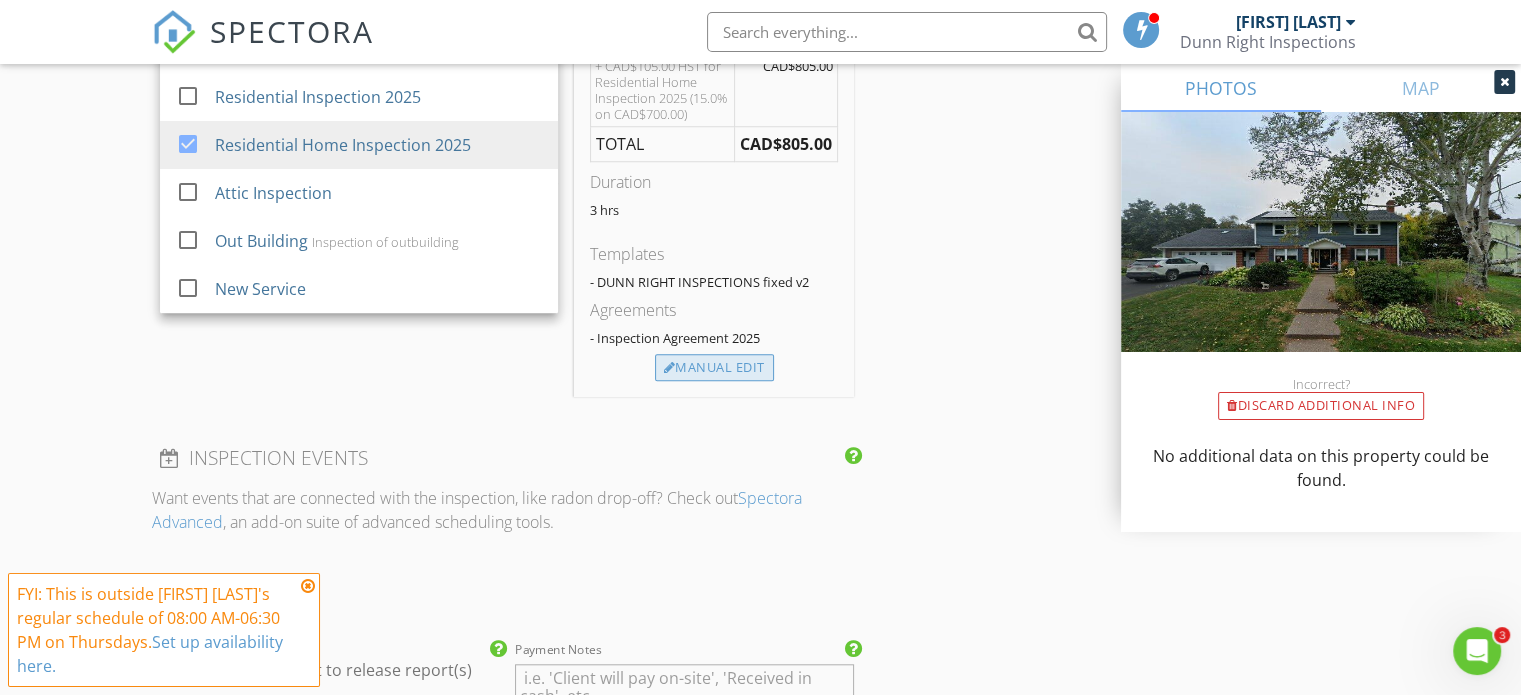click on "Manual Edit" at bounding box center (714, 368) 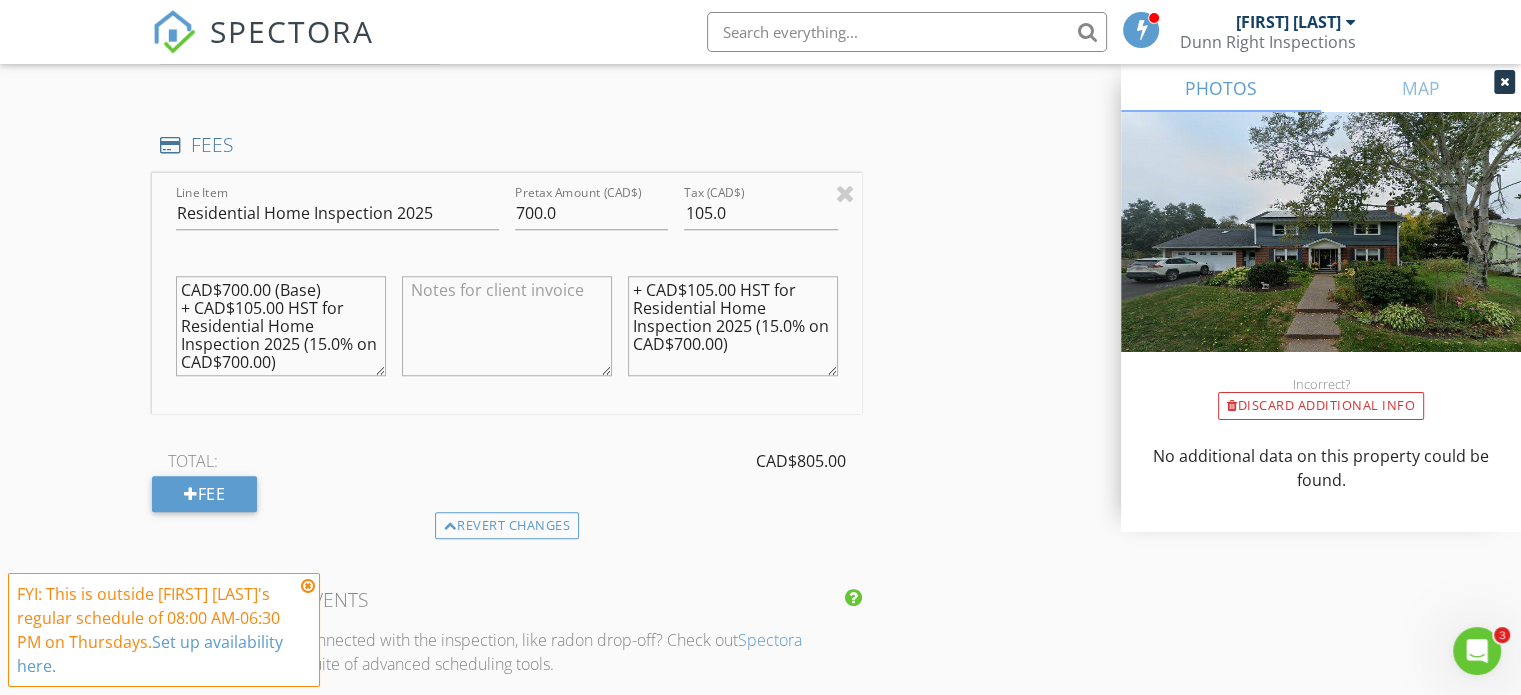 click at bounding box center (507, 326) 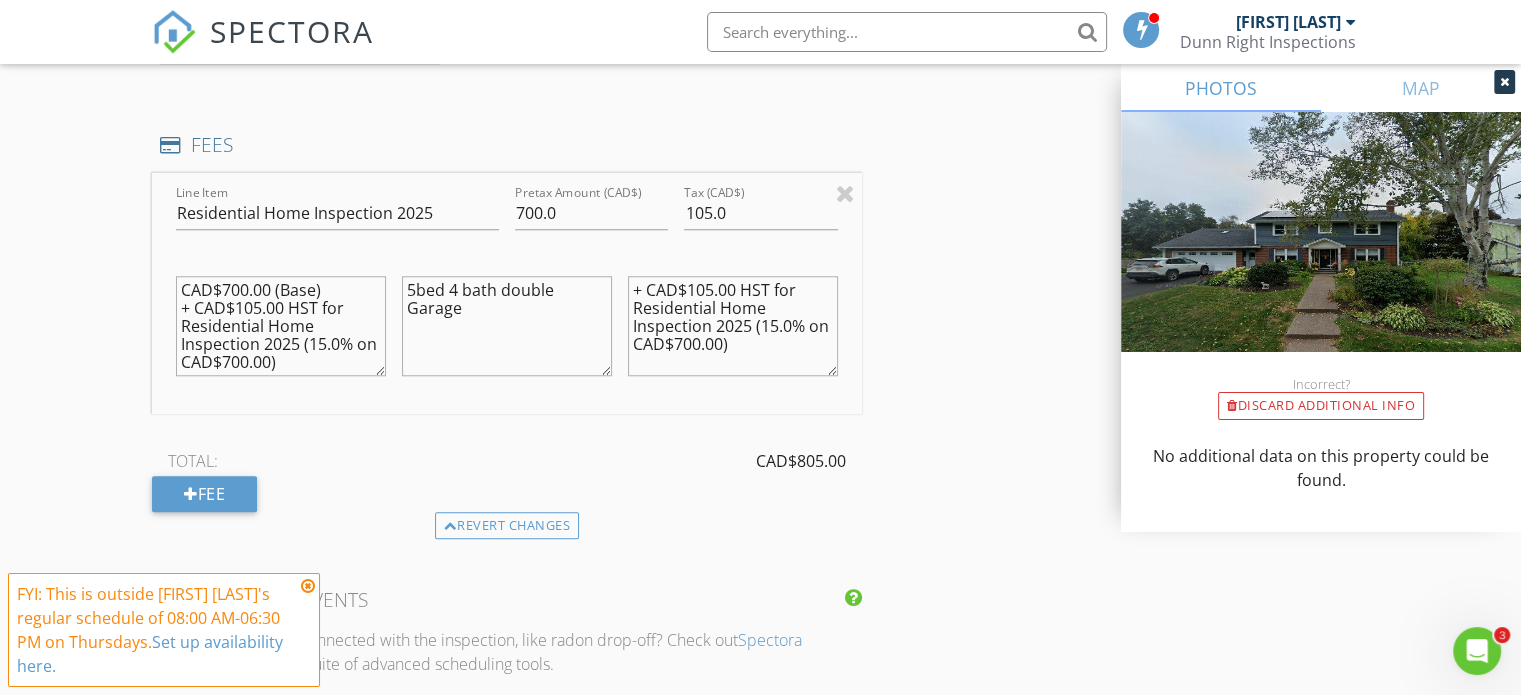 type on "5bed 4 bath double Garage" 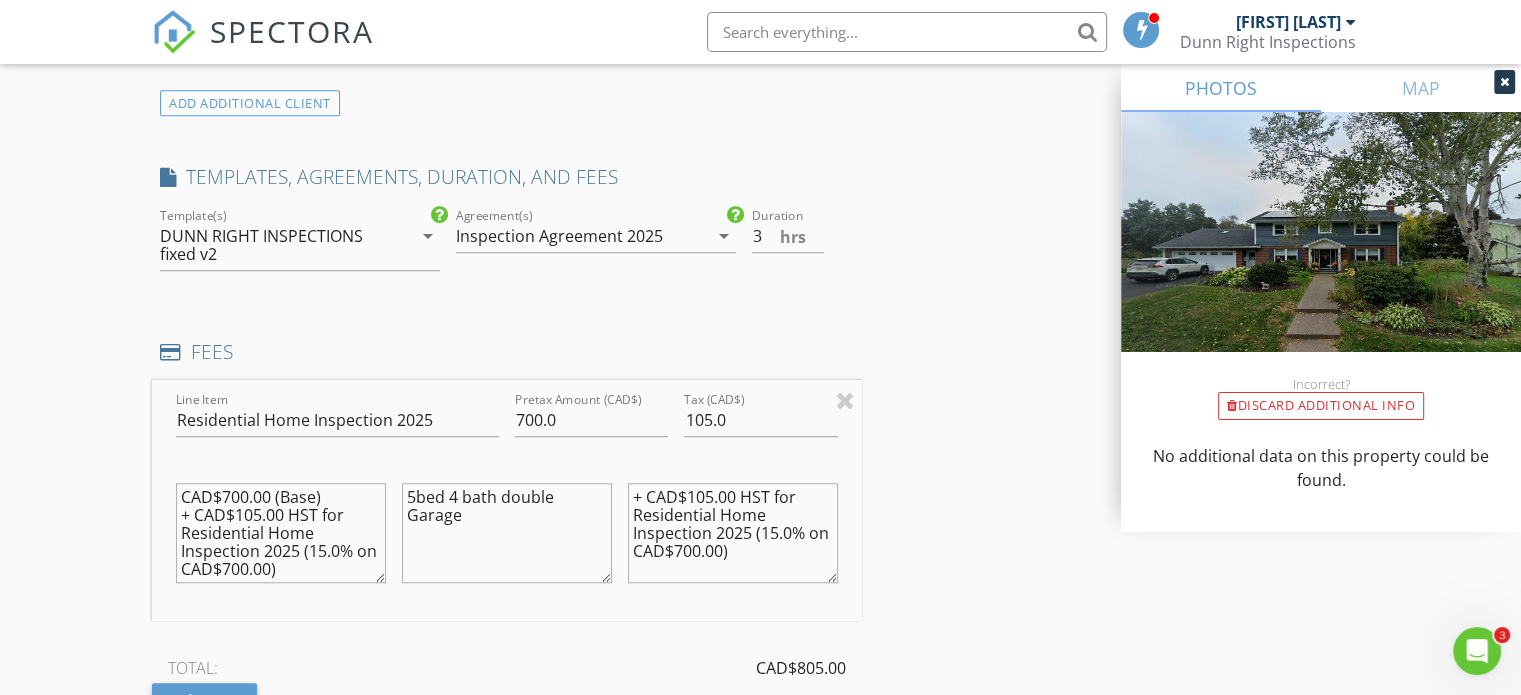 scroll, scrollTop: 1500, scrollLeft: 0, axis: vertical 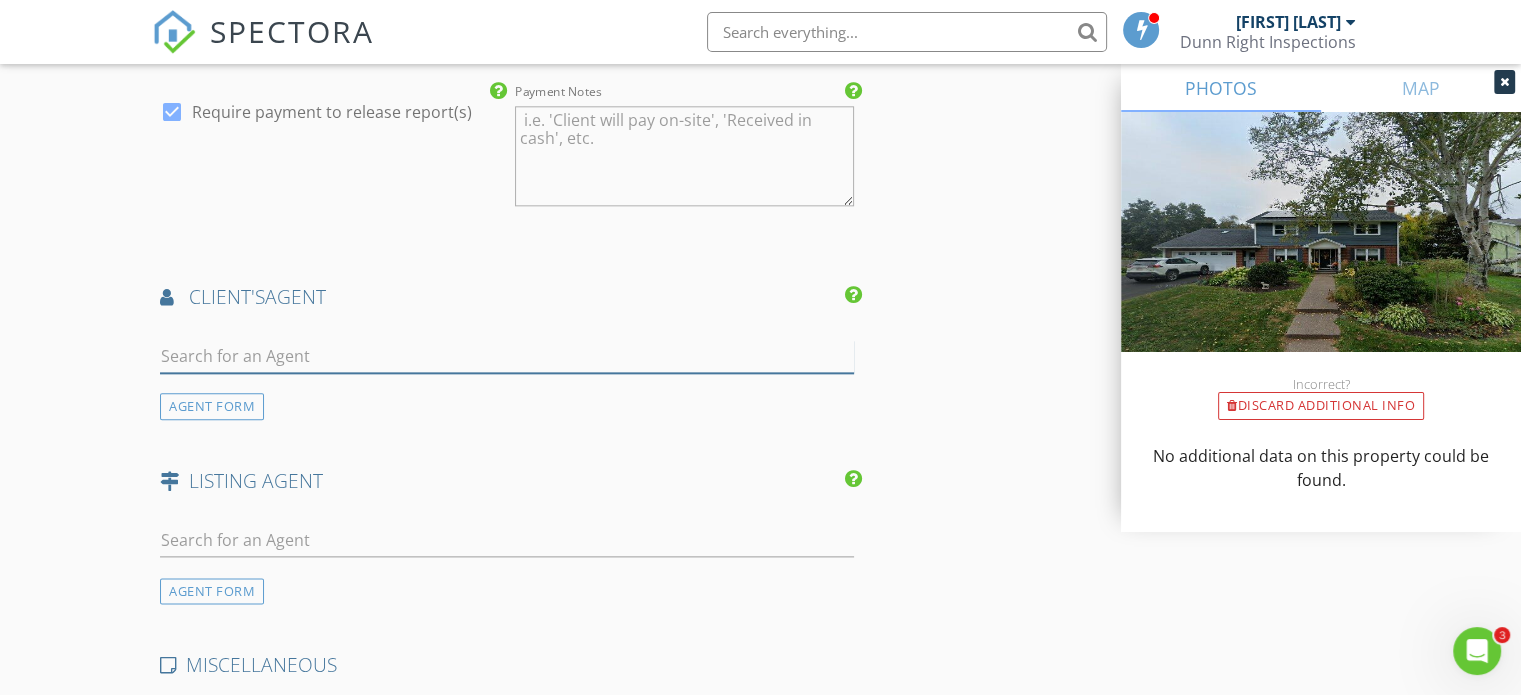 click at bounding box center [507, 356] 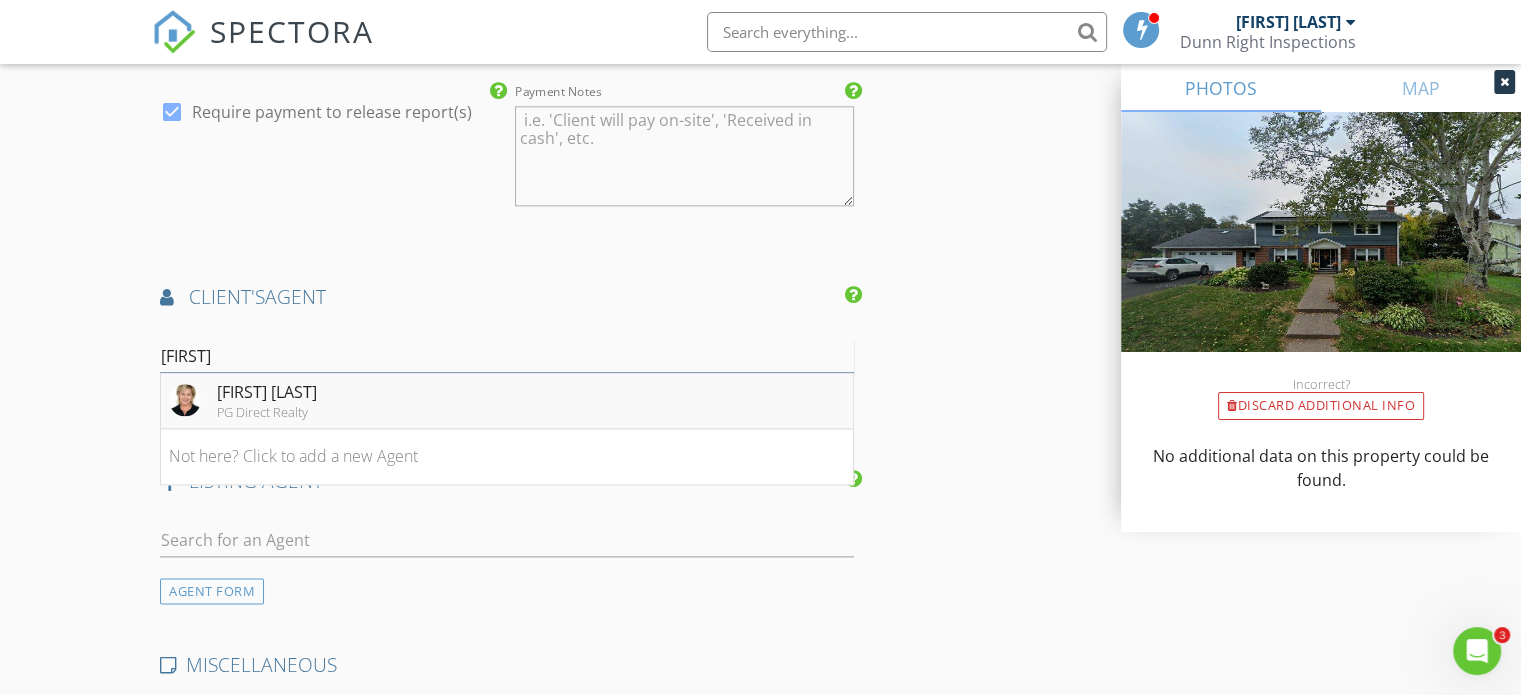 type on "kelley" 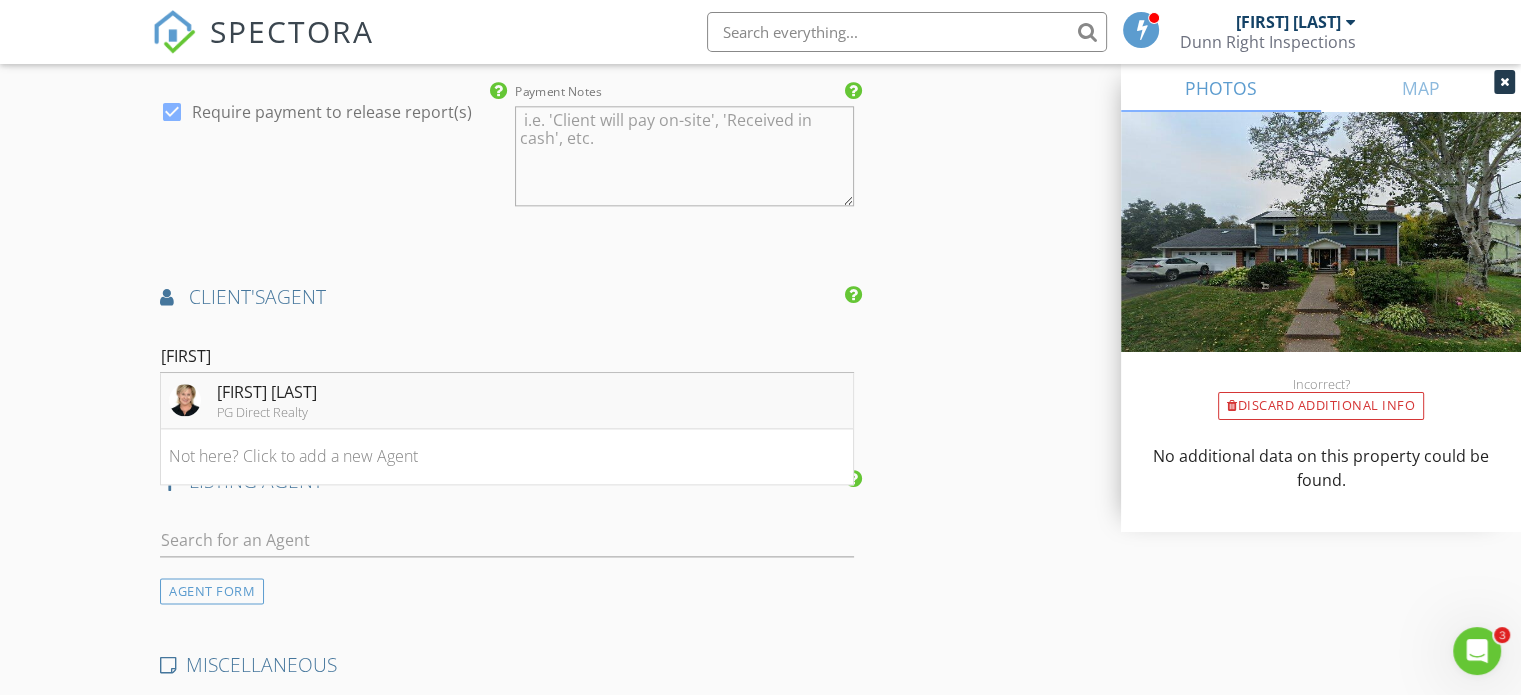 click on "[FIRST] [LAST]" at bounding box center [267, 392] 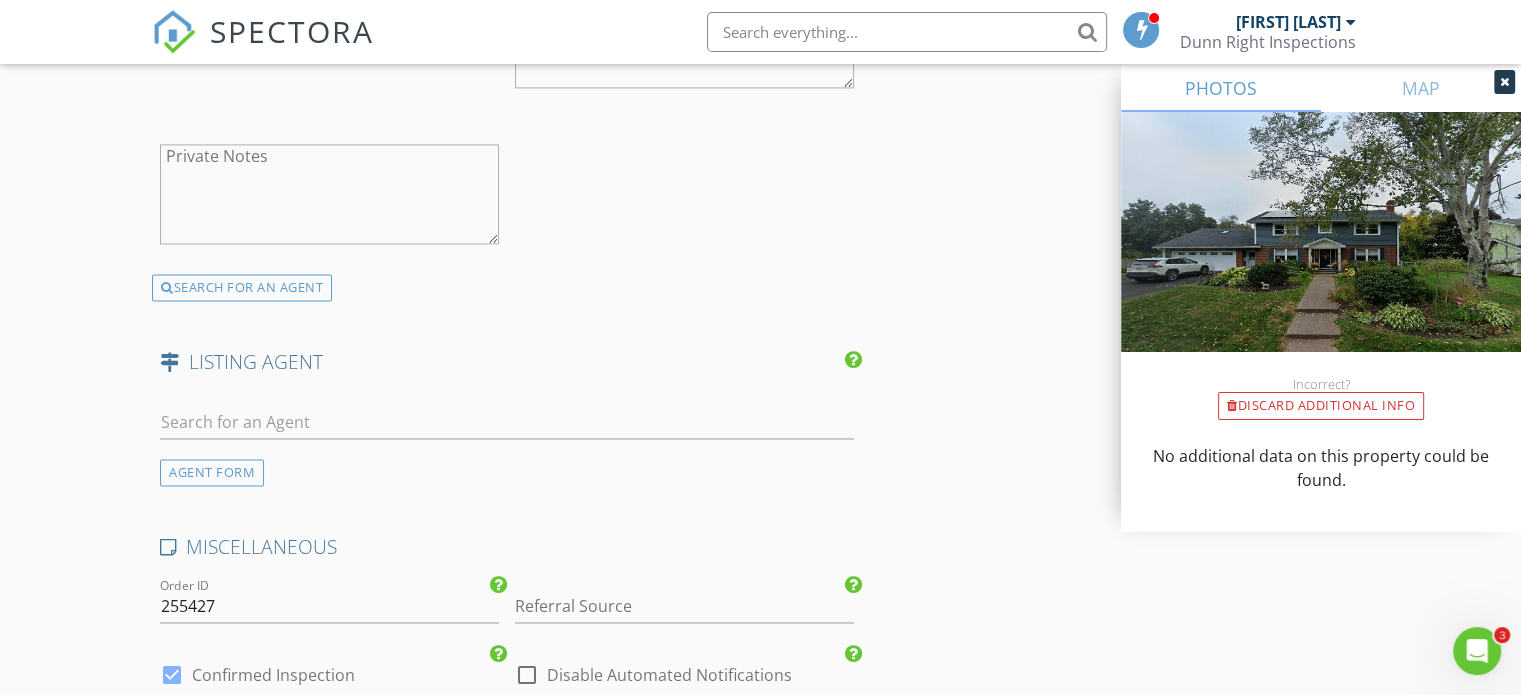 scroll, scrollTop: 3000, scrollLeft: 0, axis: vertical 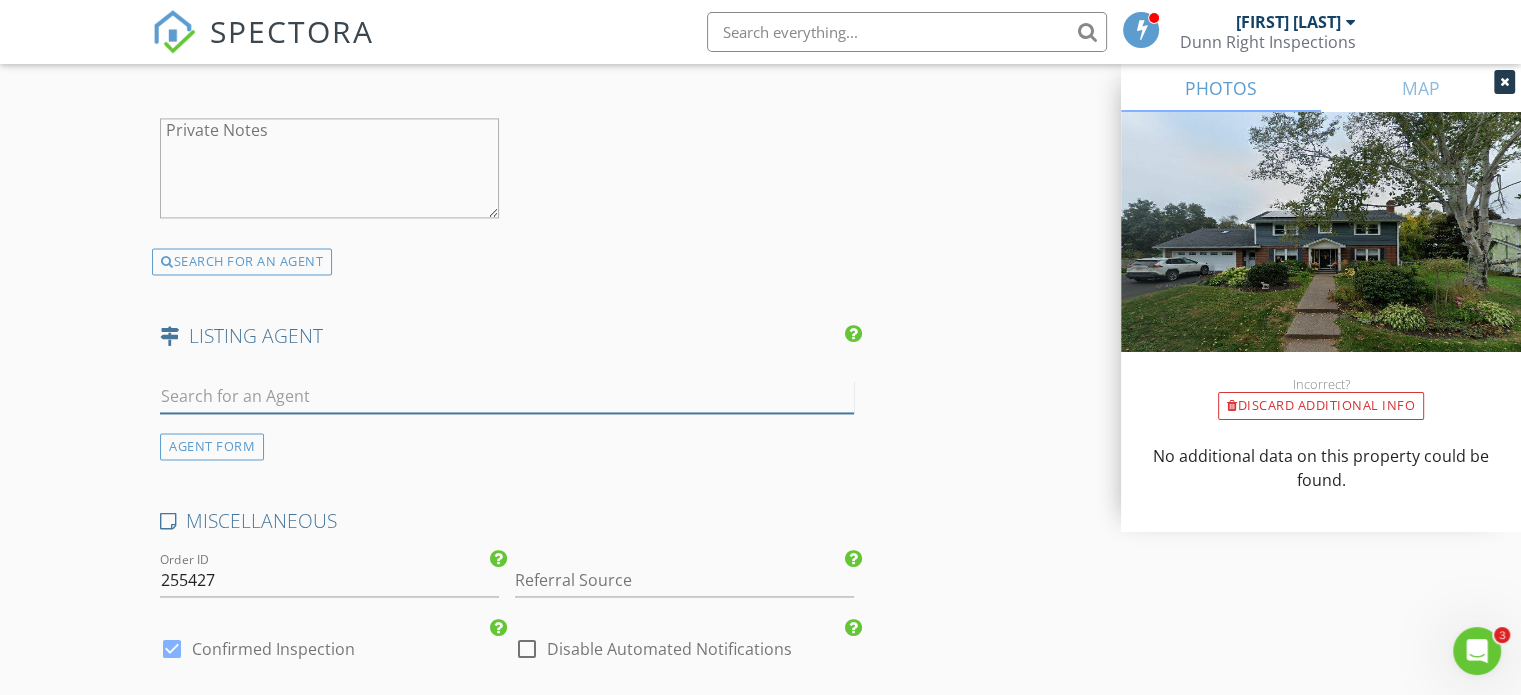 click at bounding box center [507, 396] 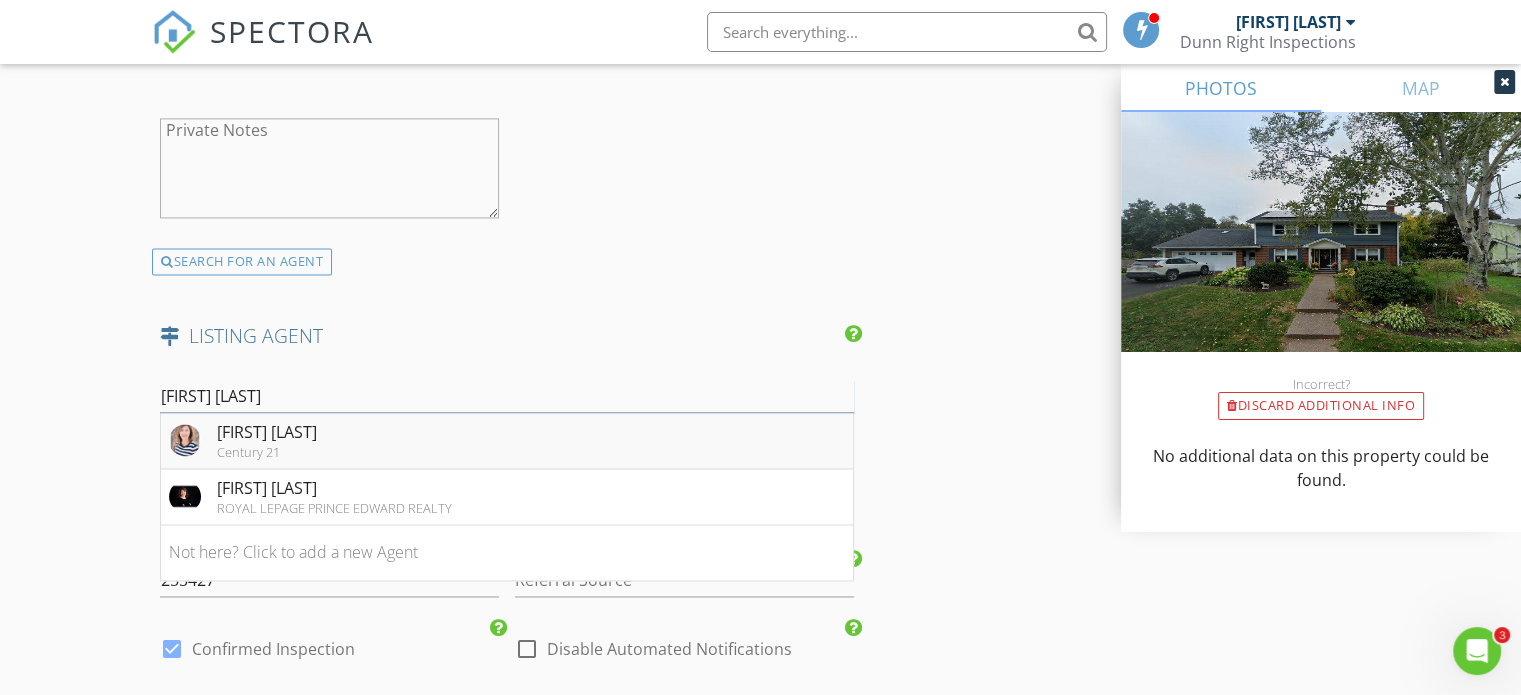 type on "kelly l" 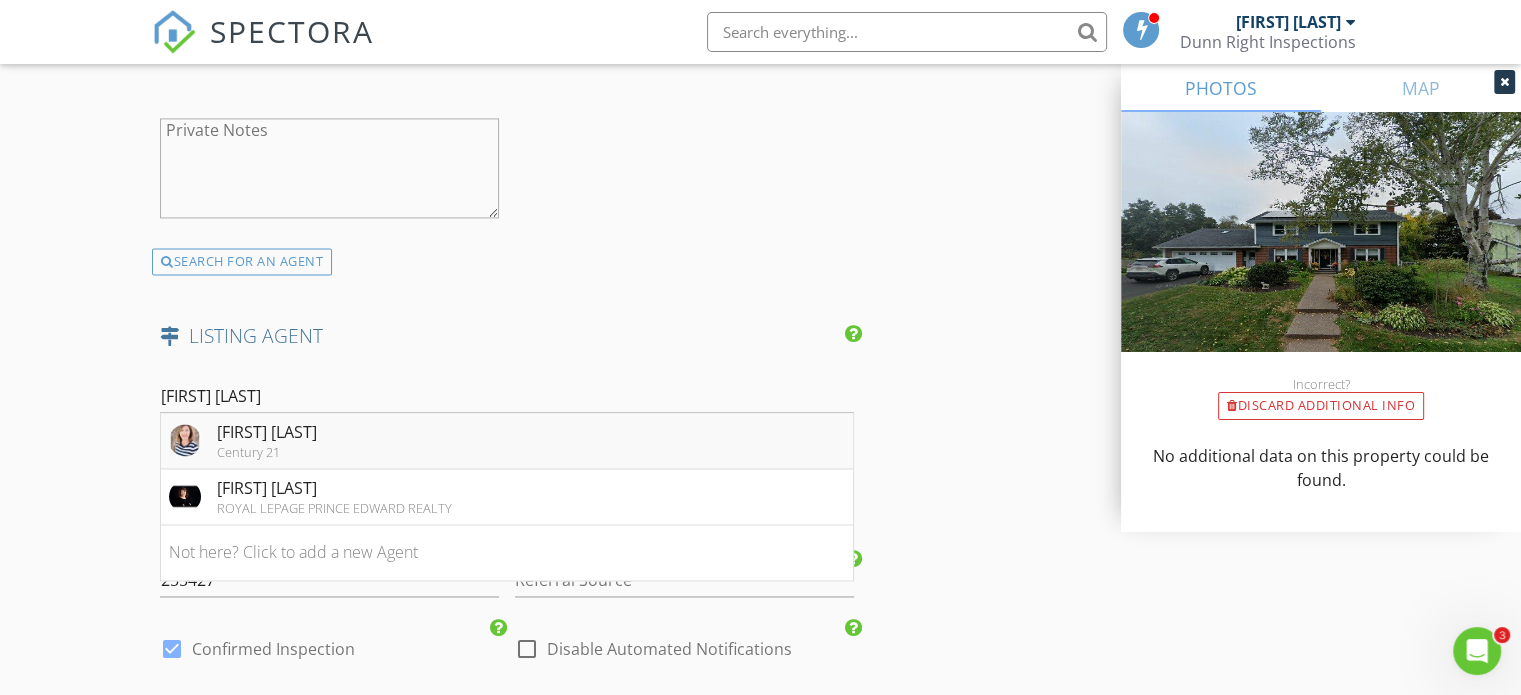 click on "[FIRST] [LAST]" at bounding box center [267, 432] 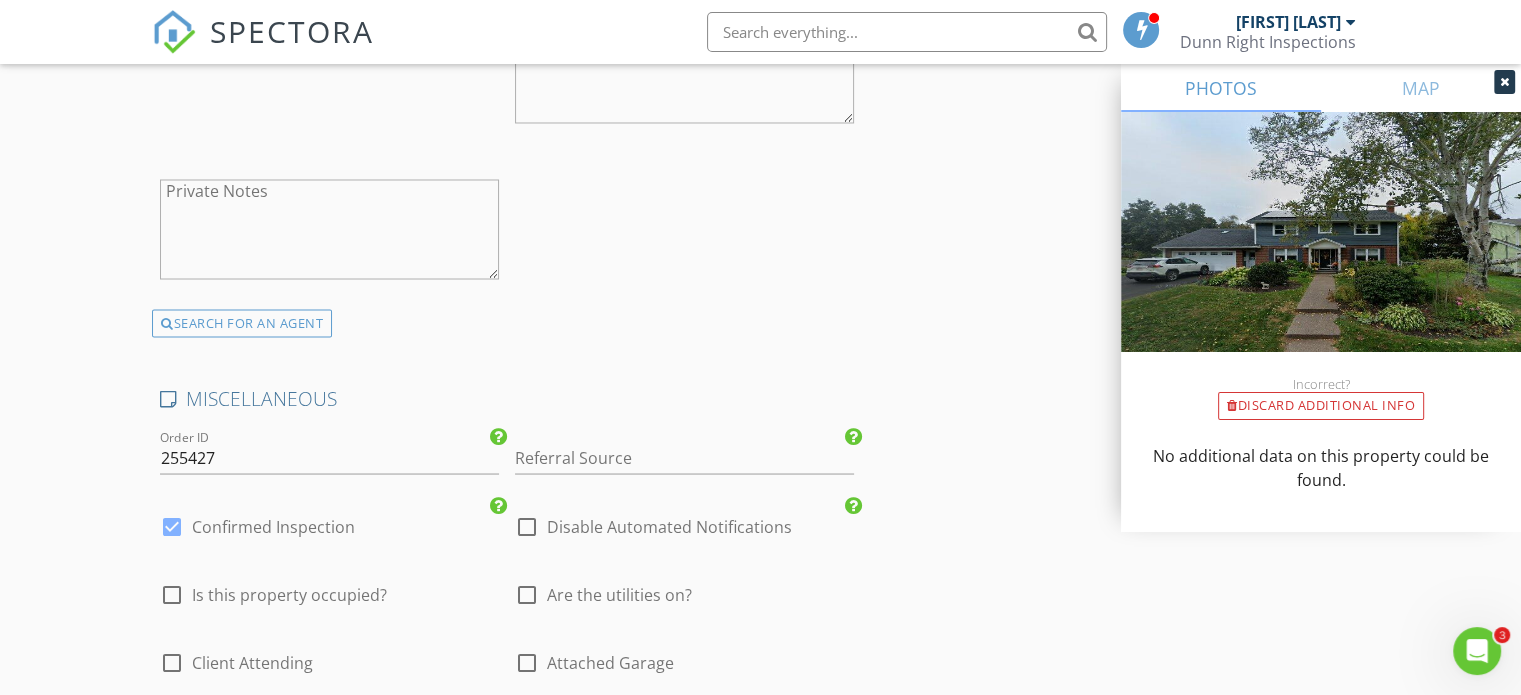 scroll, scrollTop: 3700, scrollLeft: 0, axis: vertical 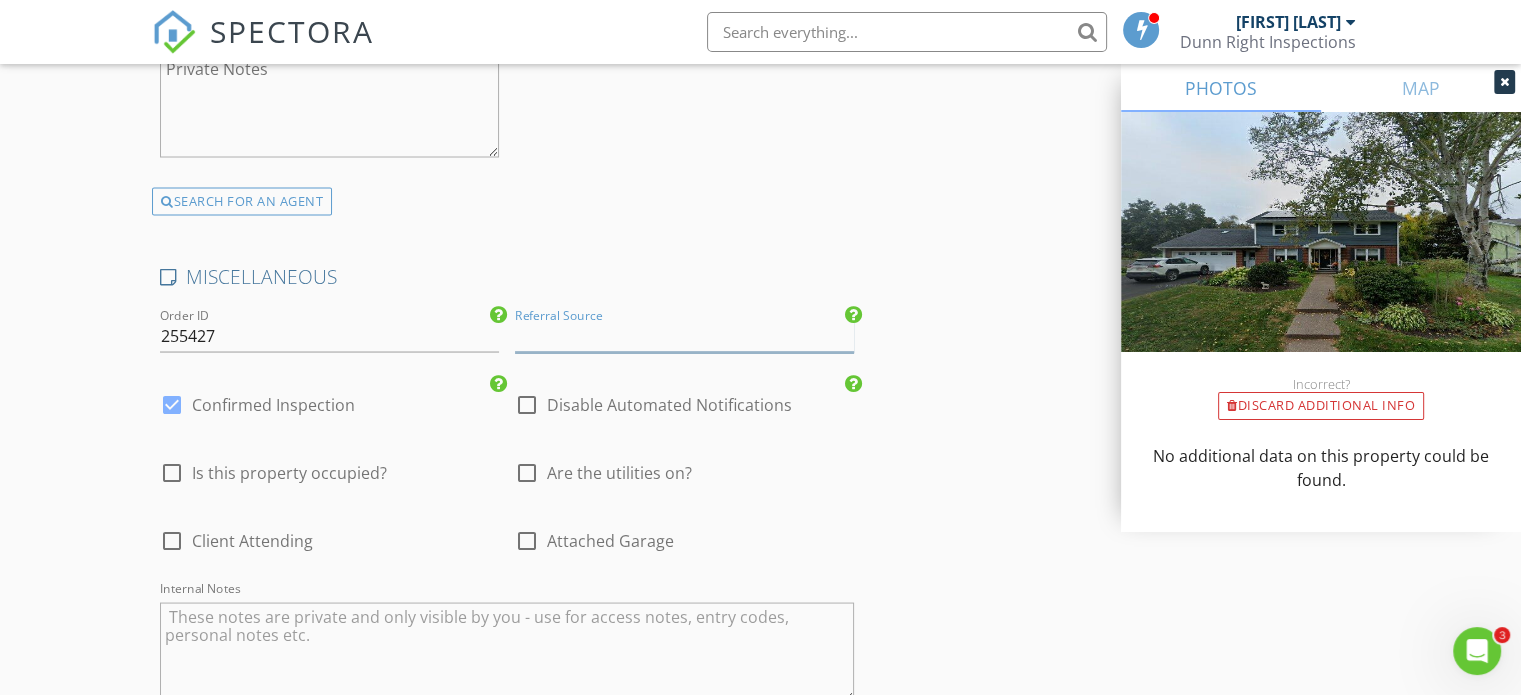 click at bounding box center (684, 335) 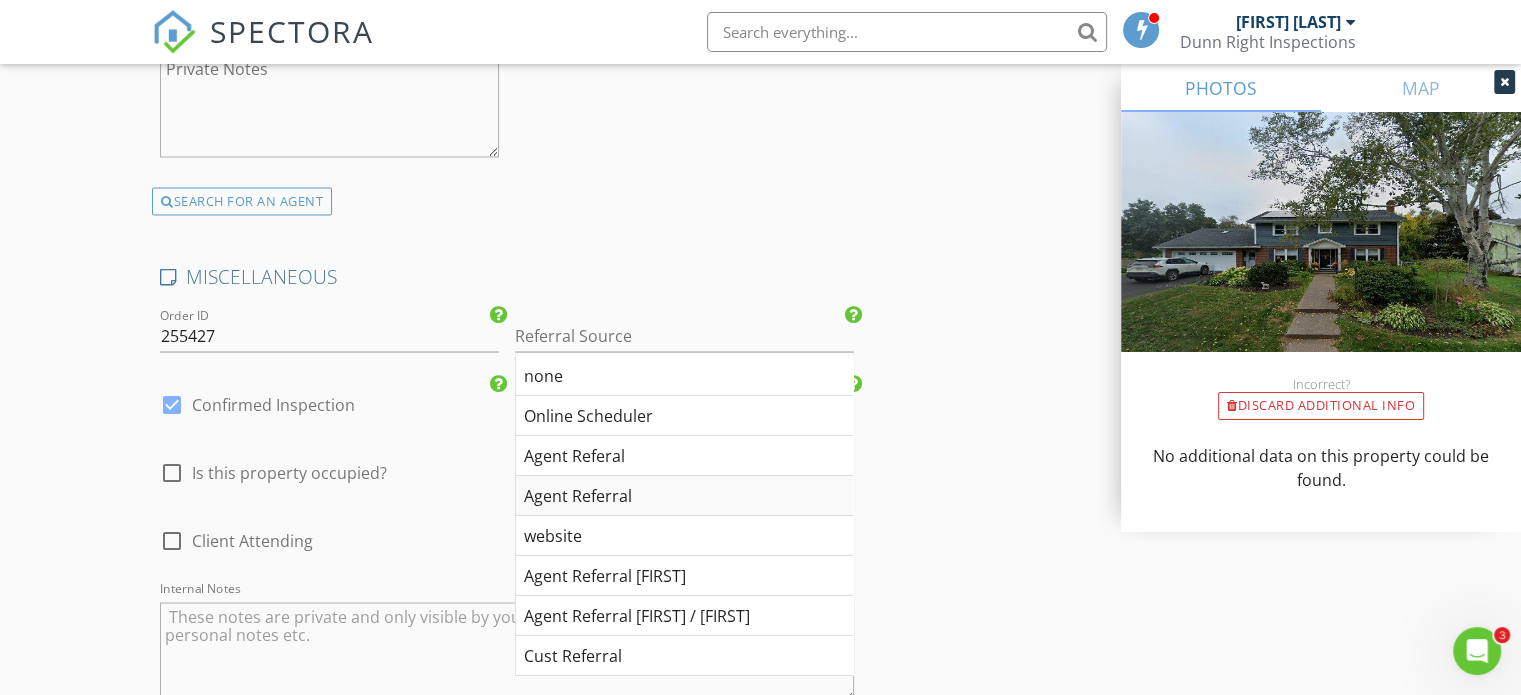 click on "Agent Referral" at bounding box center [684, 495] 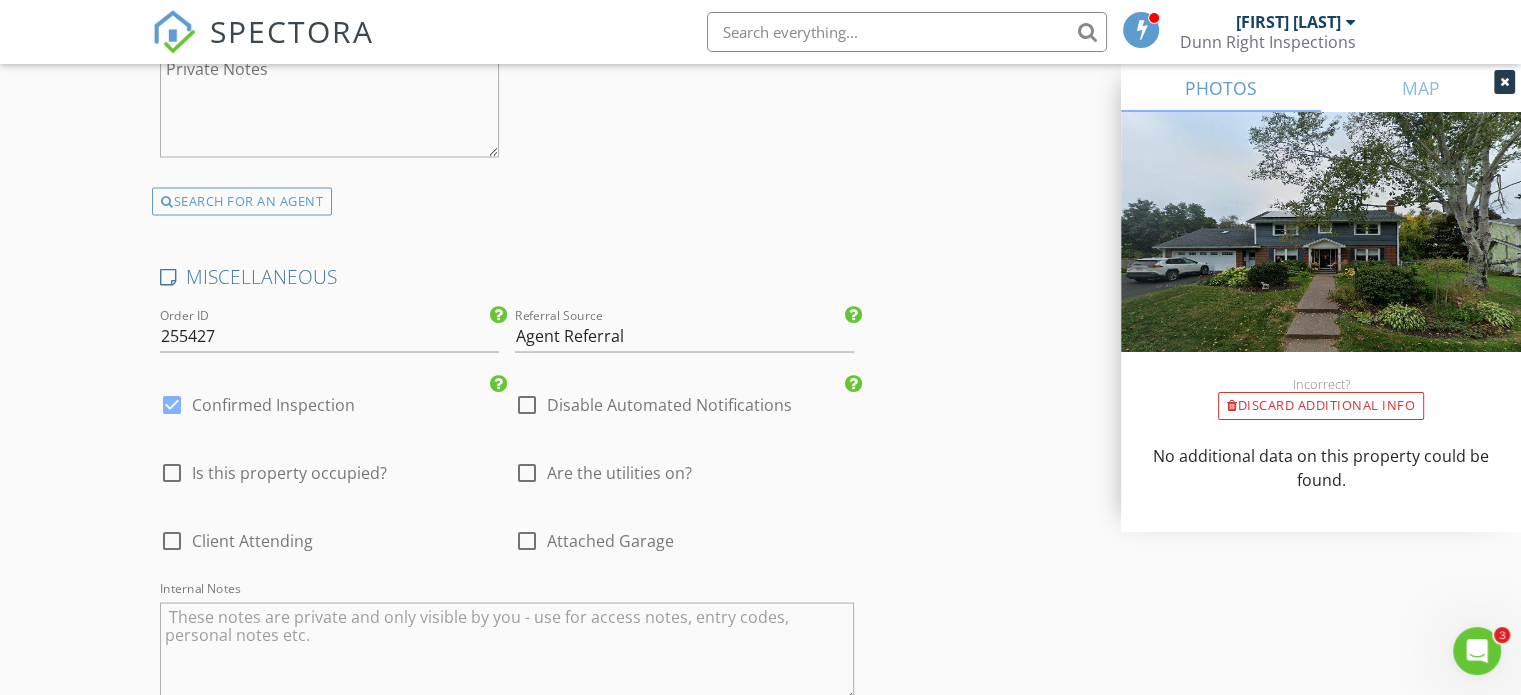 click on "Is this property occupied?" at bounding box center (289, 472) 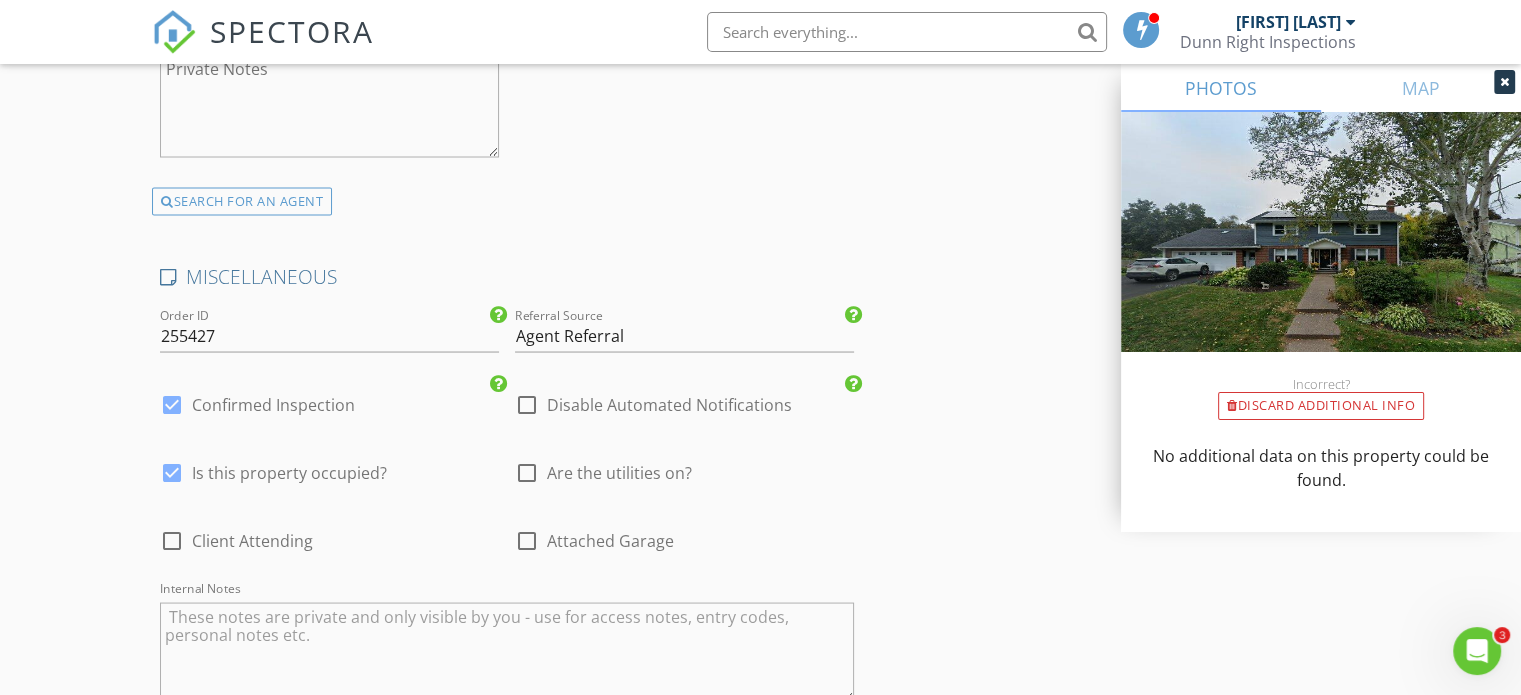 click on "Client Attending" at bounding box center [252, 540] 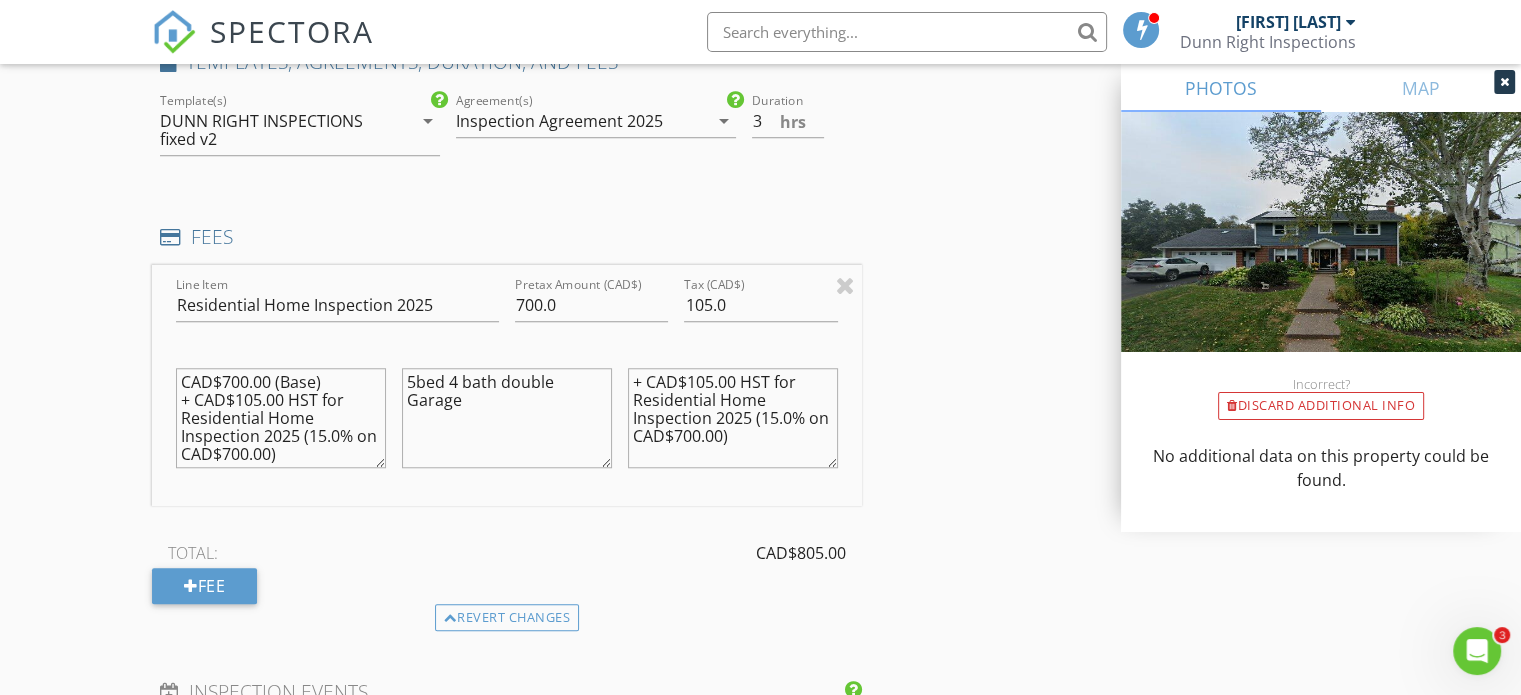 scroll, scrollTop: 1500, scrollLeft: 0, axis: vertical 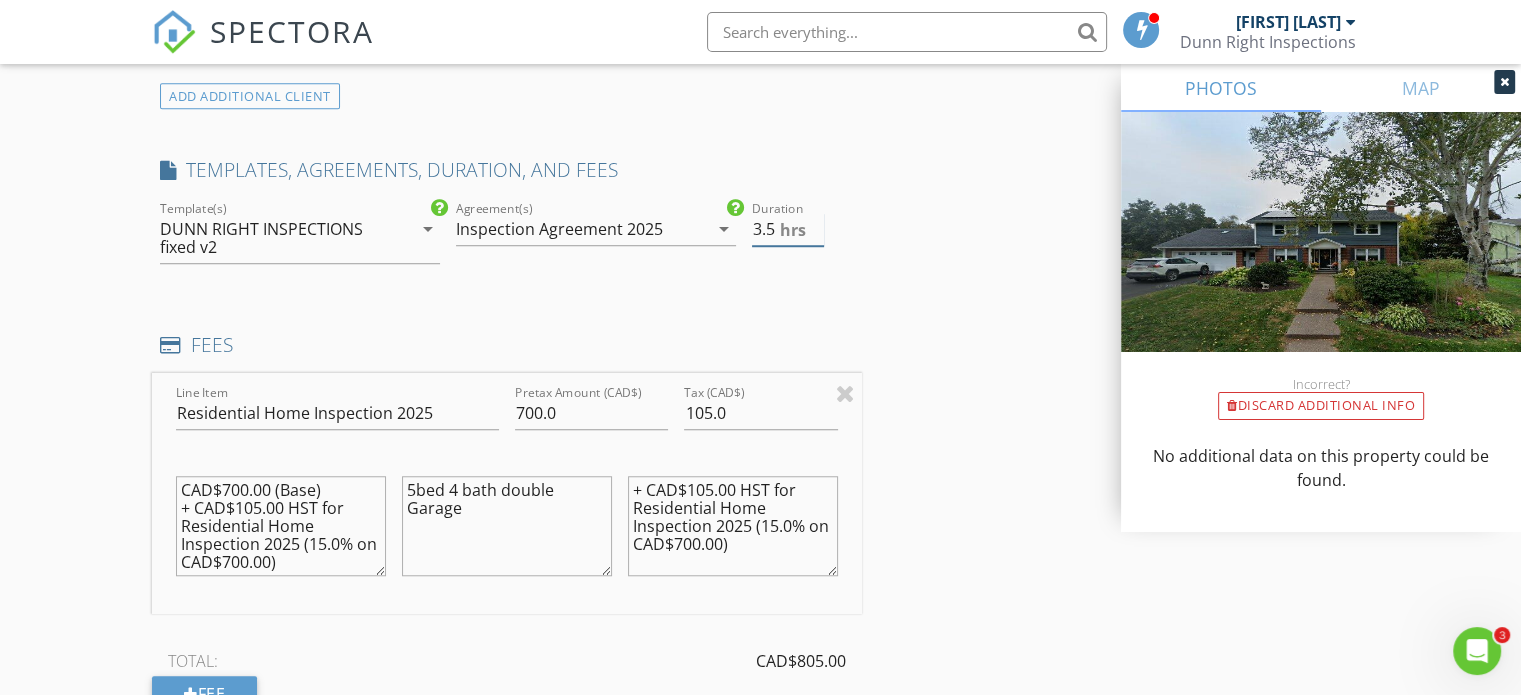 click on "3.5" at bounding box center (788, 229) 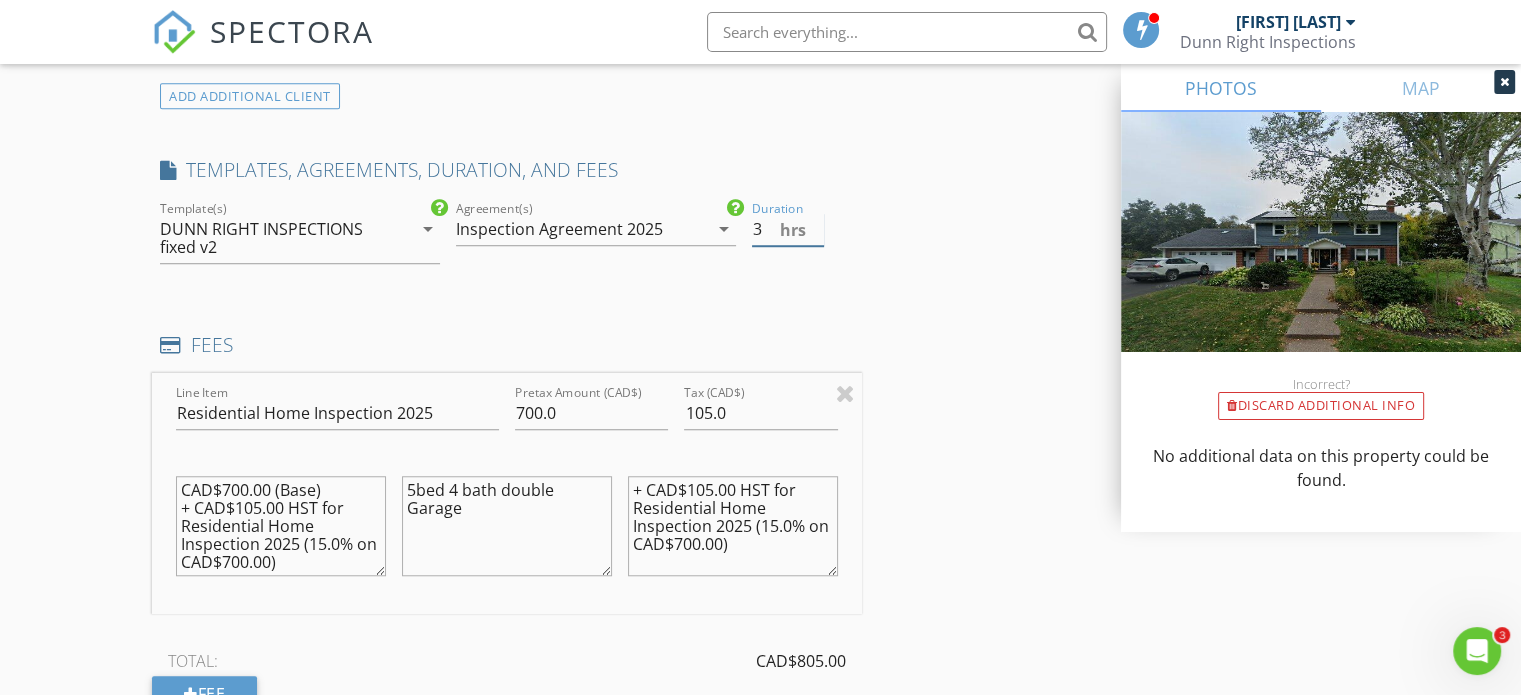 type on "3" 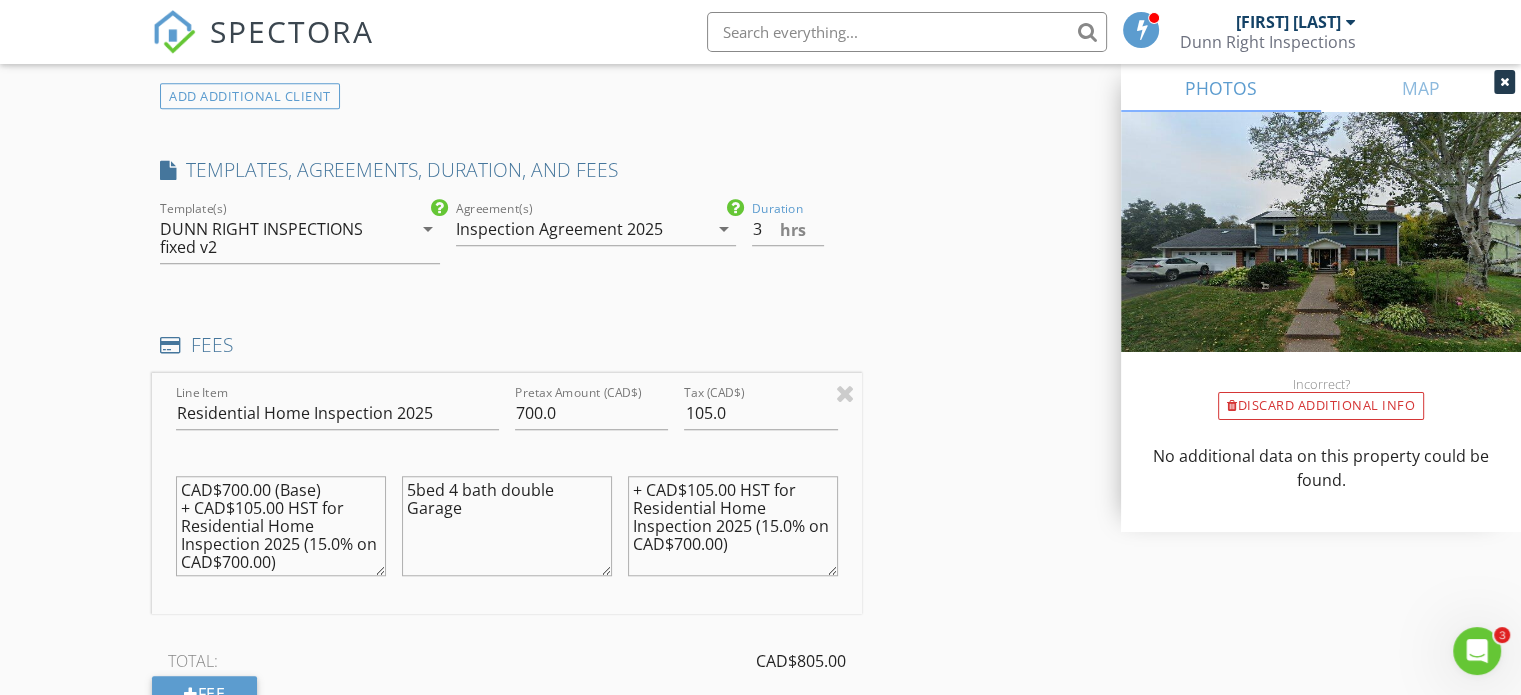 click on "INSPECTOR(S)
check_box   Robert Dunn   PRIMARY   Robert Dunn arrow_drop_down   check_box_outline_blank Robert Dunn specifically requested
Date/Time
08/07/2025 2:00 PM
Location
Address Search       Address 33 St Claire Ave   Unit   City Charlottetown   State PE   Zip C1A 2C7     Square Meters (m²)   Year Built   Foundation Basement arrow_drop_down     Robert Dunn     6.1 km     (9 minutes)
client
check_box Enable Client CC email for this inspection   Client Search     check_box_outline_blank Client is a Company/Organization     First Name lan   Last Name Reade   Email   CC Email   Phone 780-554-4658           Notes   Private Notes
ADD ADDITIONAL client
SERVICES
check_box_outline_blank   Residential Inspection Mini Home   Mini Home w/ Crawlspace check_box_outline_blank" at bounding box center [760, 999] 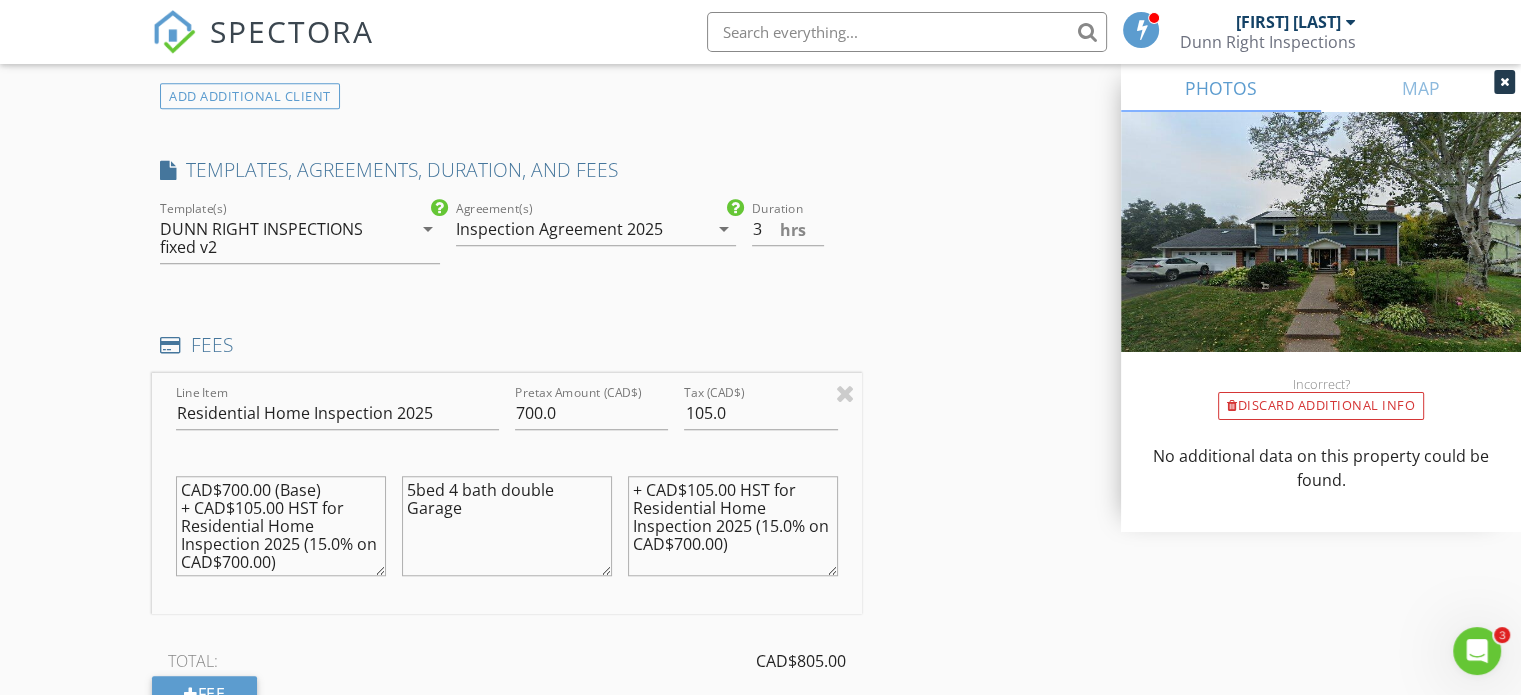 click on "5bed 4 bath double Garage" at bounding box center [507, 526] 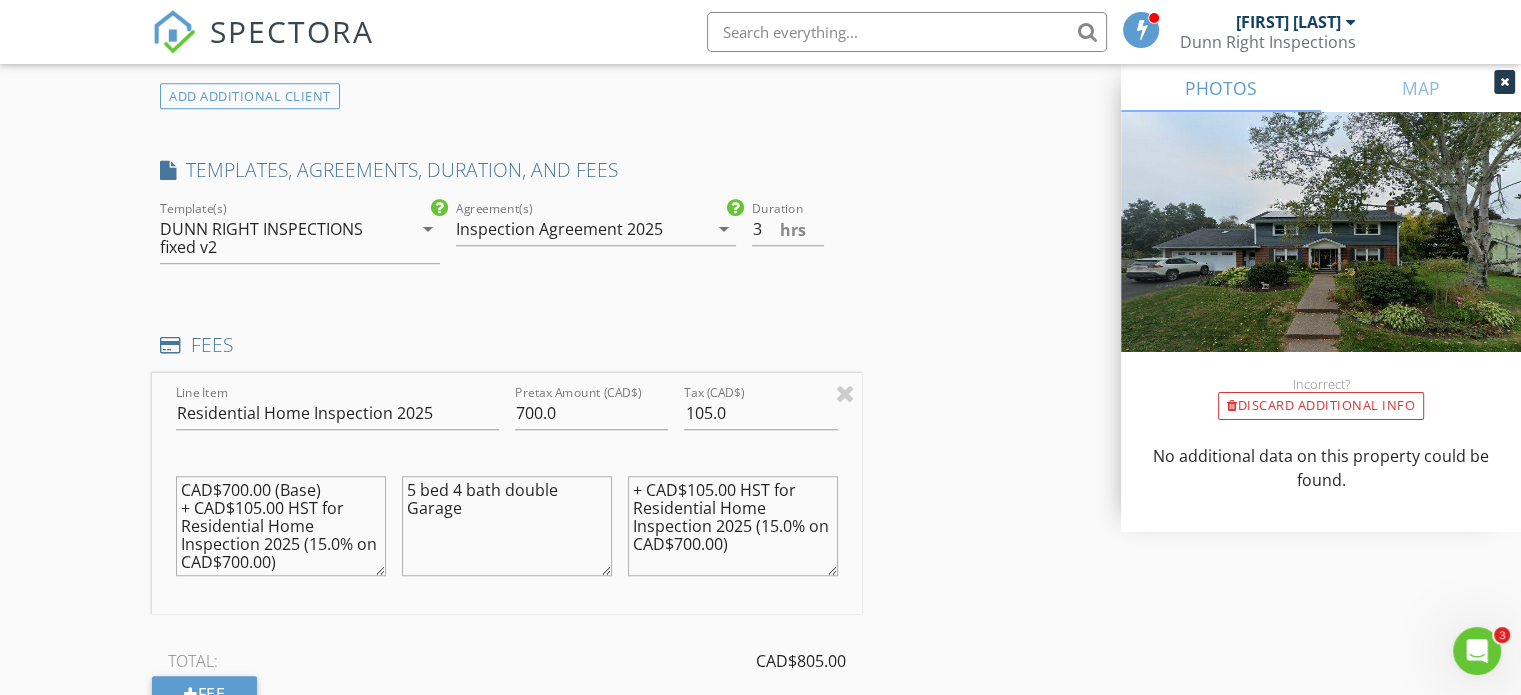 type on "5 bed 4 bath double Garage" 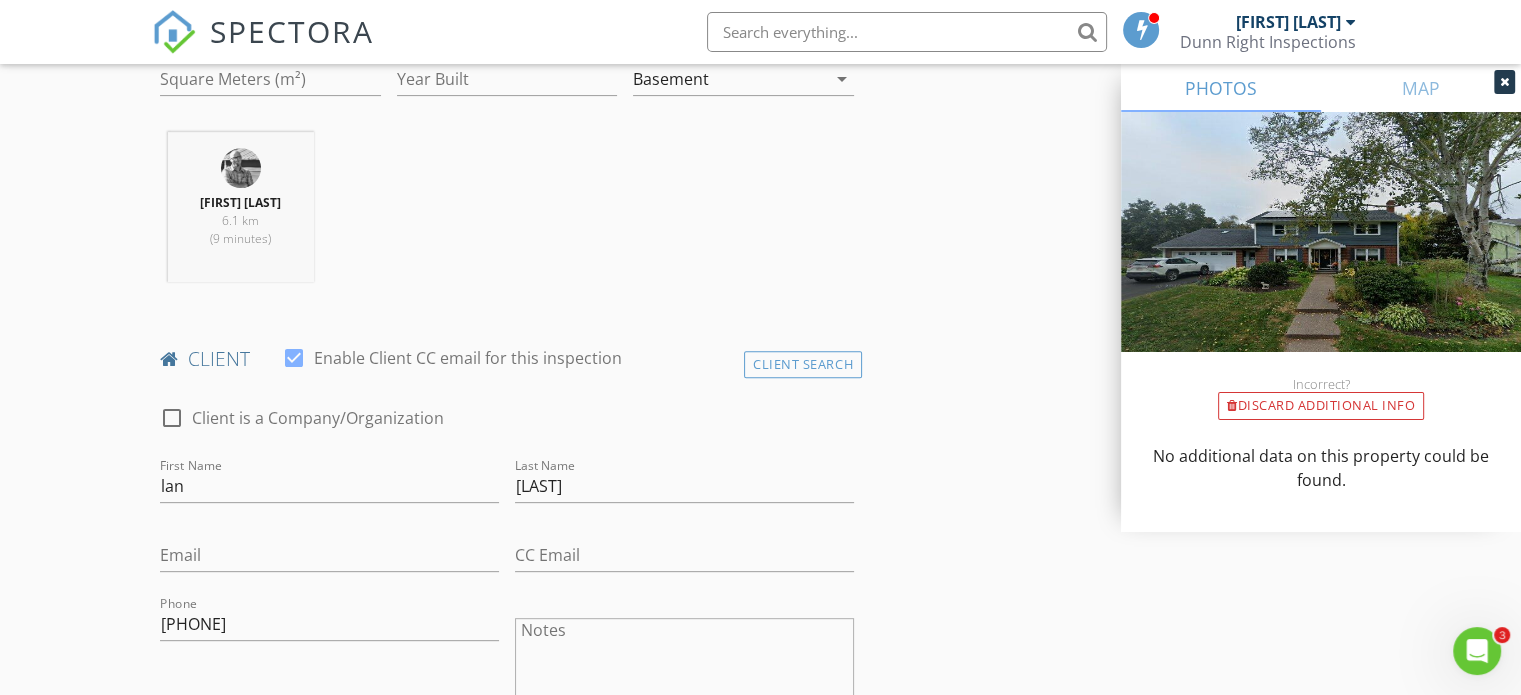 scroll, scrollTop: 800, scrollLeft: 0, axis: vertical 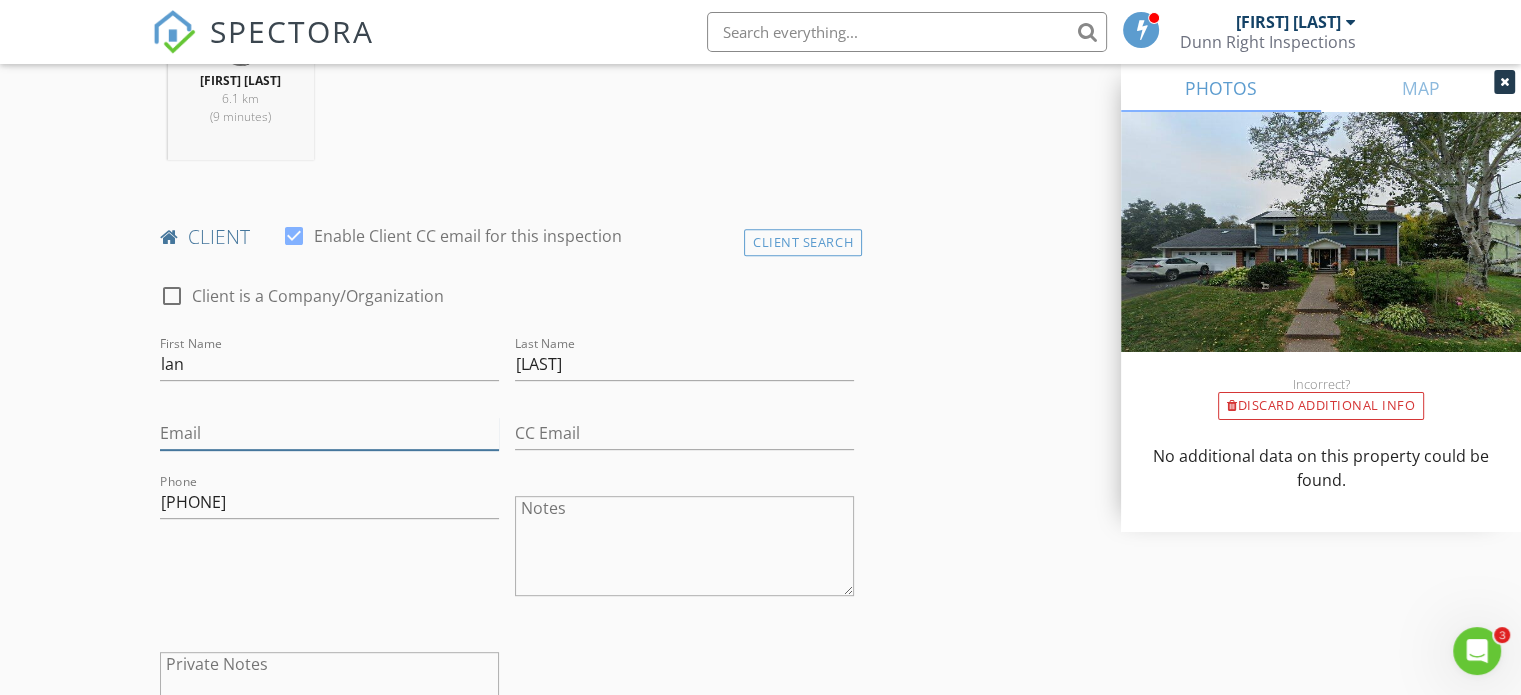 click on "Email" at bounding box center (329, 433) 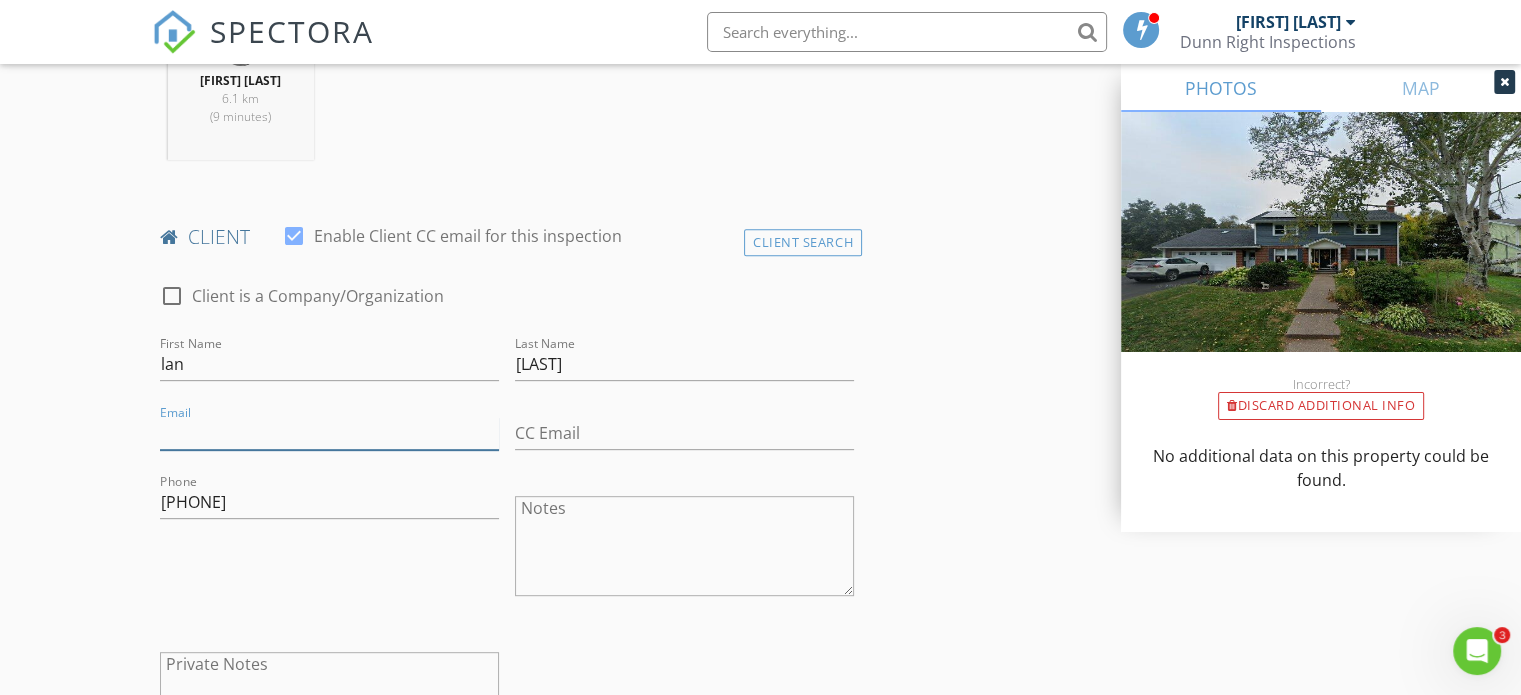paste on "[EMAIL]" 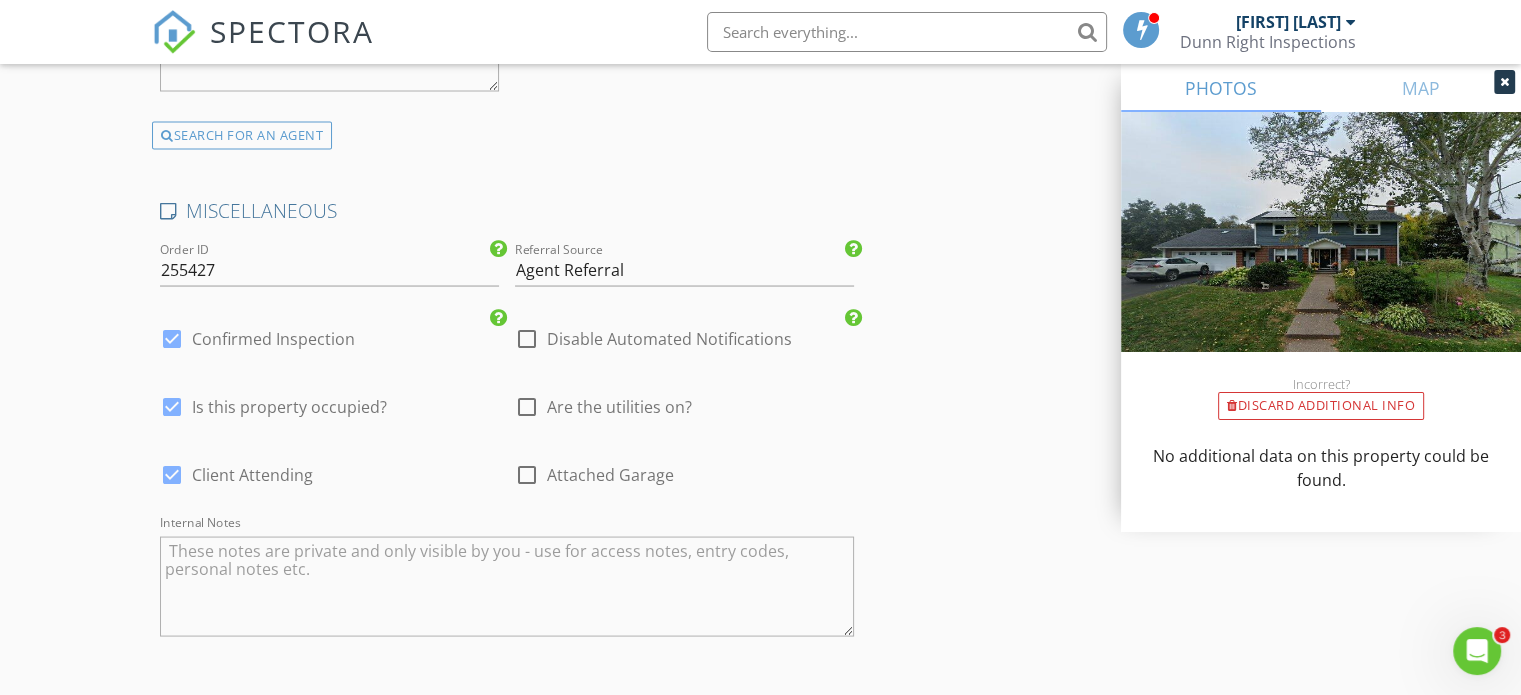 scroll, scrollTop: 3800, scrollLeft: 0, axis: vertical 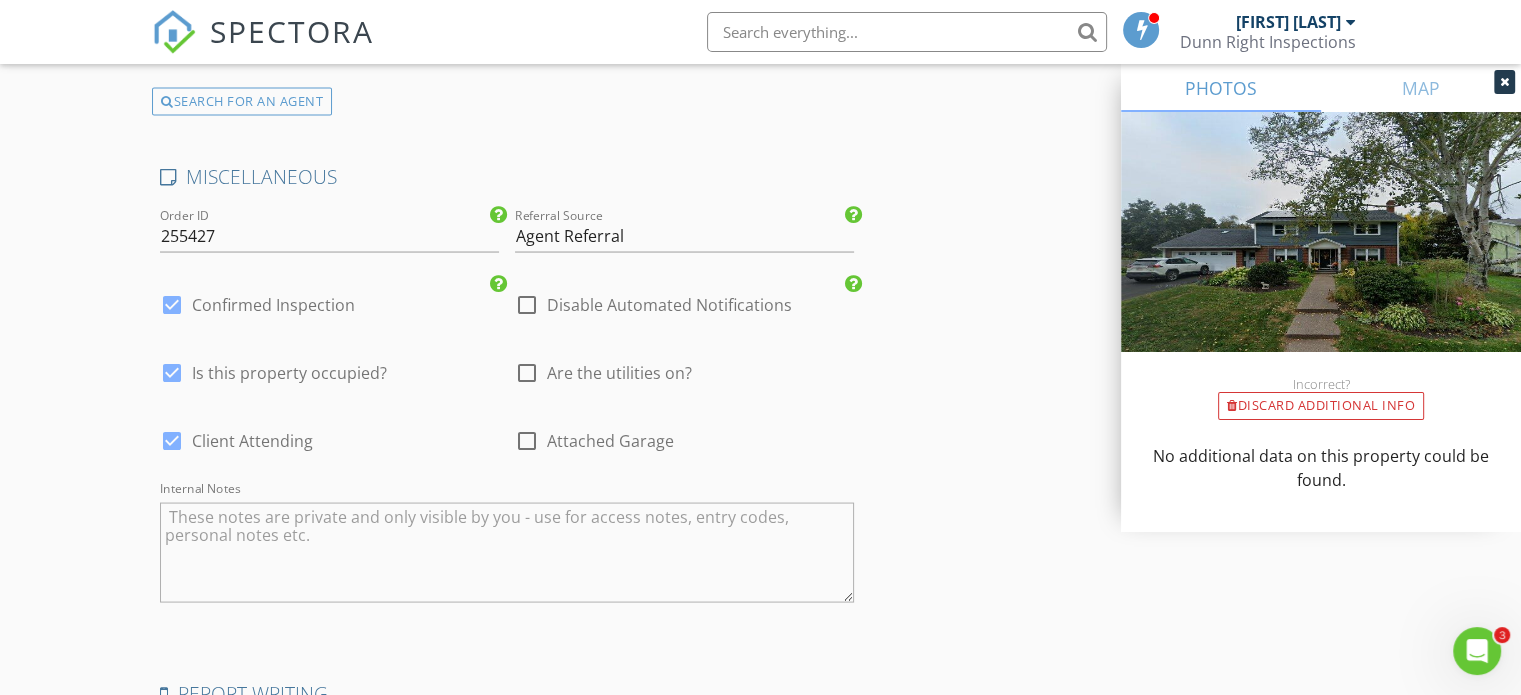 type on "[EMAIL]" 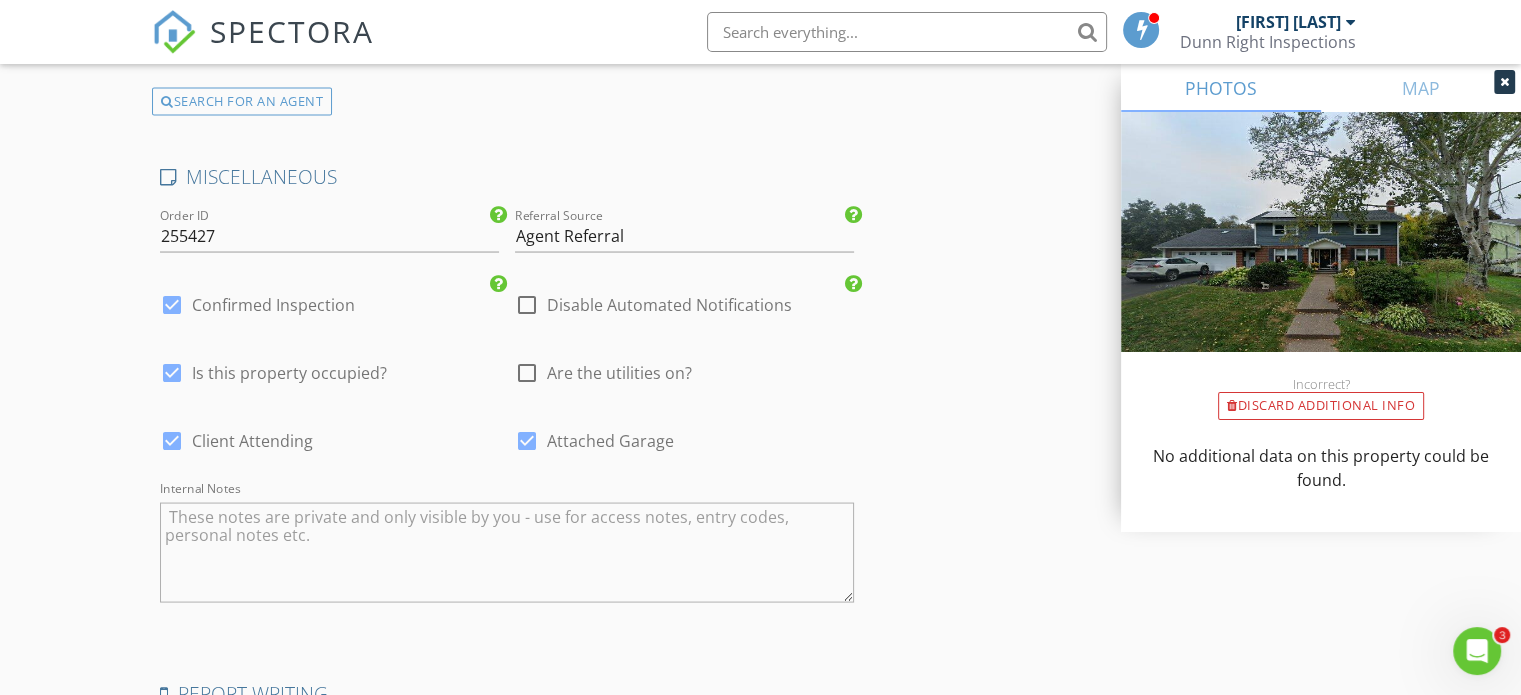 click at bounding box center [527, 372] 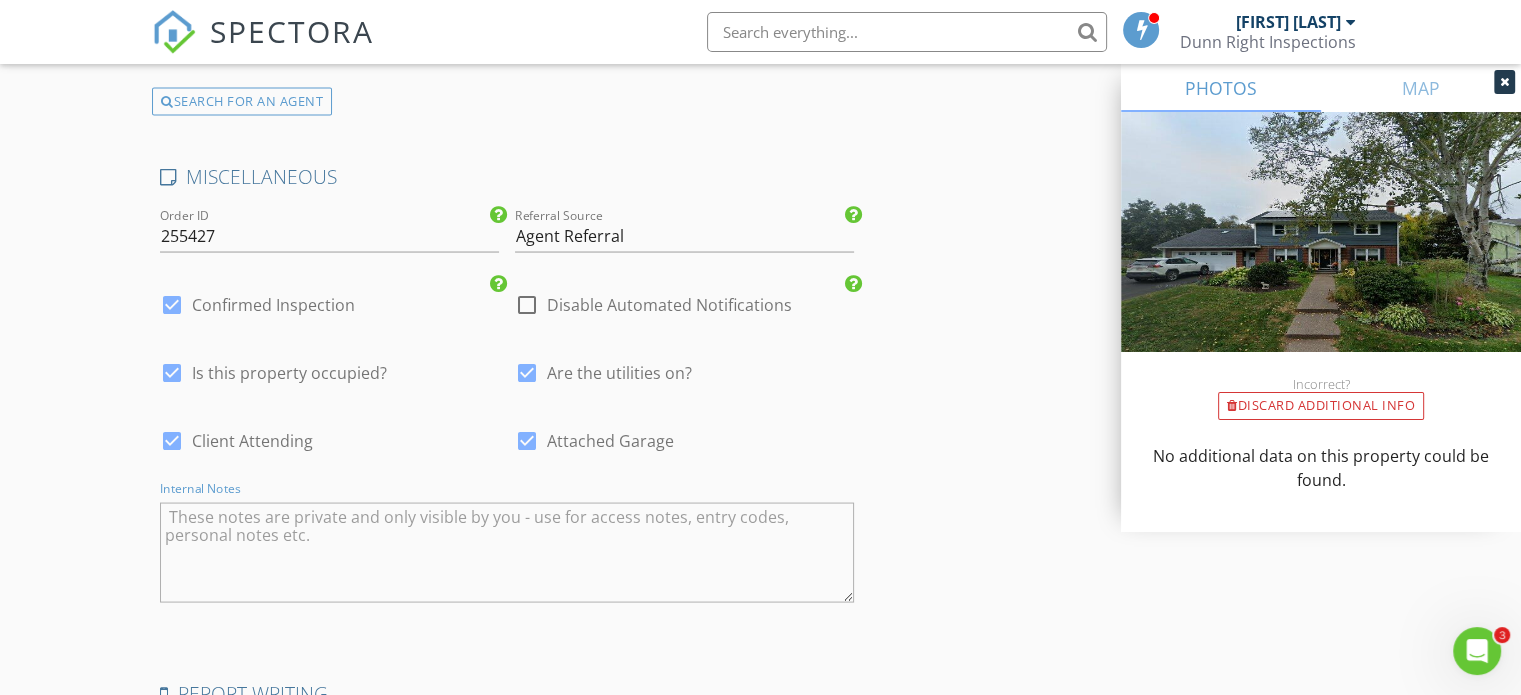 click at bounding box center (507, 552) 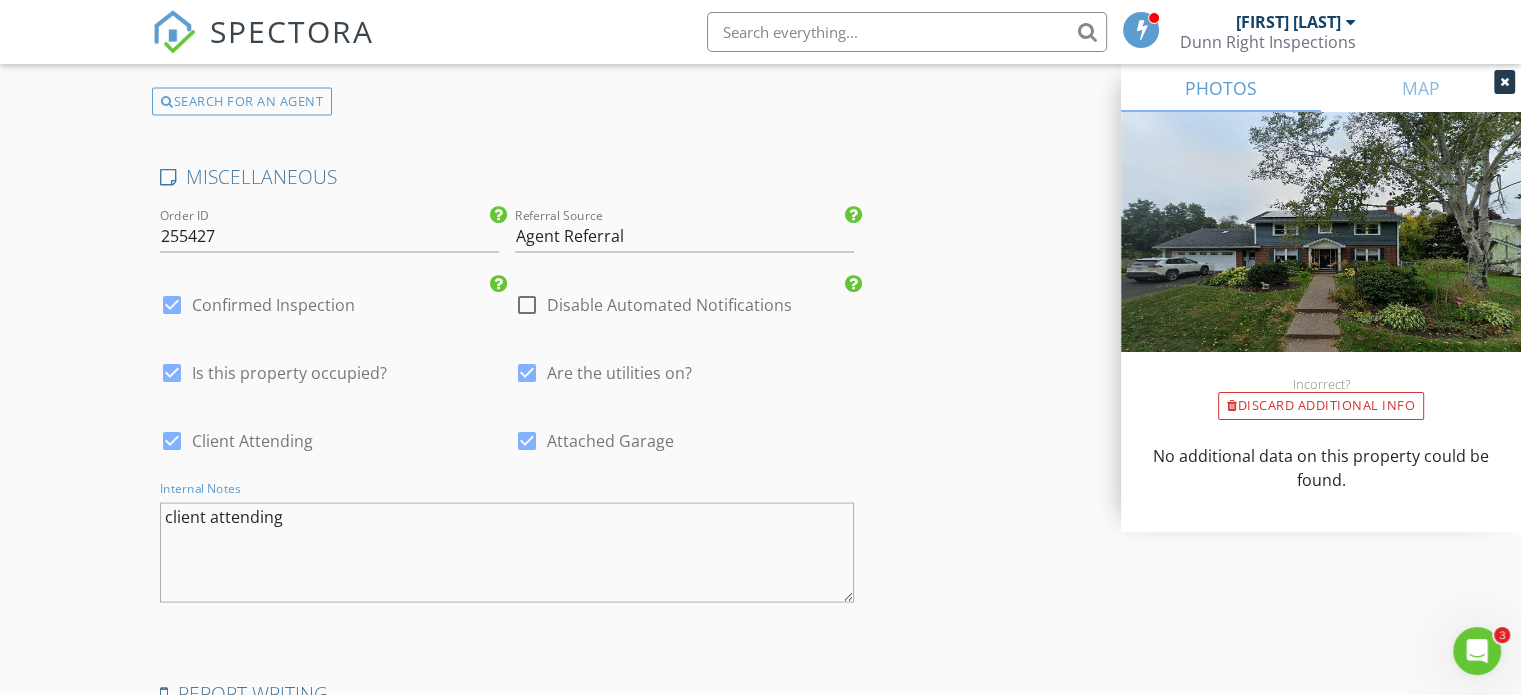 click on "client attending" at bounding box center (507, 552) 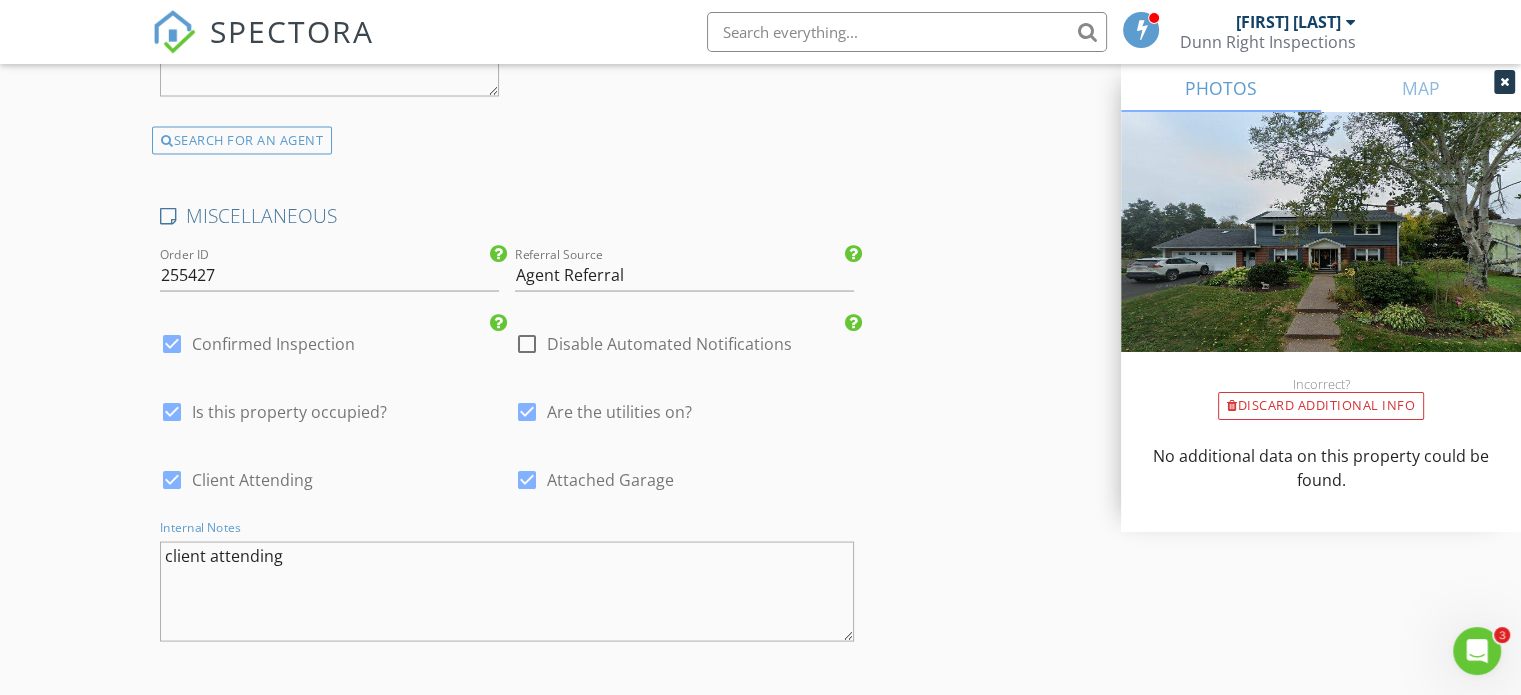 scroll, scrollTop: 3789, scrollLeft: 0, axis: vertical 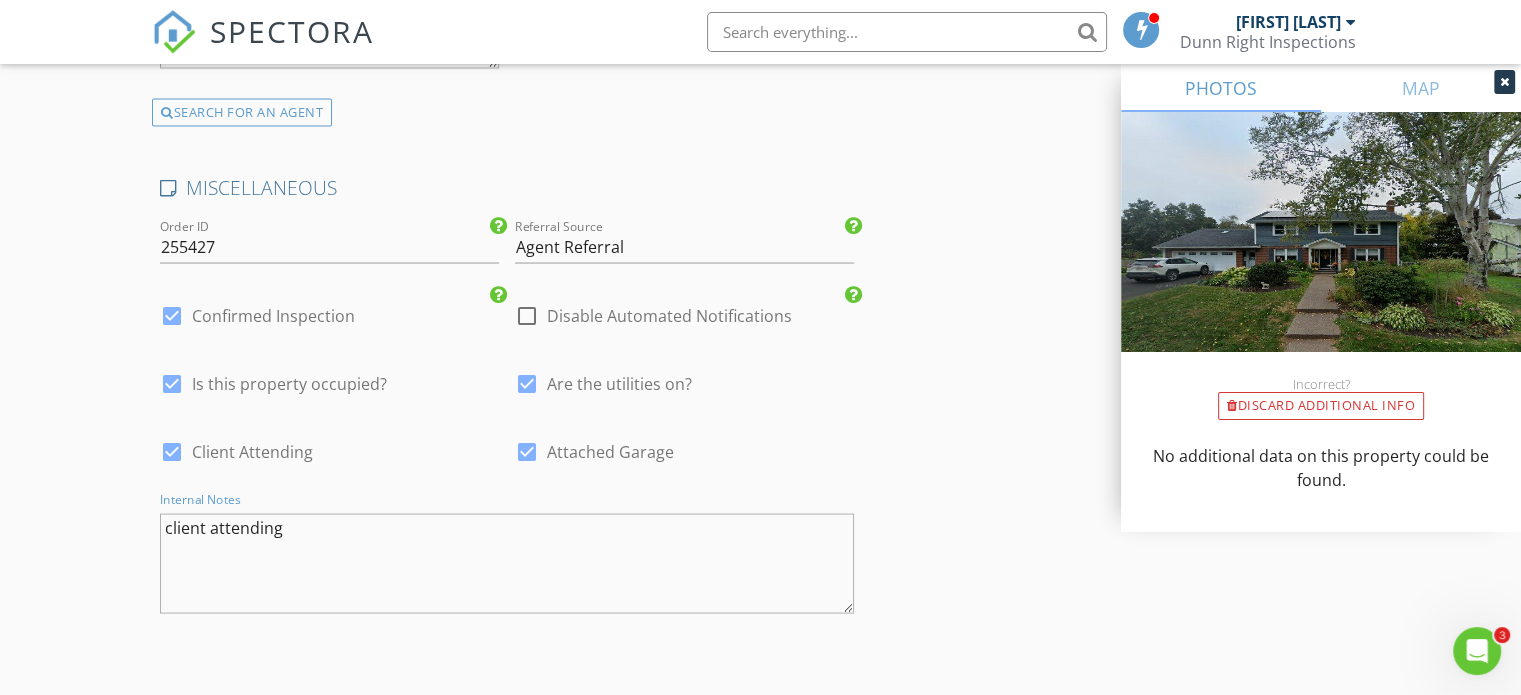 type on "client attending" 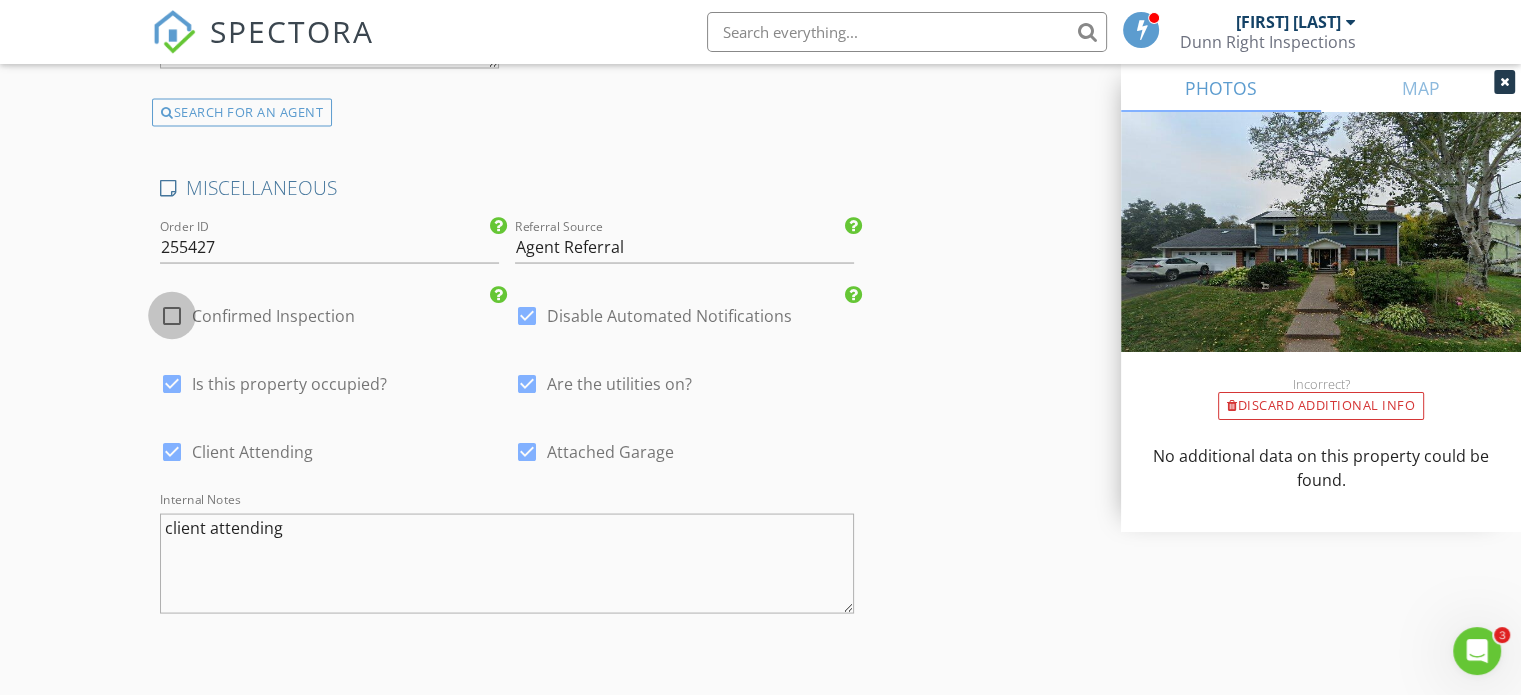 checkbox on "false" 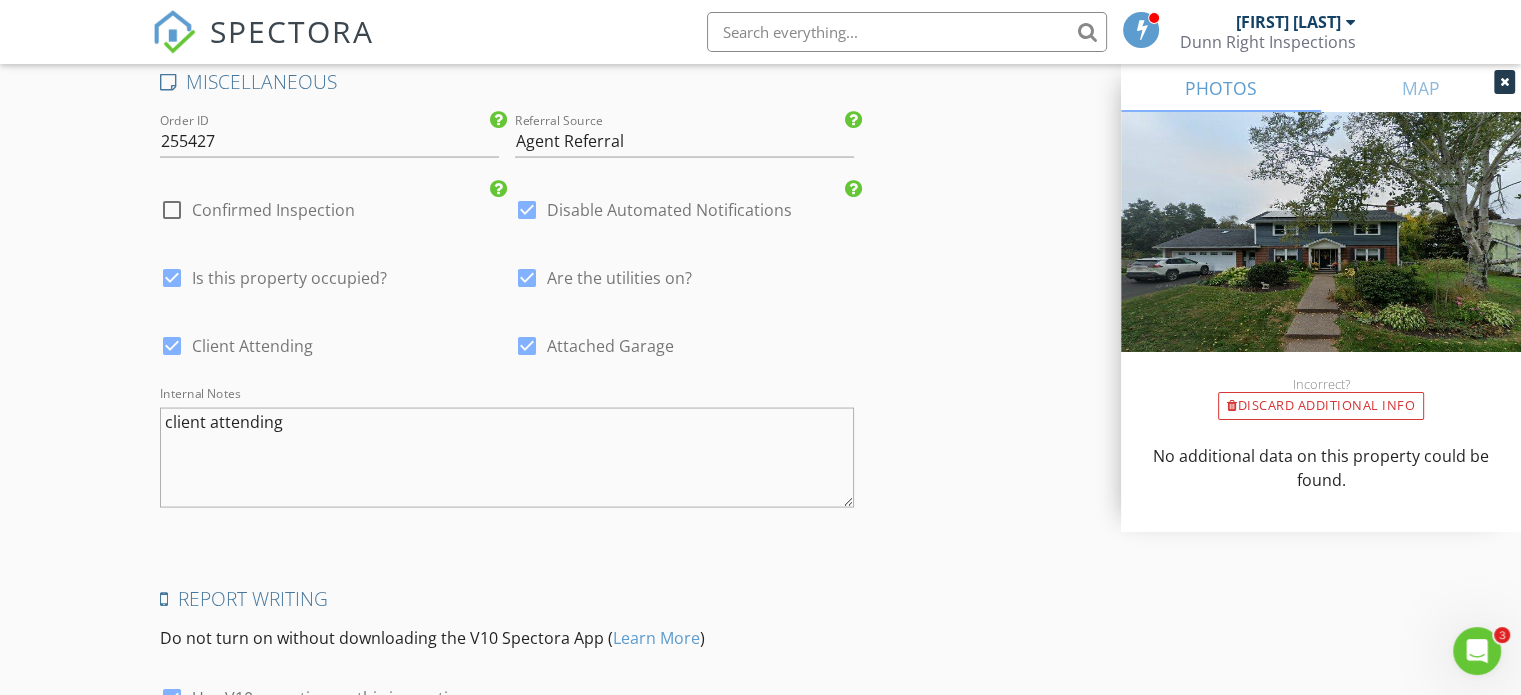 scroll, scrollTop: 4089, scrollLeft: 0, axis: vertical 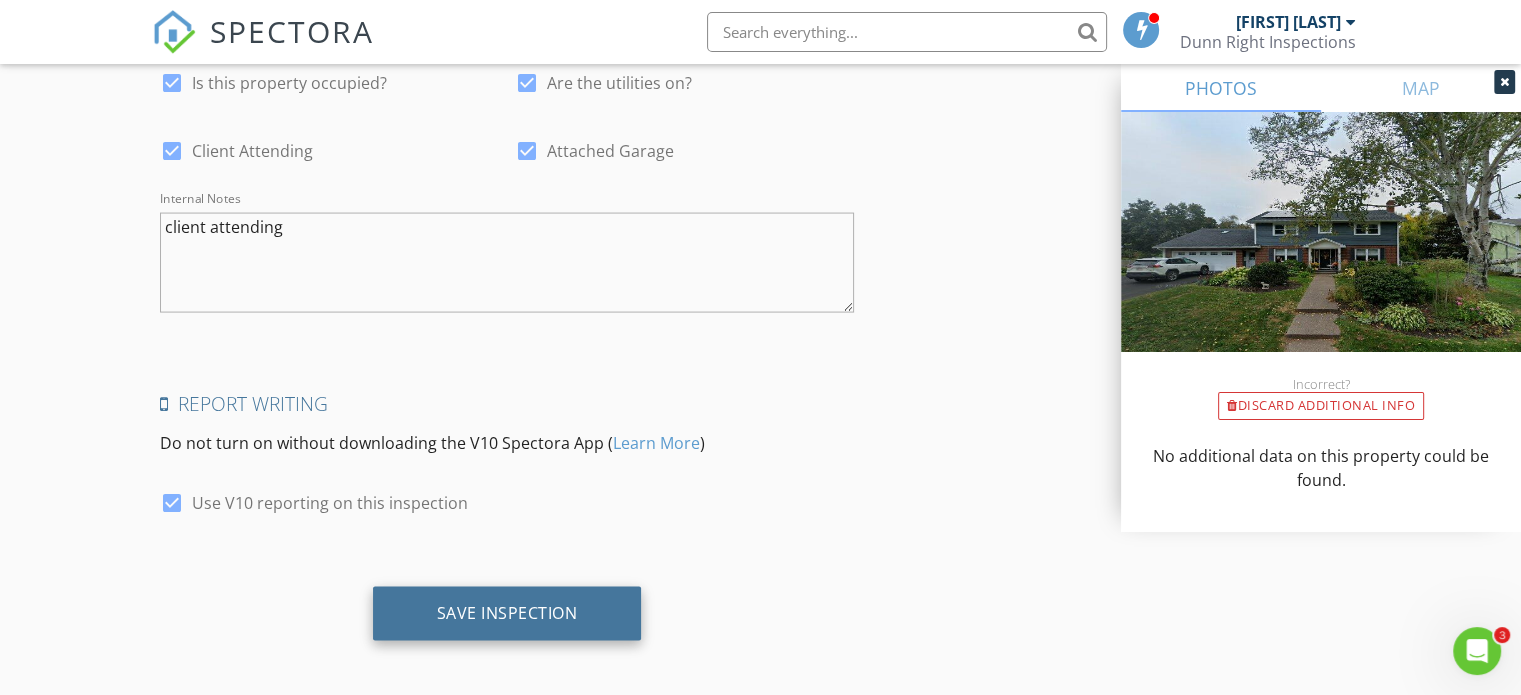 click on "Save Inspection" at bounding box center [507, 613] 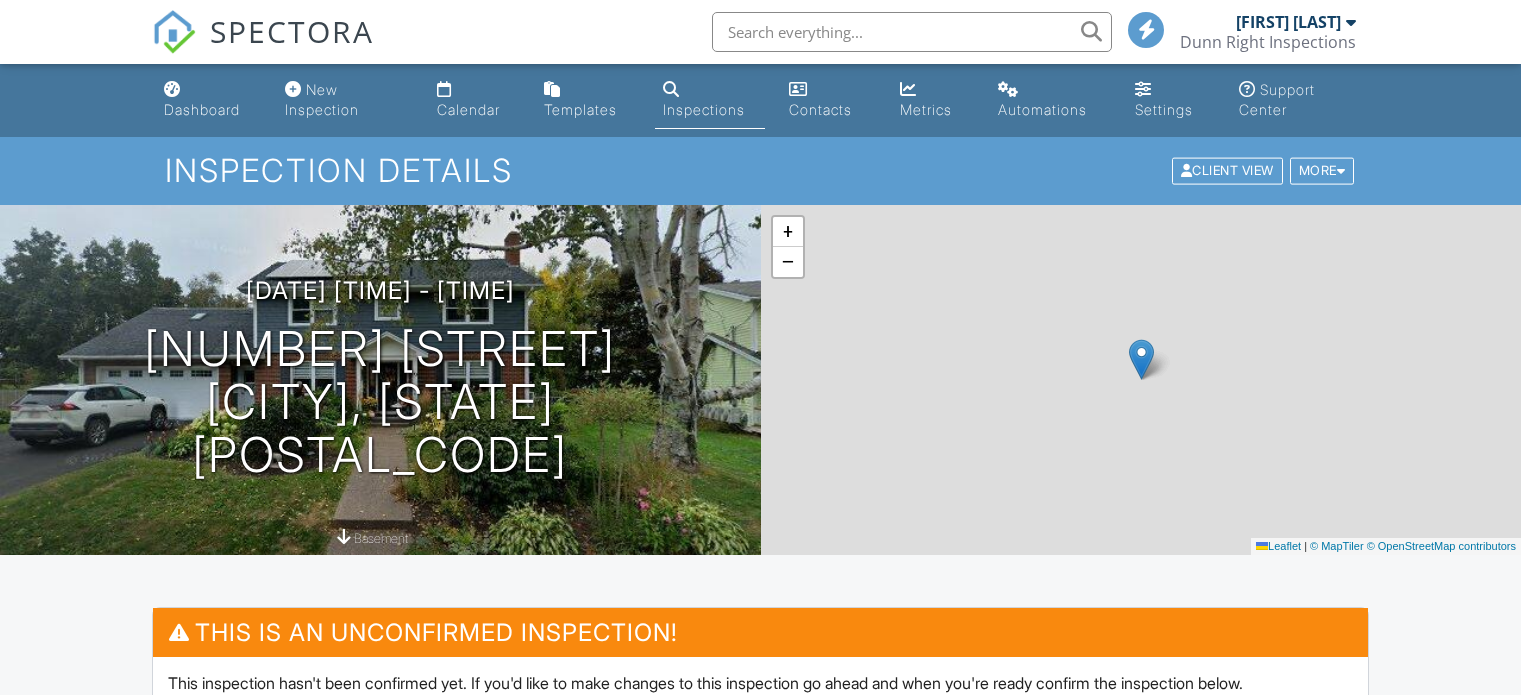 scroll, scrollTop: 0, scrollLeft: 0, axis: both 